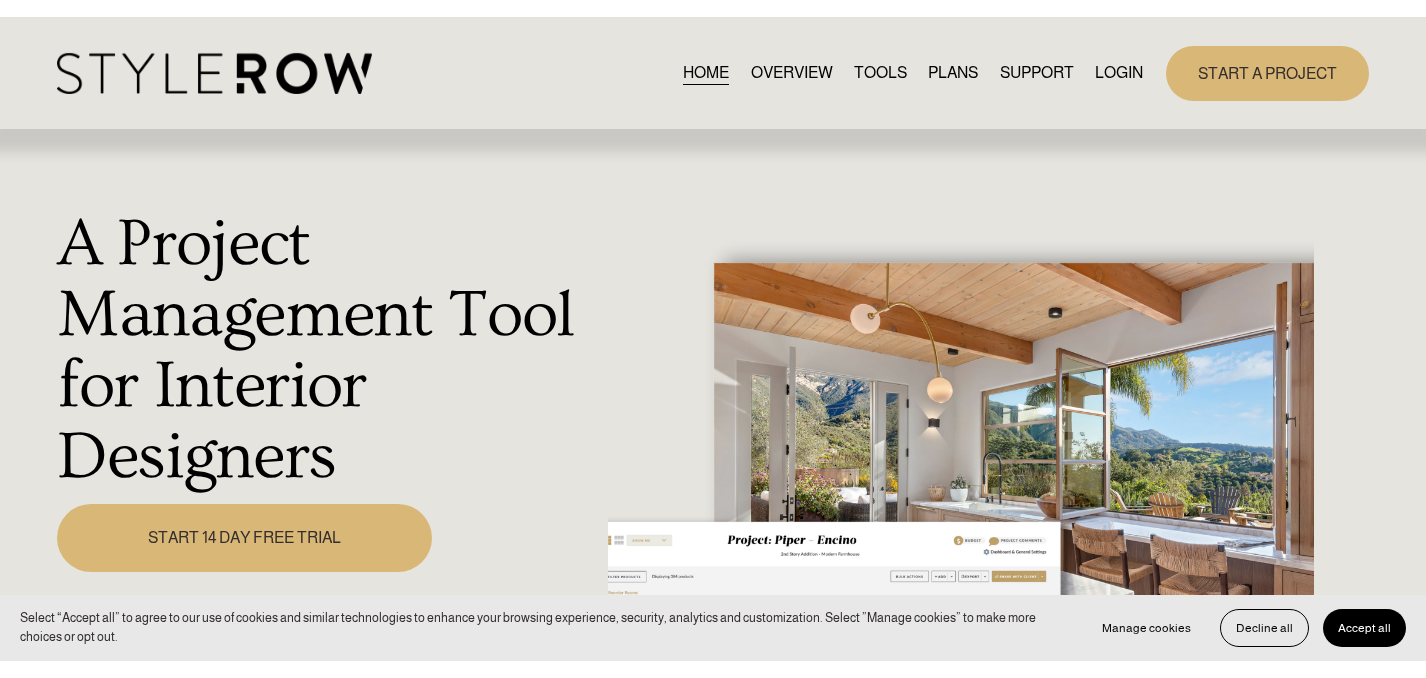 scroll, scrollTop: 0, scrollLeft: 0, axis: both 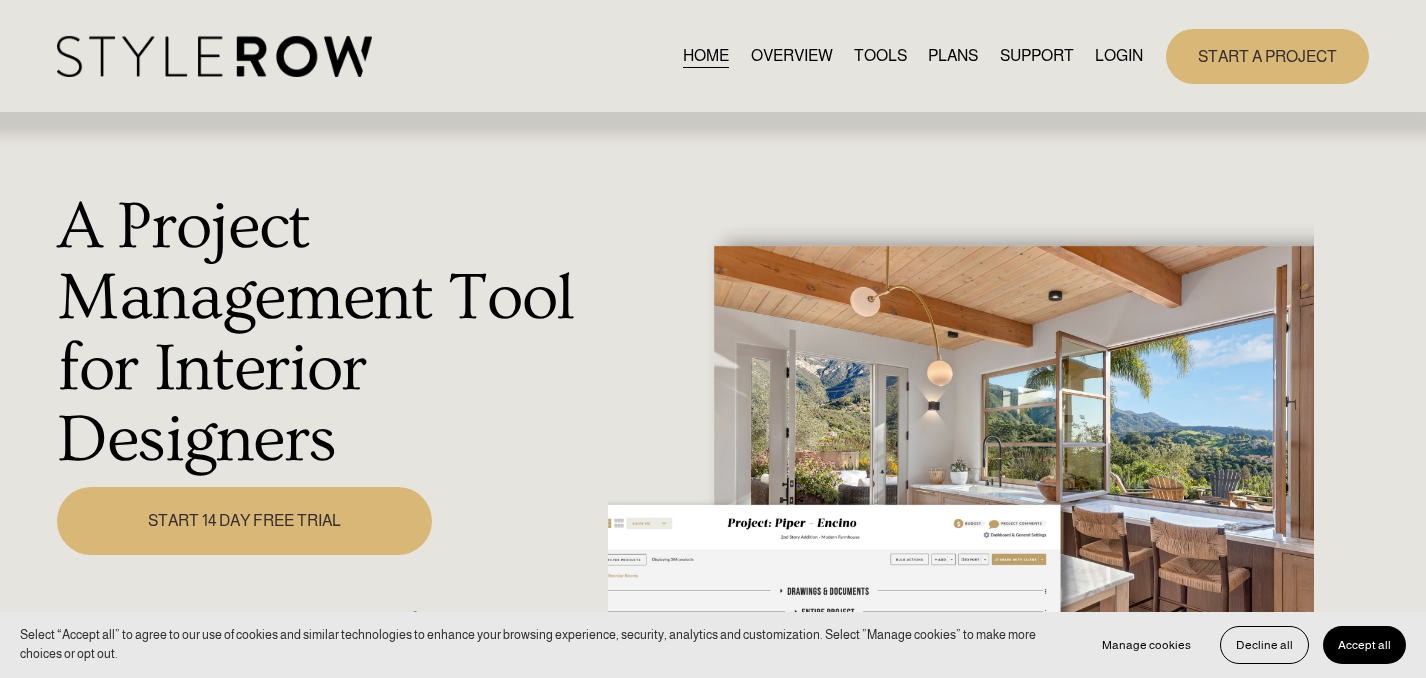 click on "LOGIN" at bounding box center [1119, 56] 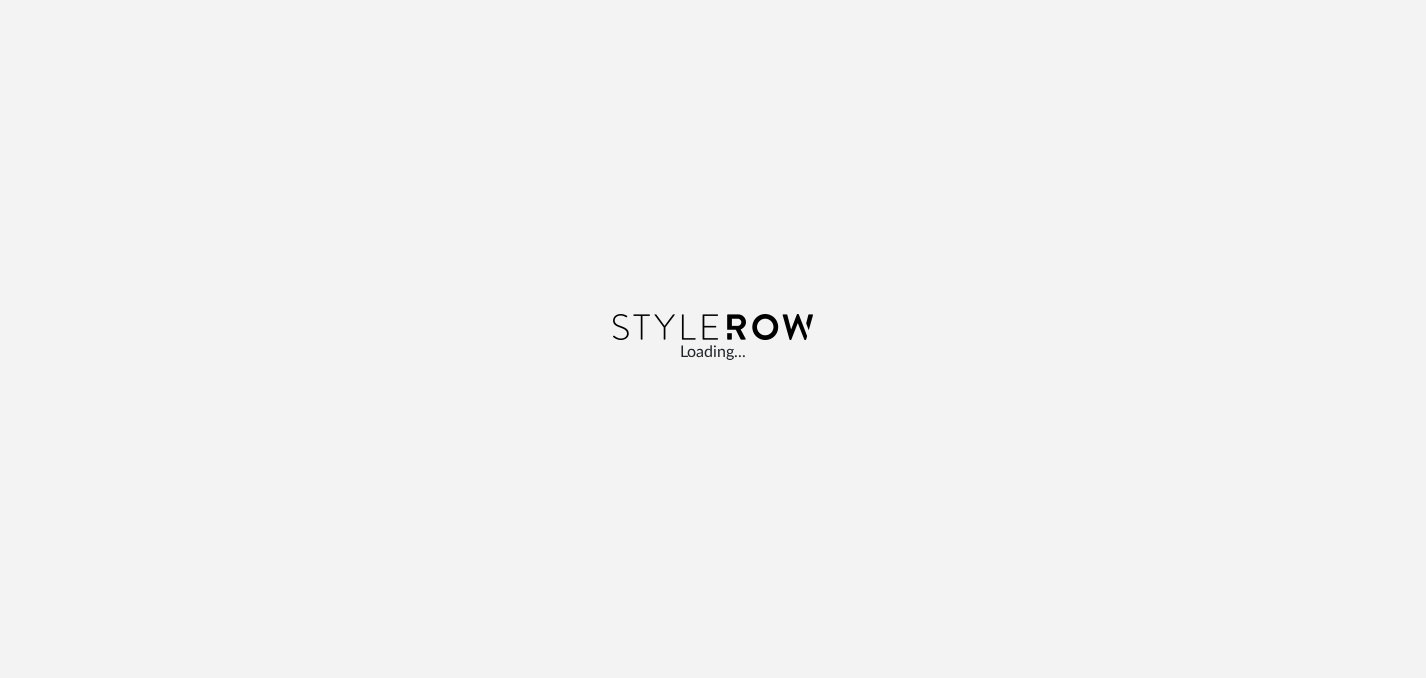 scroll, scrollTop: 0, scrollLeft: 0, axis: both 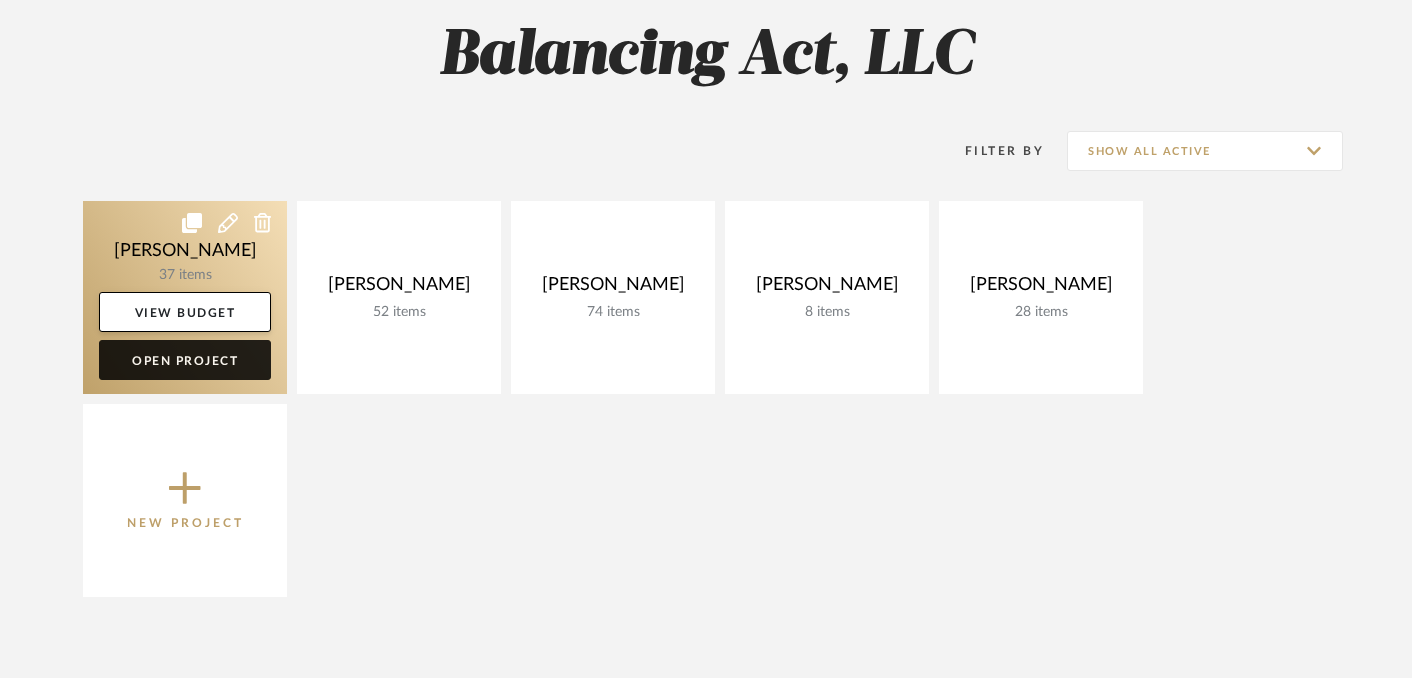 click on "Open Project" 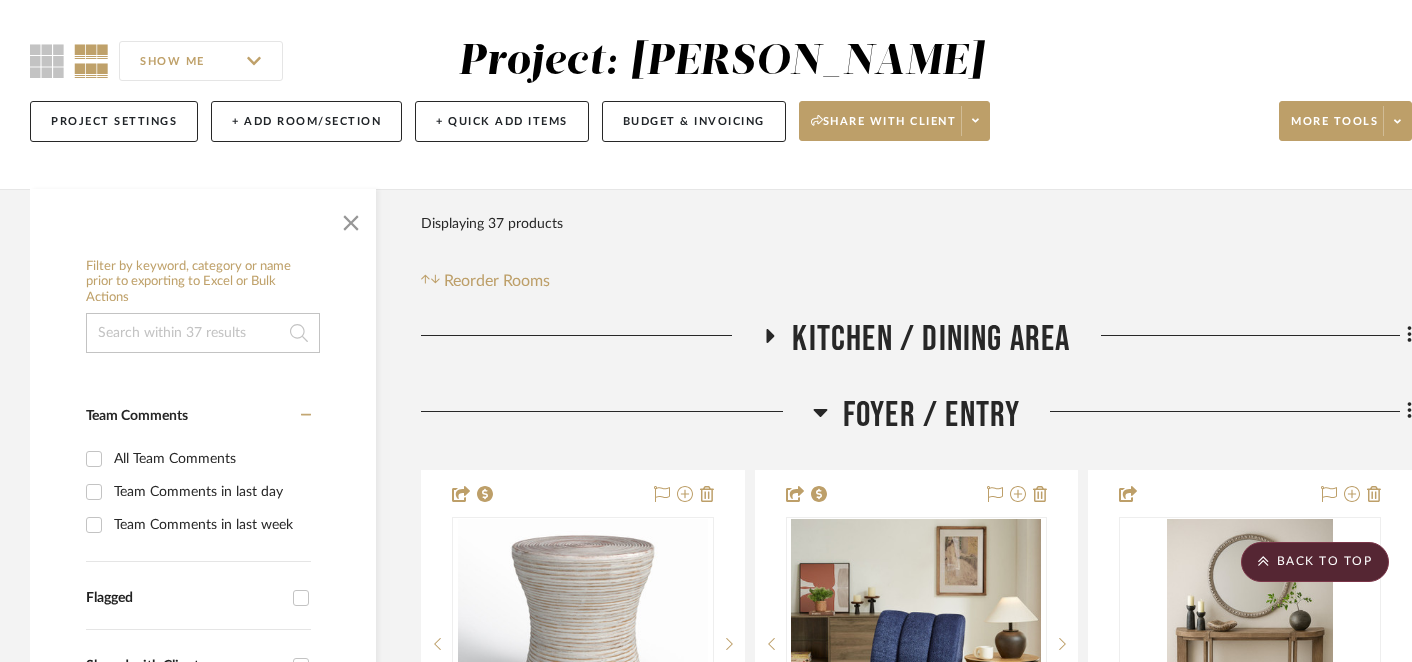 scroll, scrollTop: 0, scrollLeft: 0, axis: both 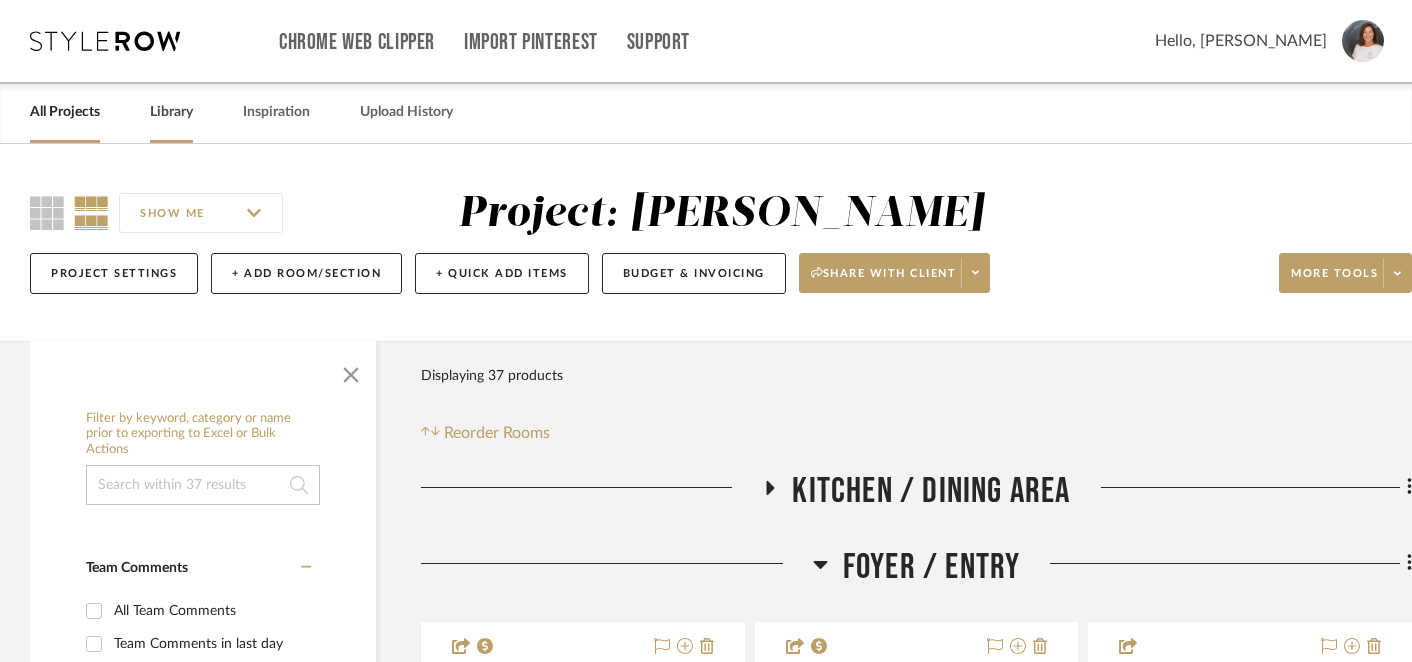 click on "Library" at bounding box center (171, 112) 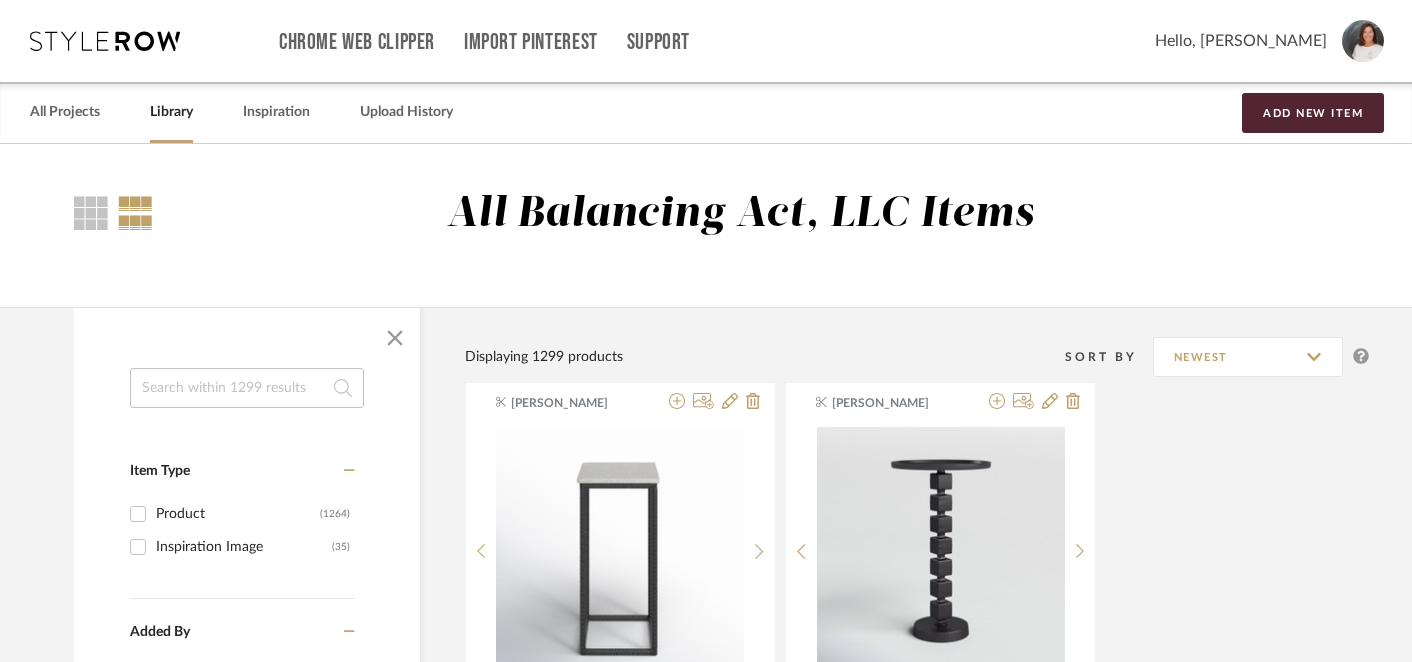 click 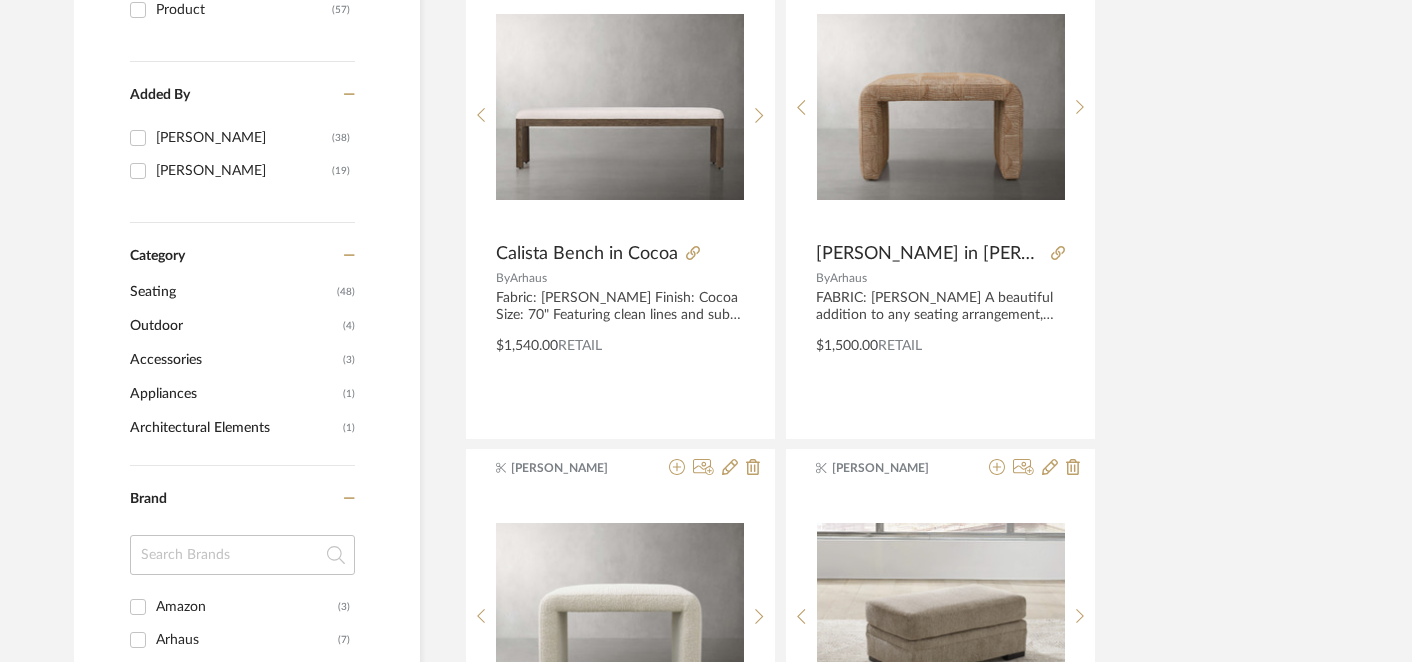 scroll, scrollTop: 510, scrollLeft: 0, axis: vertical 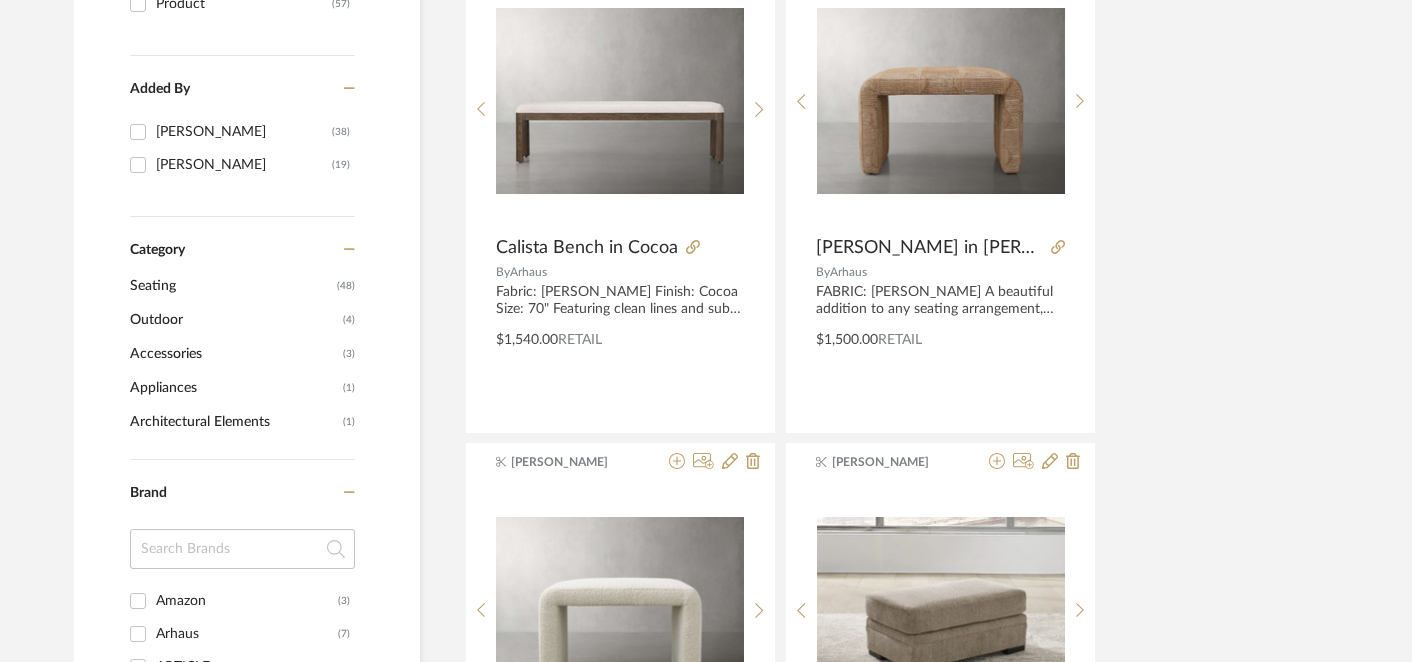 type on "bench" 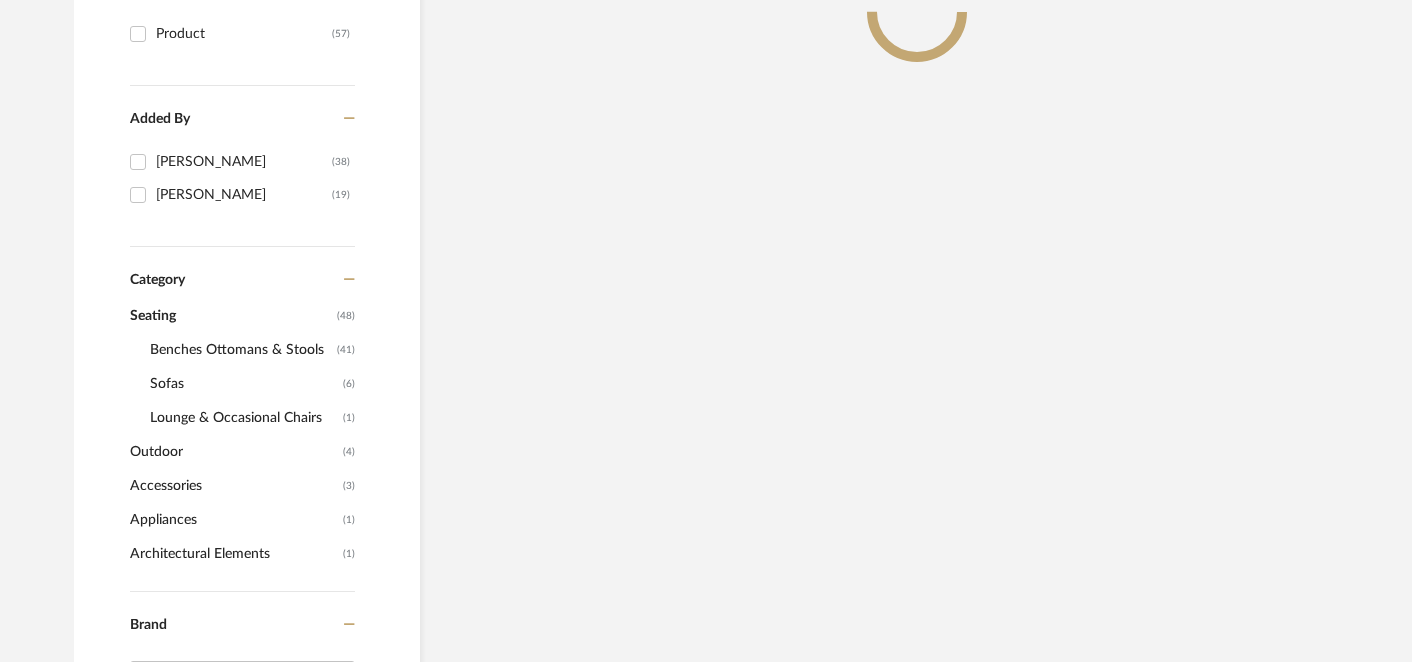 scroll, scrollTop: 540, scrollLeft: 0, axis: vertical 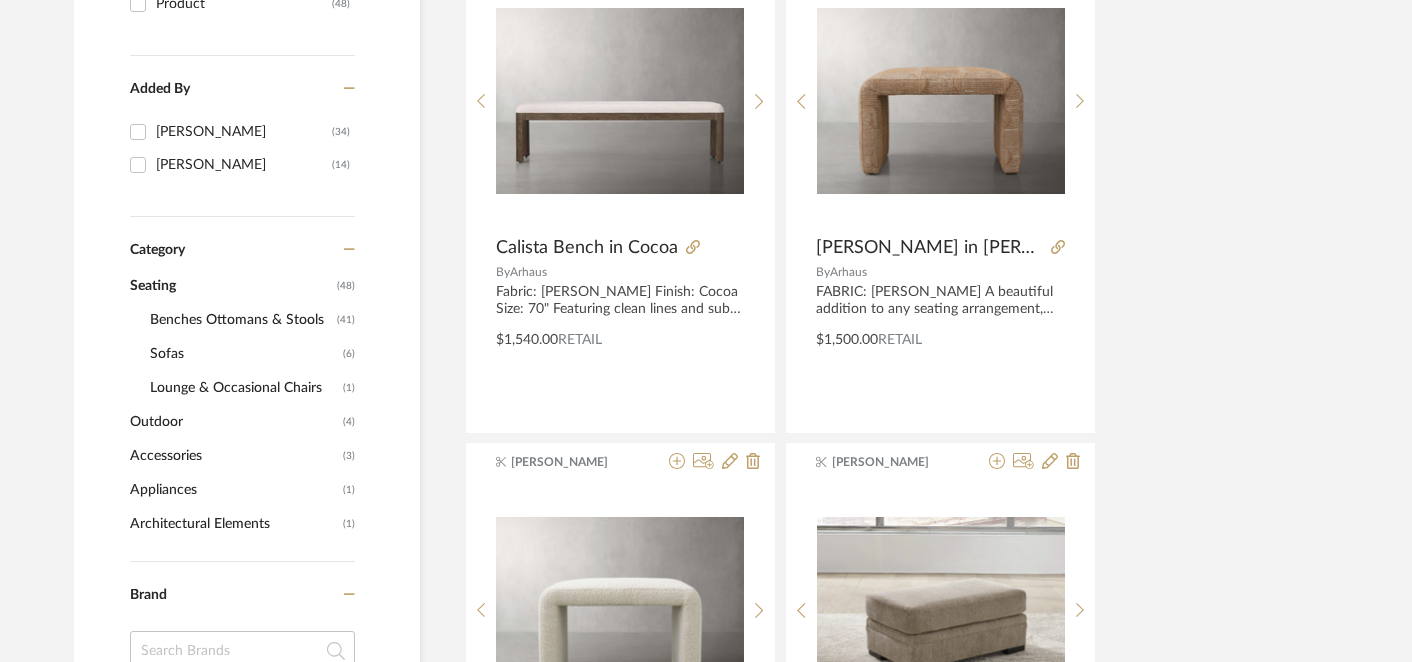 click on "Benches Ottomans & Stools" 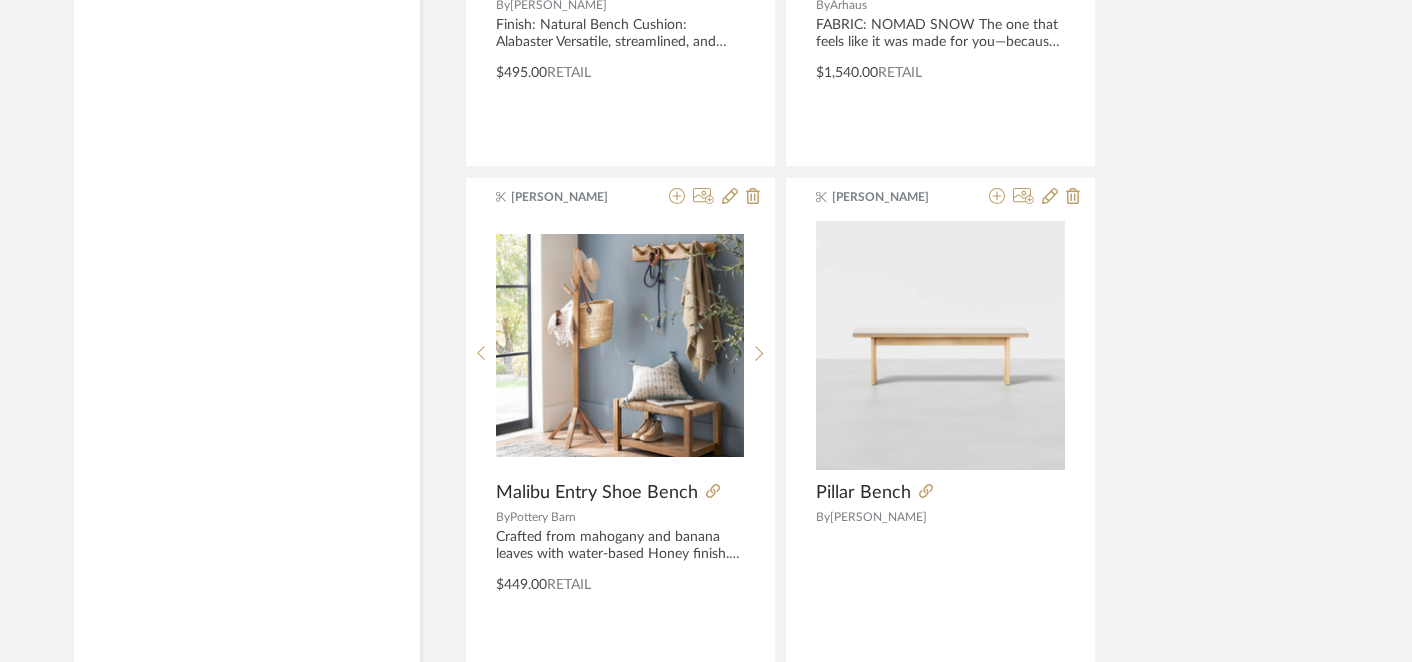scroll, scrollTop: 3894, scrollLeft: 0, axis: vertical 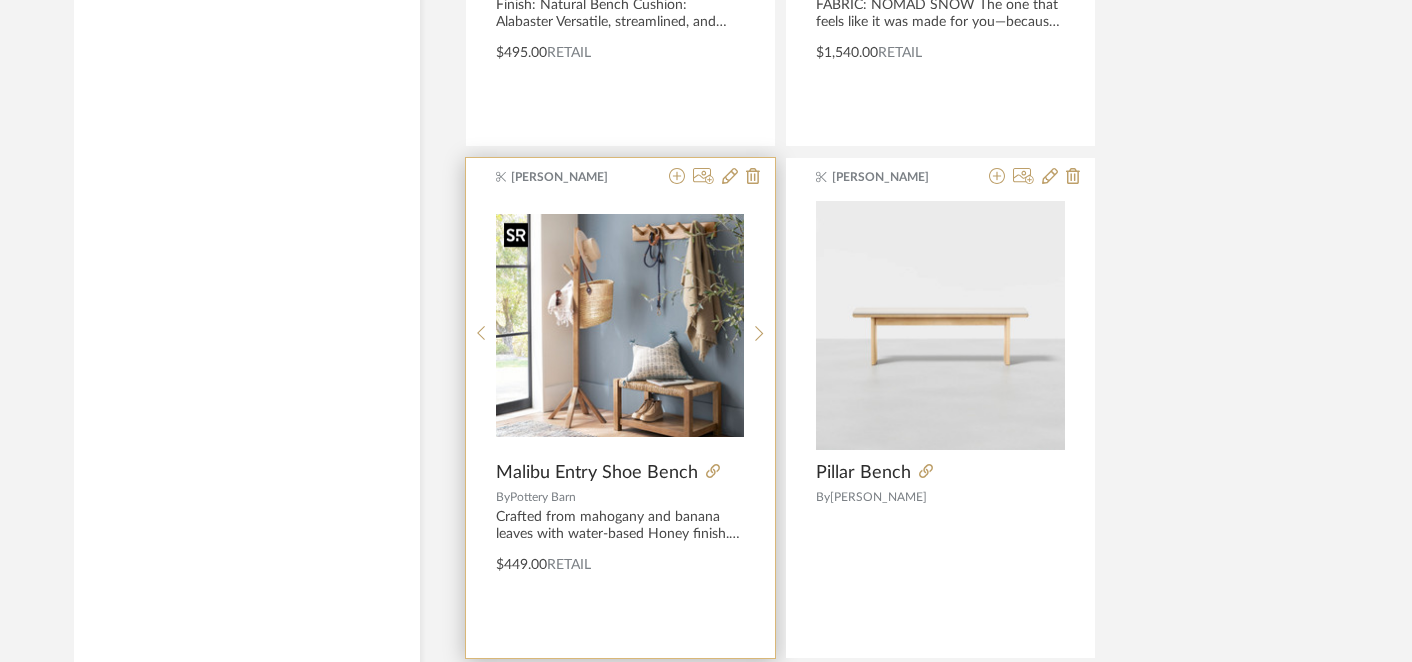 click at bounding box center [620, 325] 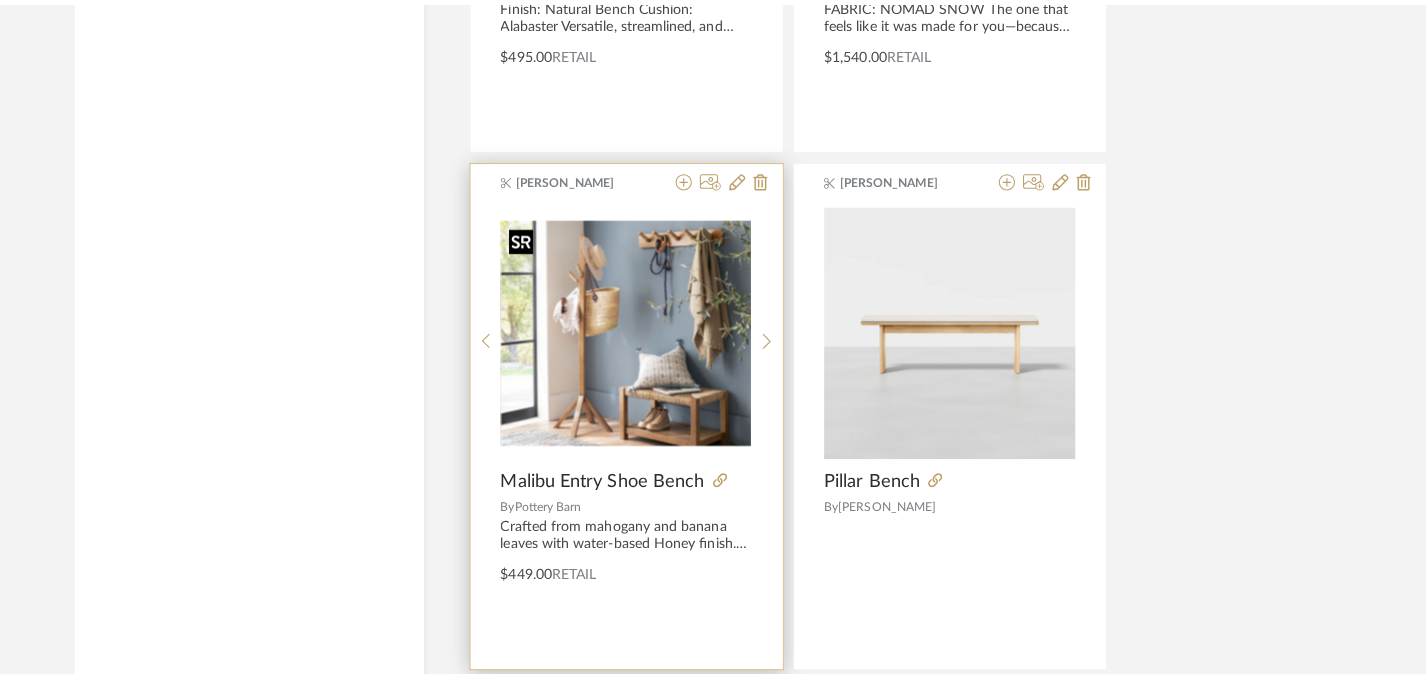 scroll, scrollTop: 0, scrollLeft: 0, axis: both 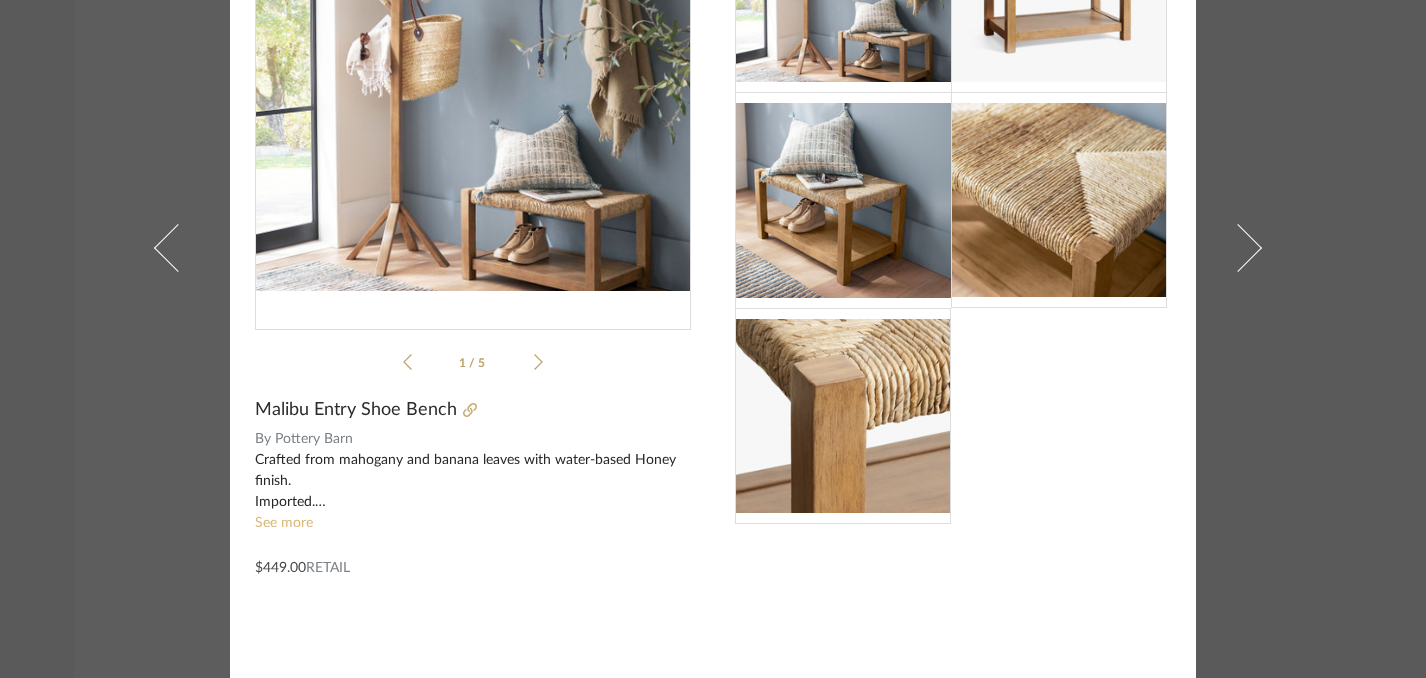 click on "See more" 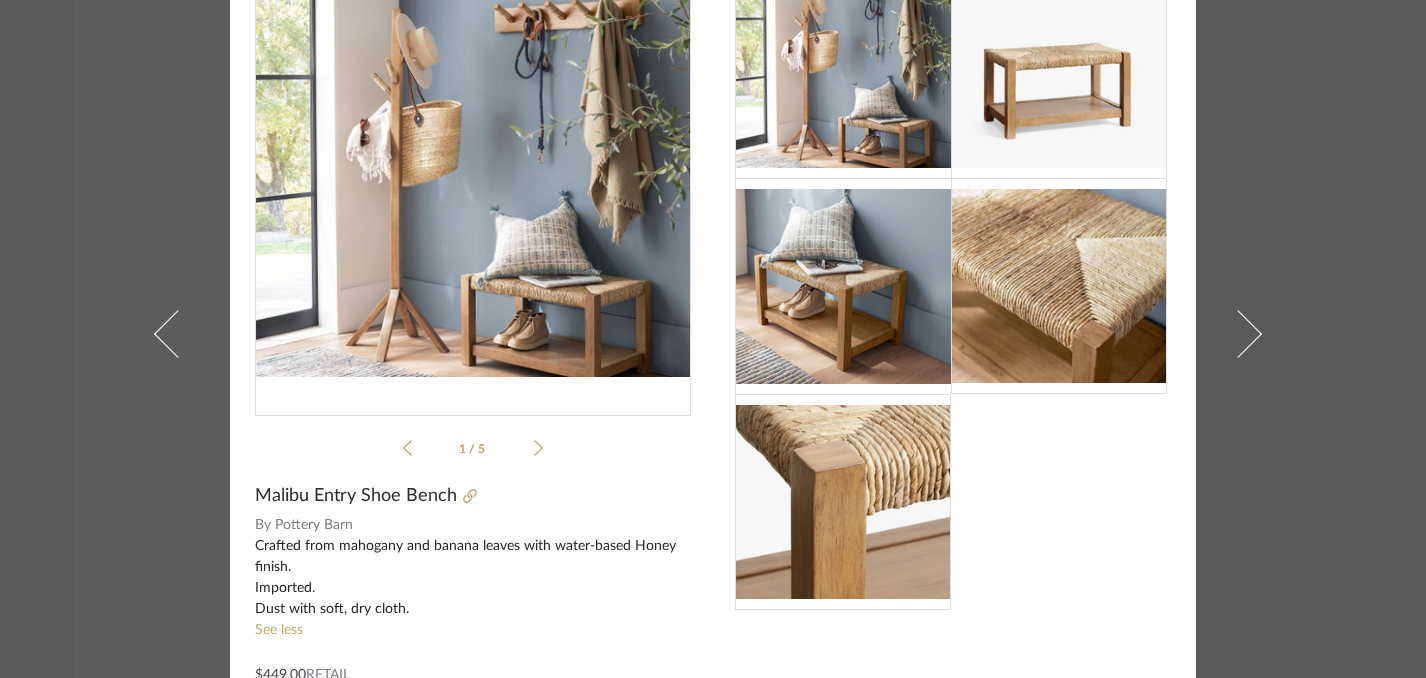 scroll, scrollTop: 0, scrollLeft: 0, axis: both 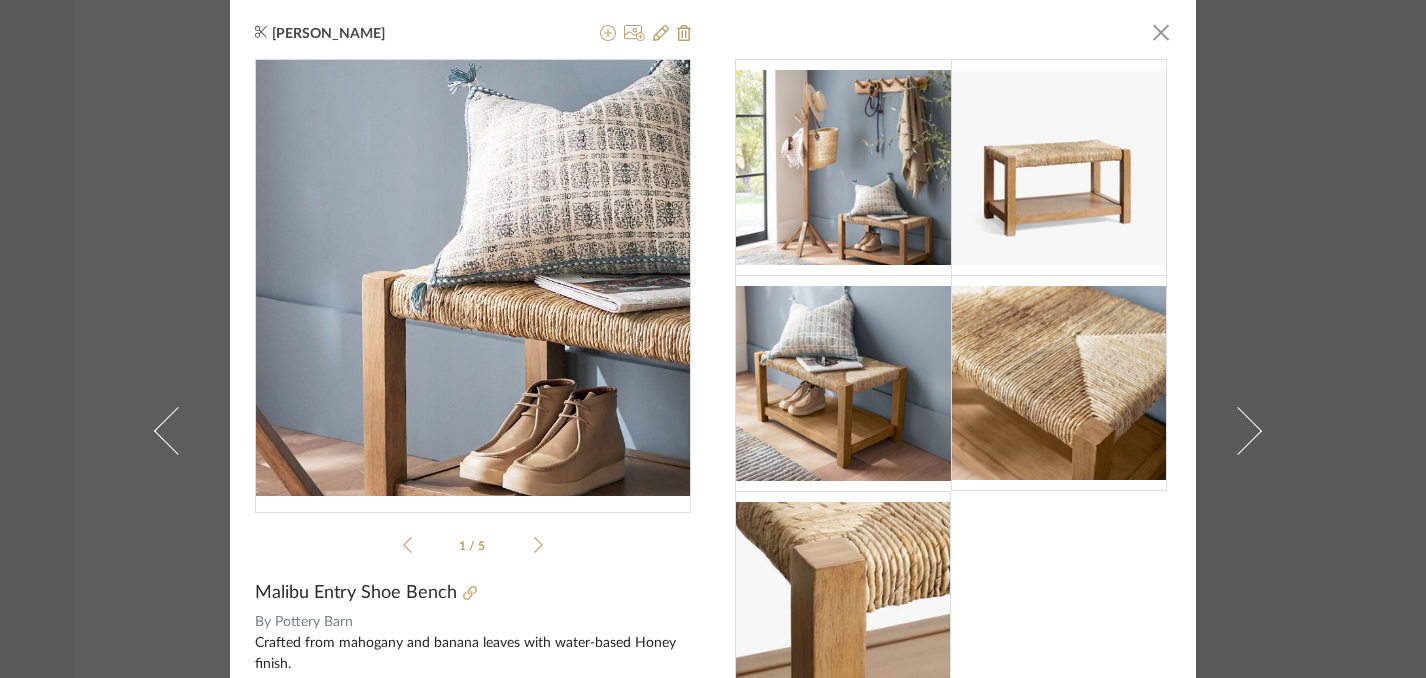 click at bounding box center [473, 278] 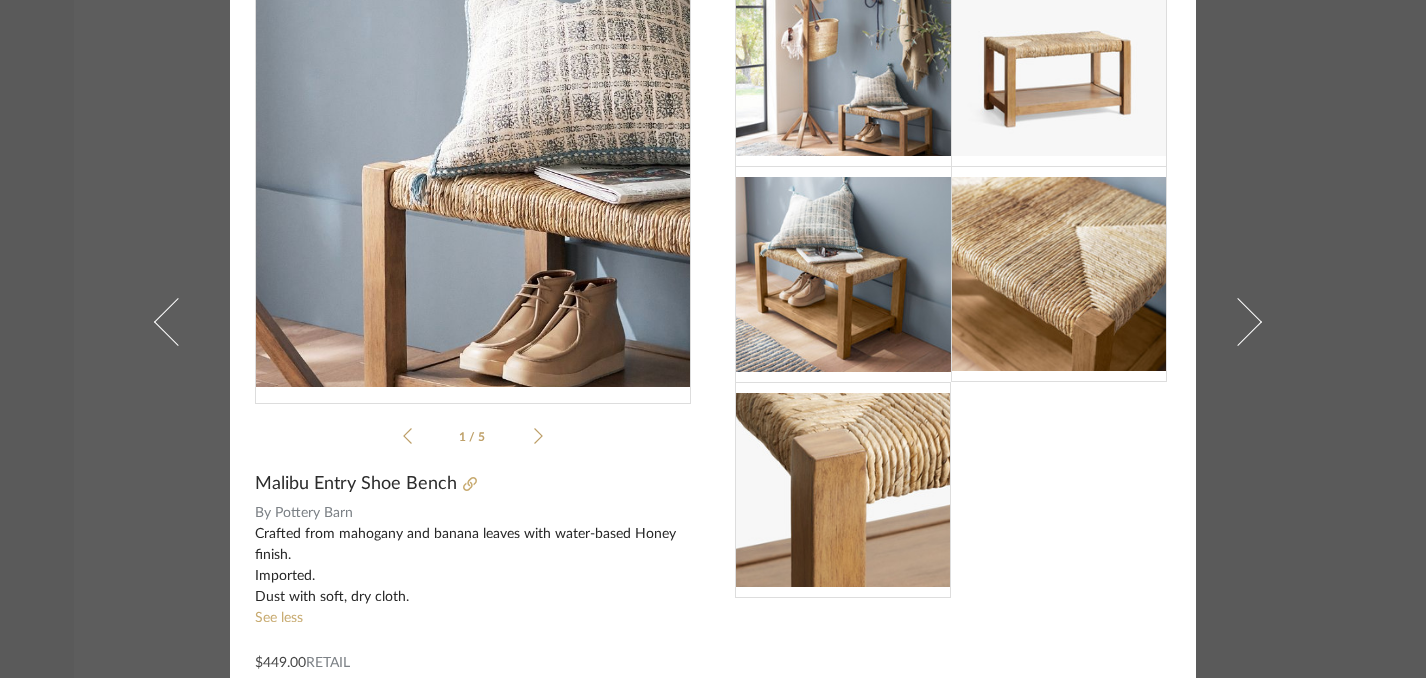 scroll, scrollTop: 183, scrollLeft: 0, axis: vertical 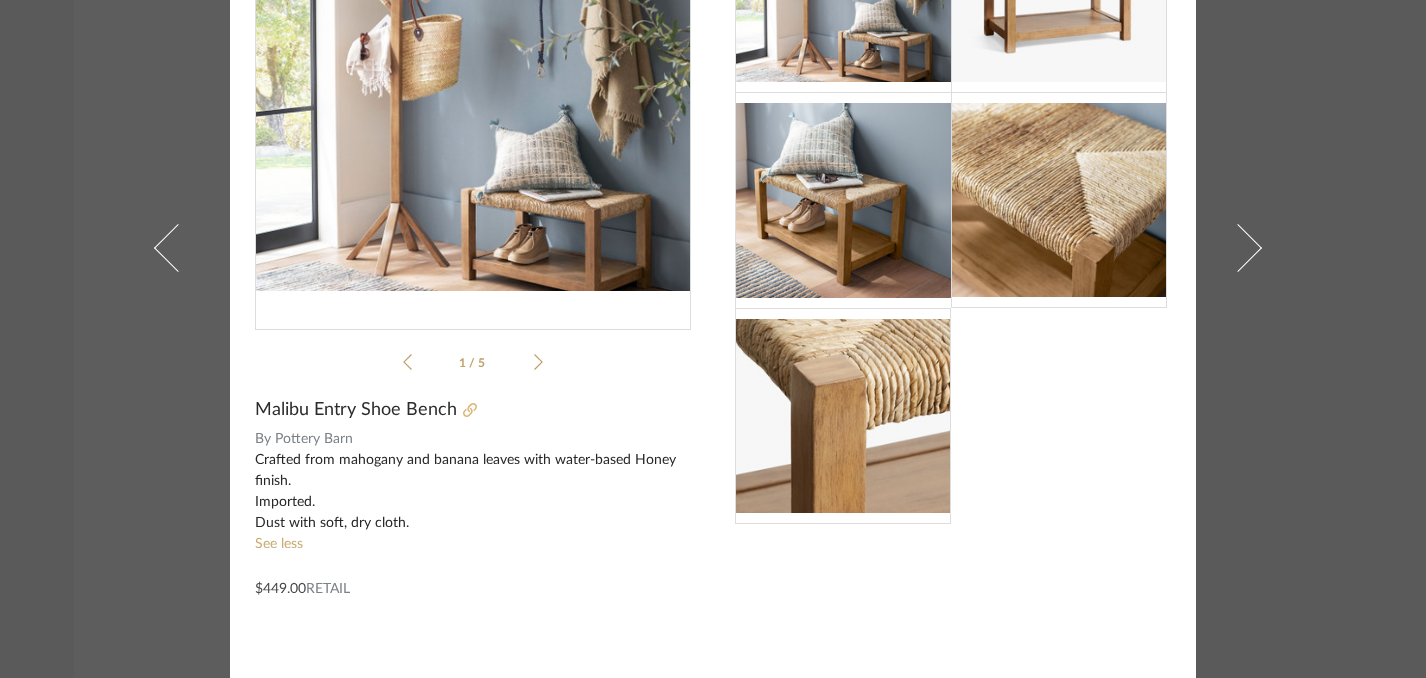 click 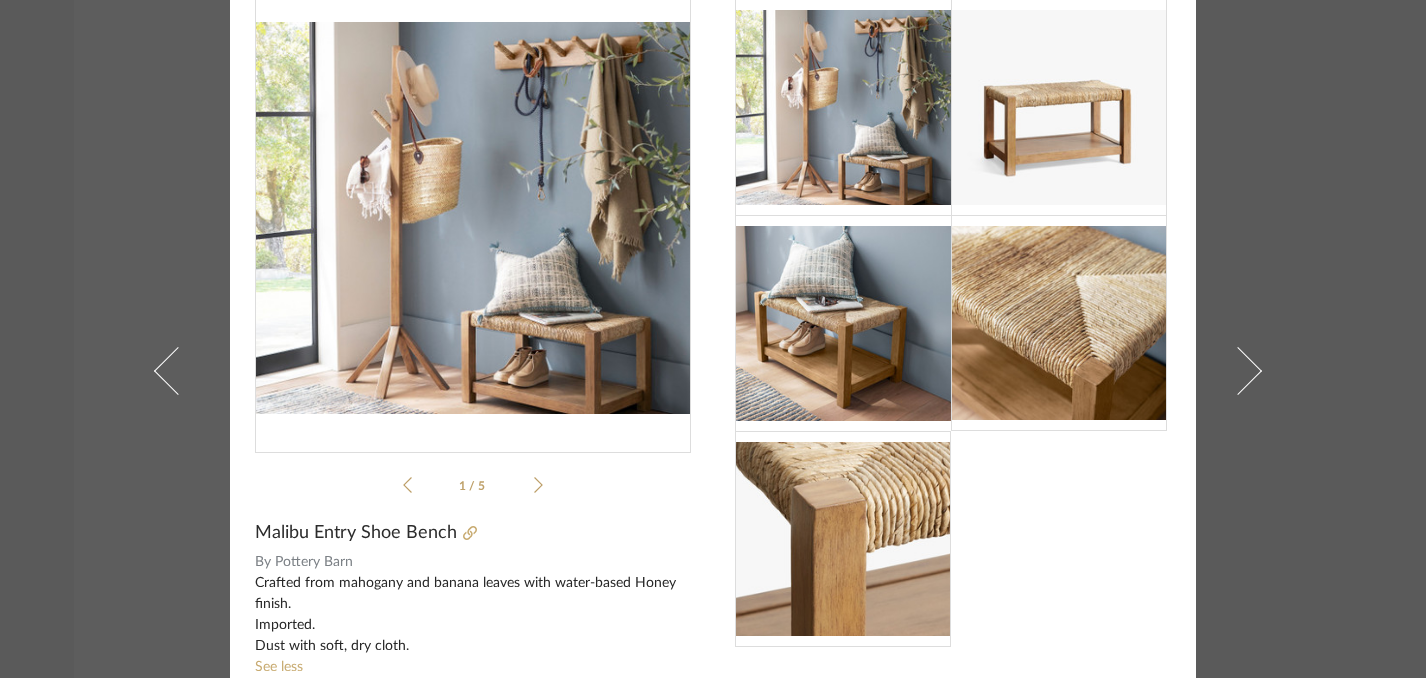 scroll, scrollTop: 0, scrollLeft: 0, axis: both 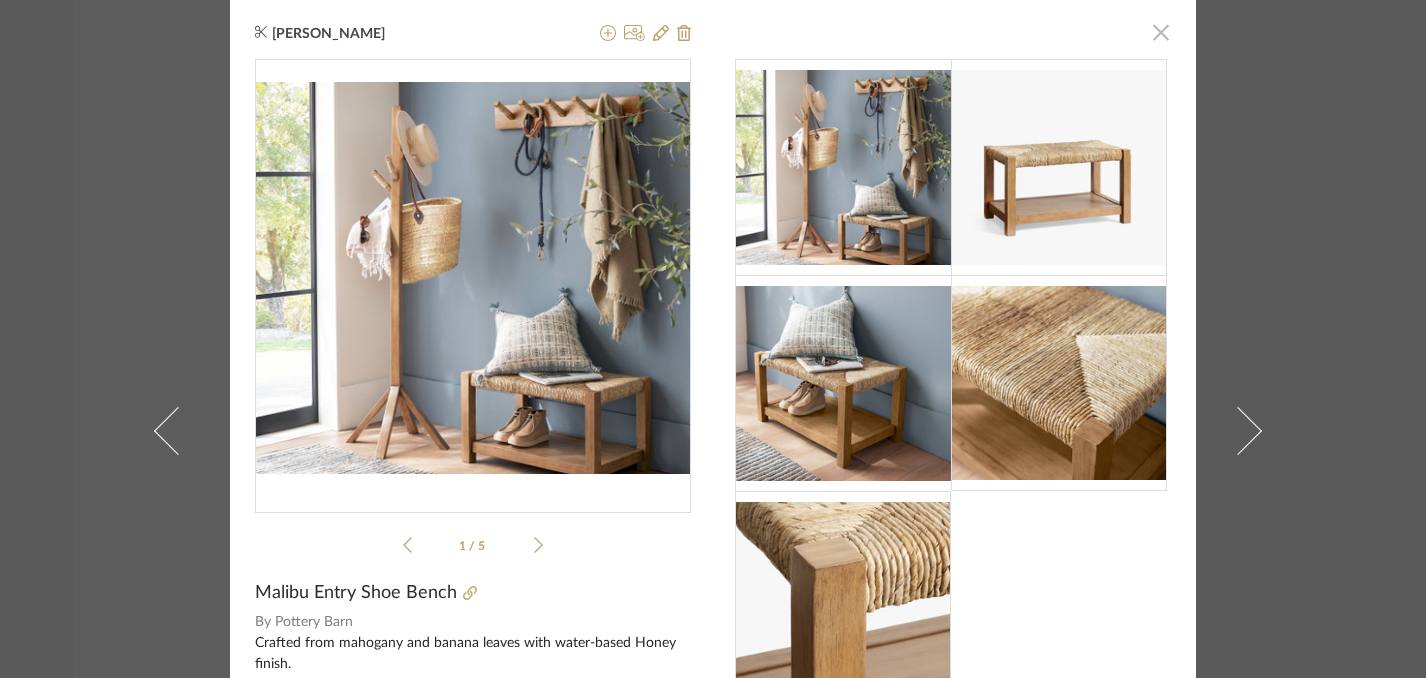 click 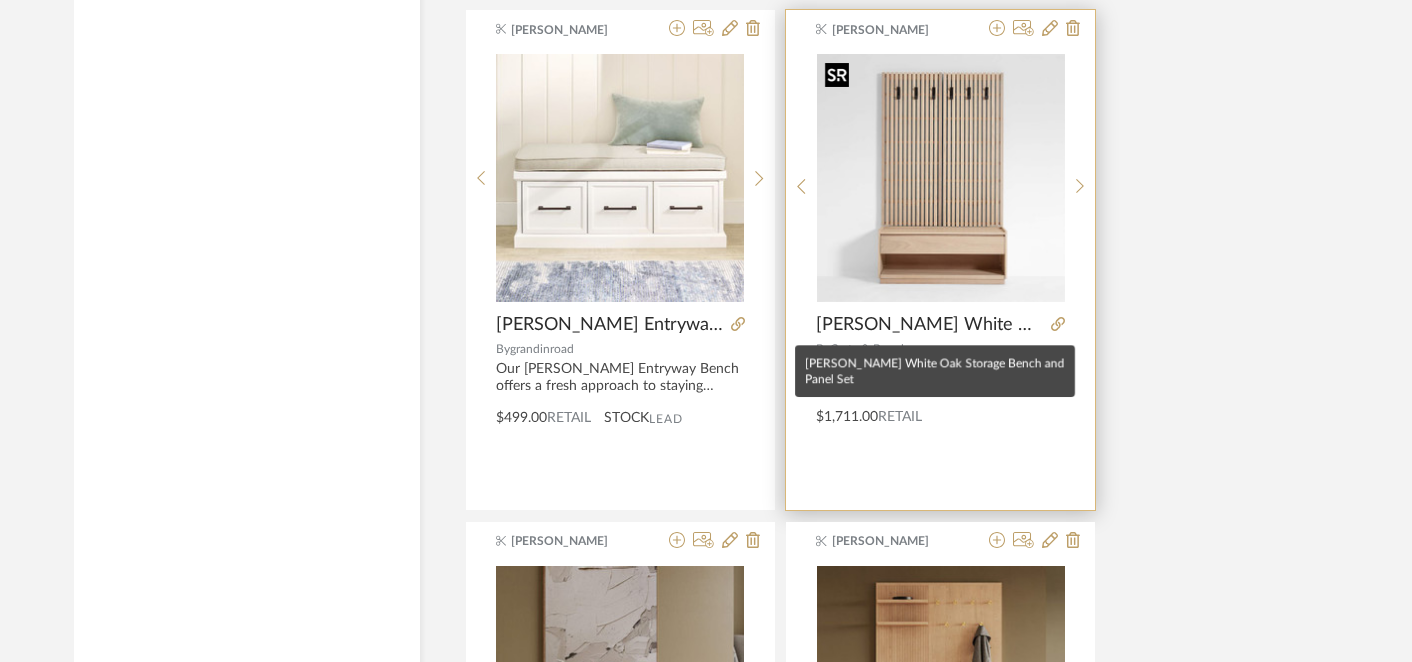 scroll, scrollTop: 6603, scrollLeft: 0, axis: vertical 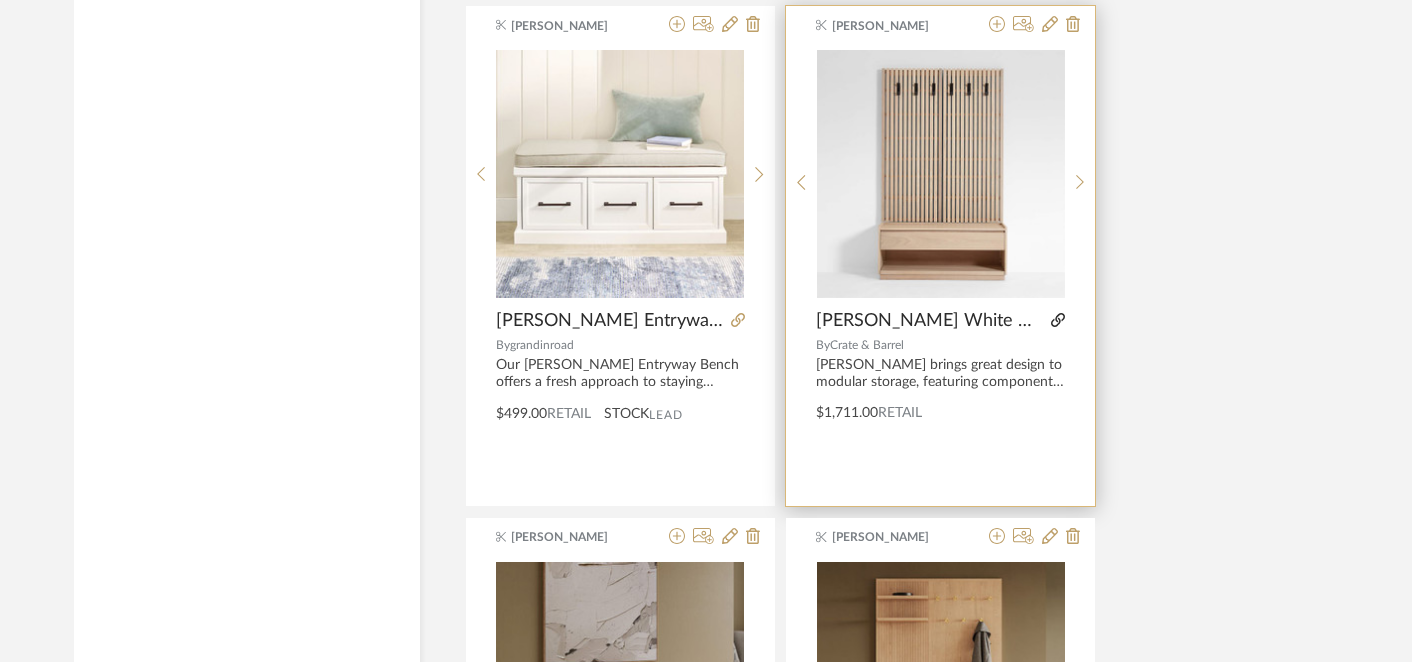 click 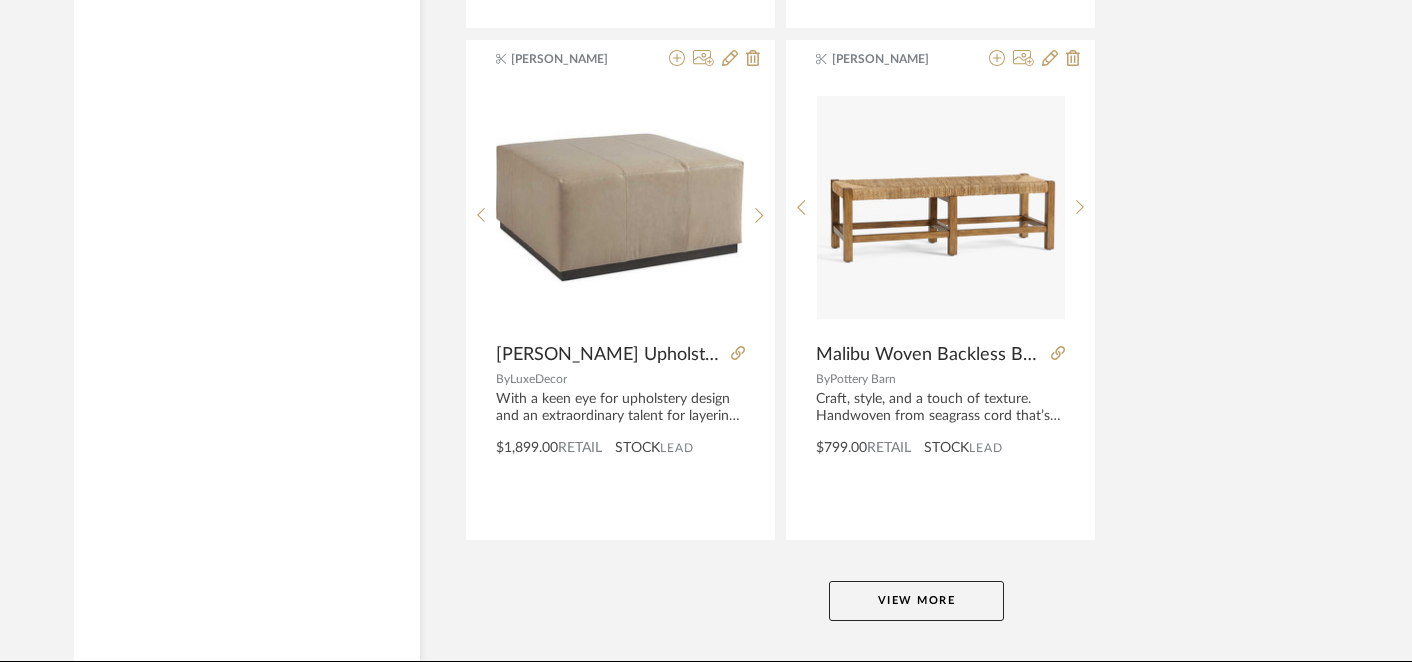 scroll, scrollTop: 9217, scrollLeft: 0, axis: vertical 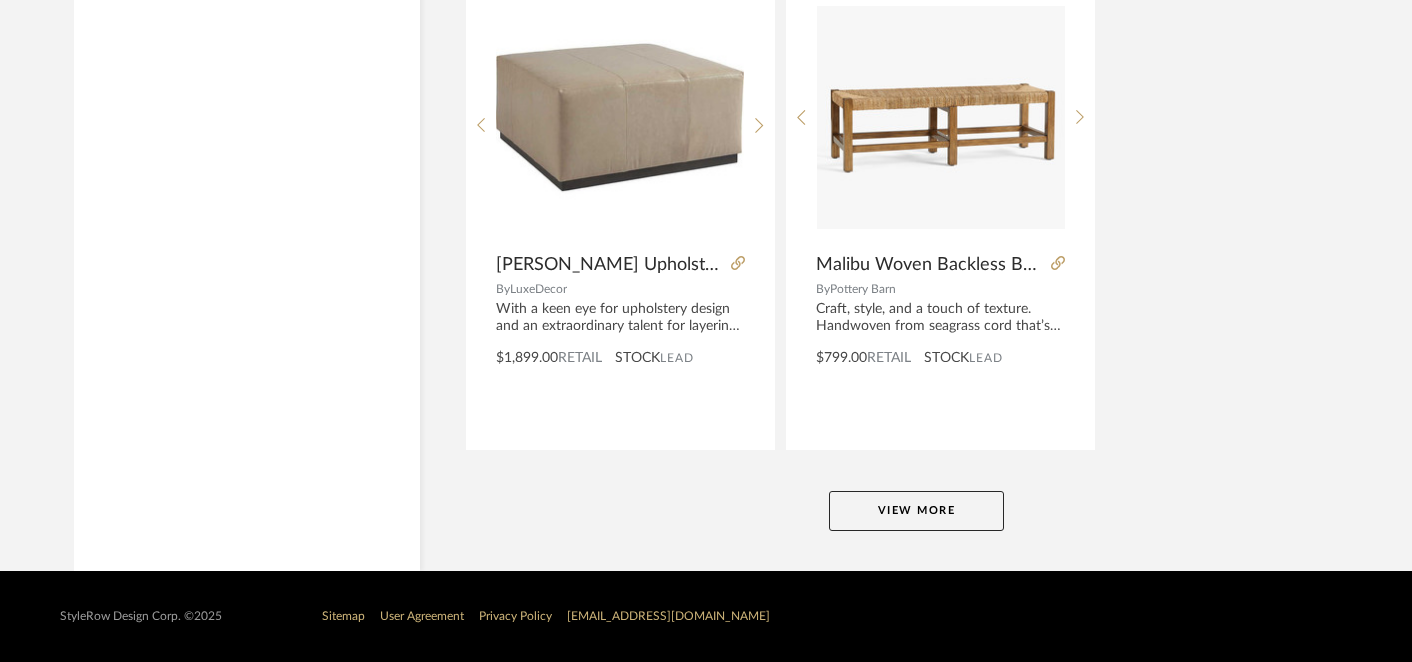 click on "View More" 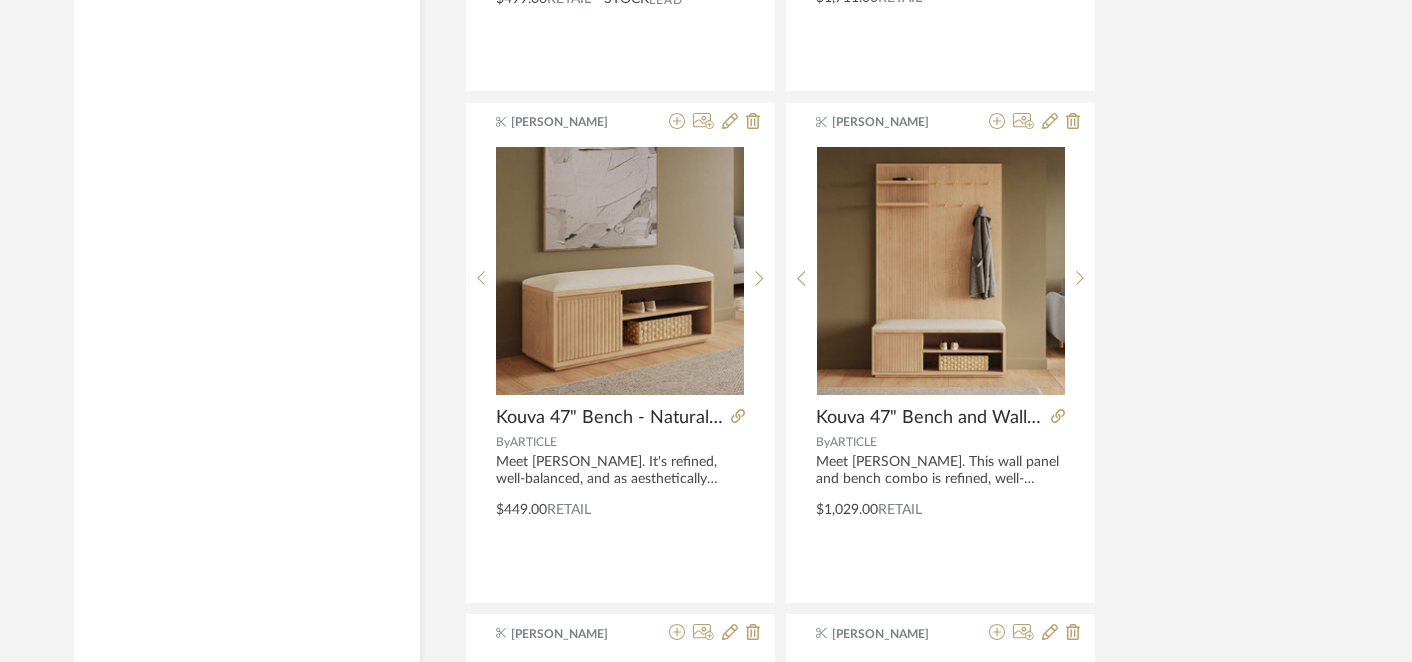 scroll, scrollTop: 7008, scrollLeft: 0, axis: vertical 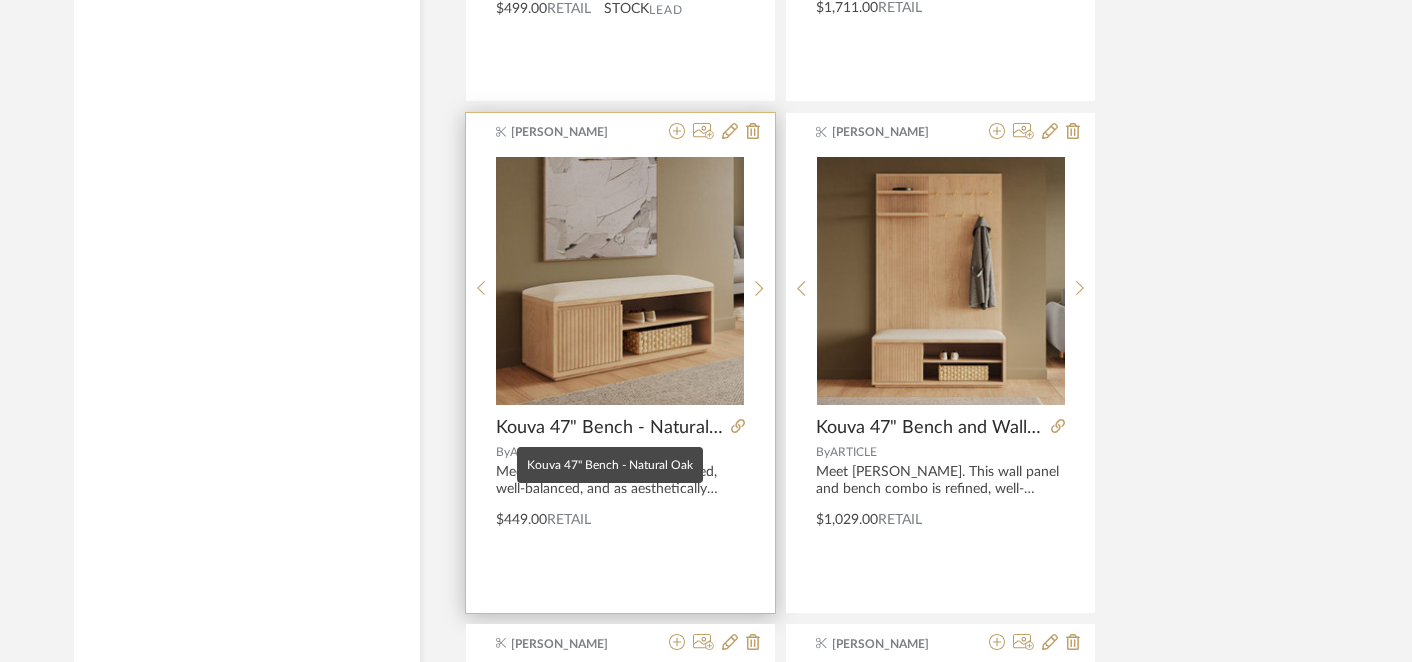 click on "Kouva 47" Bench - Natural Oak" at bounding box center (609, 428) 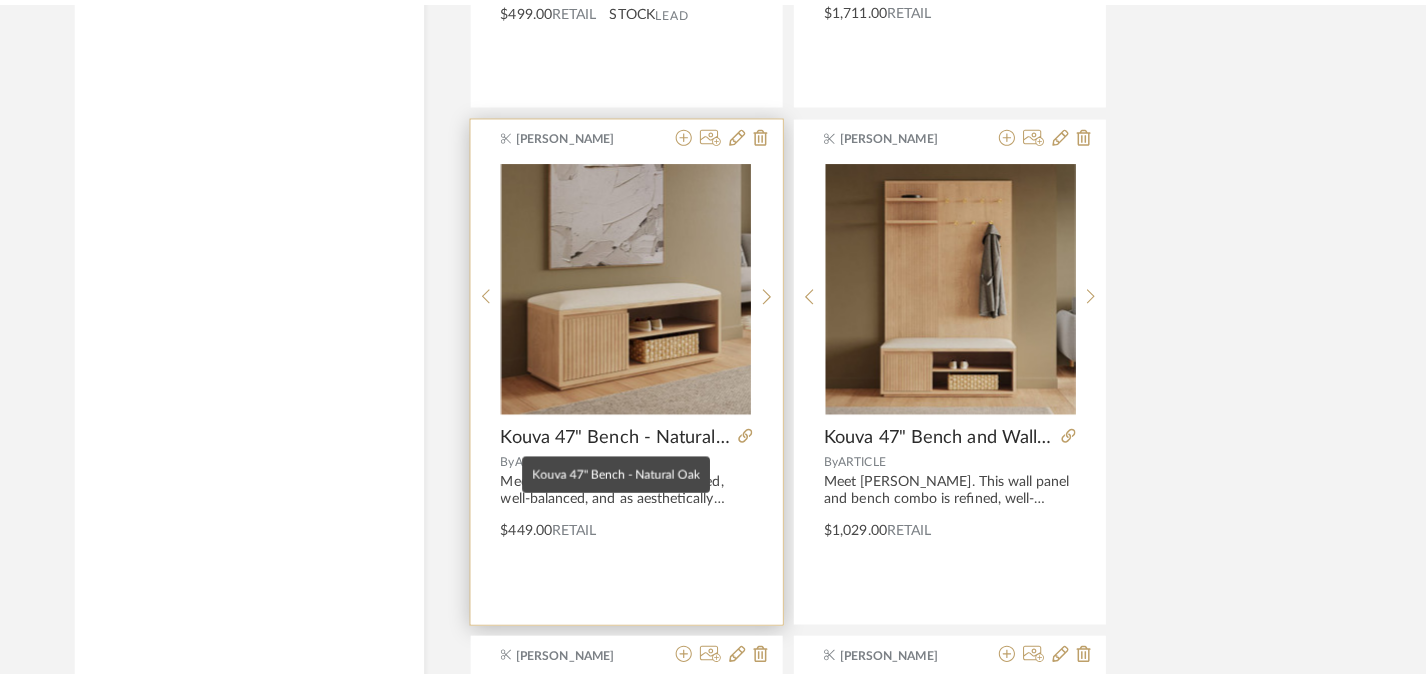 scroll, scrollTop: 0, scrollLeft: 0, axis: both 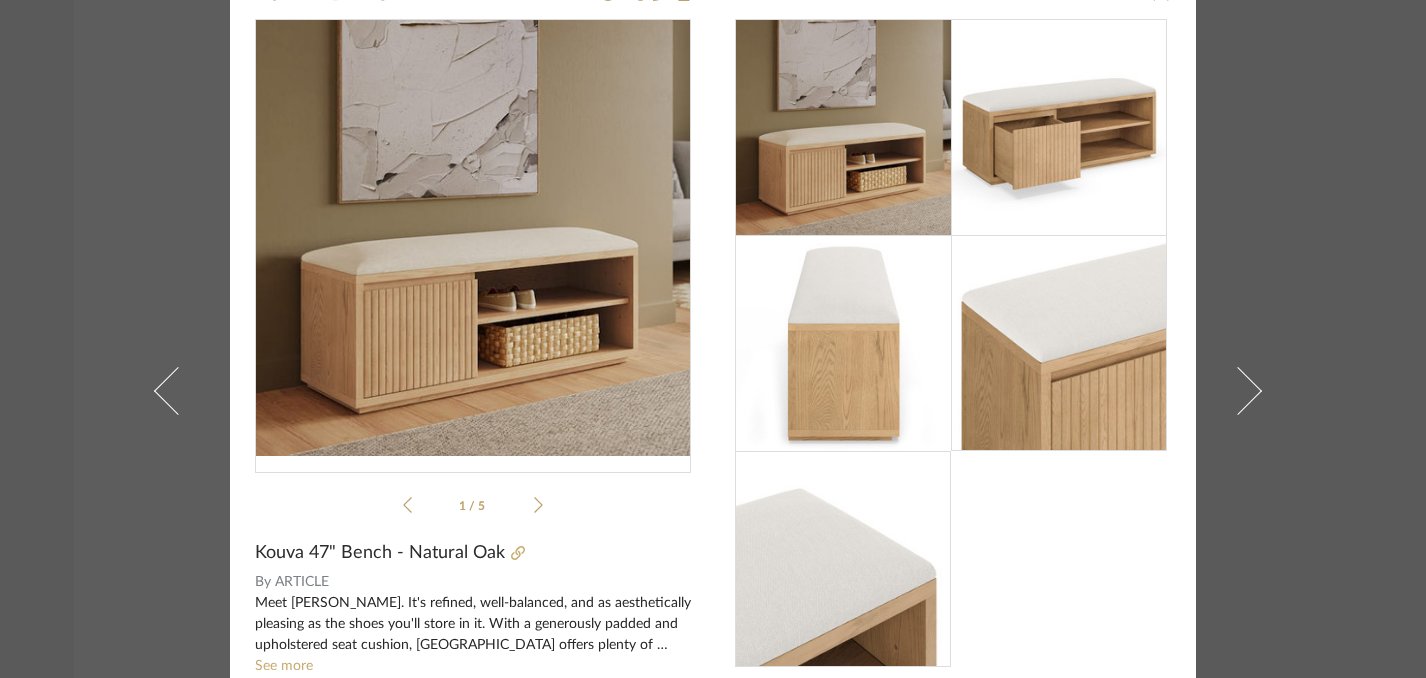 click 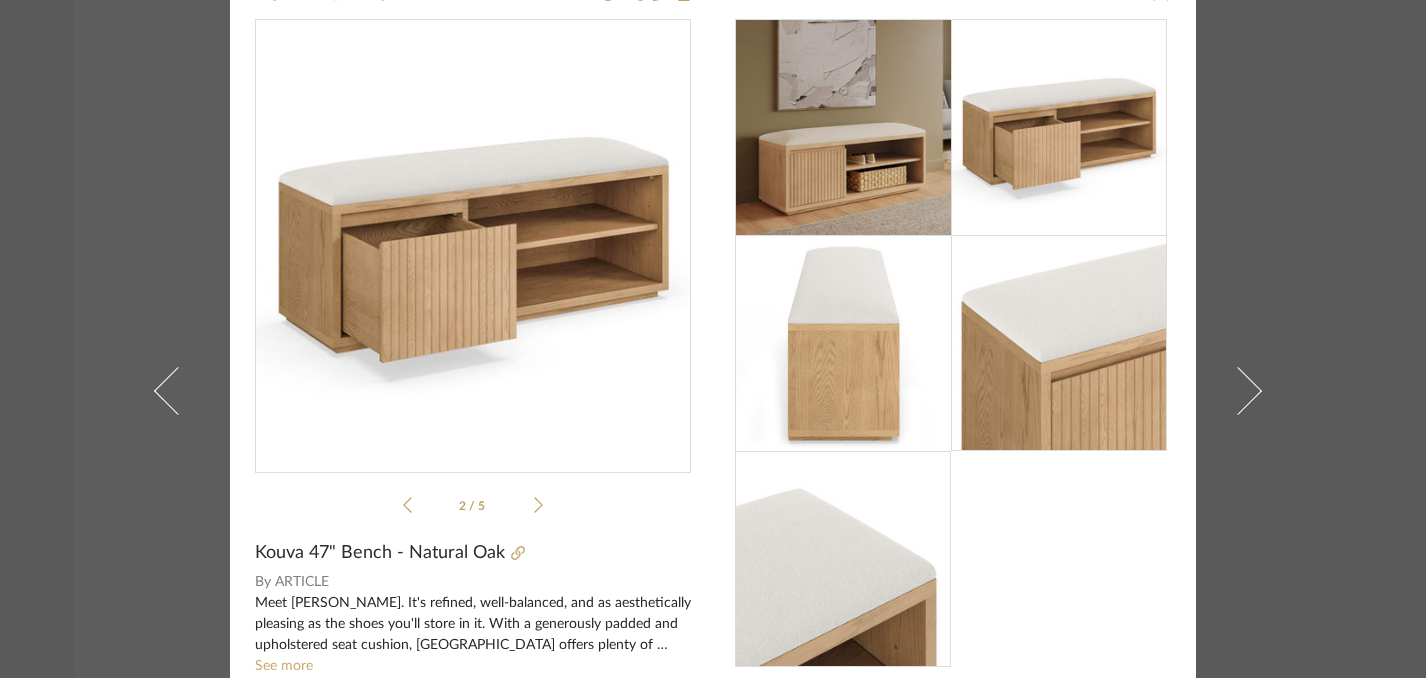 click 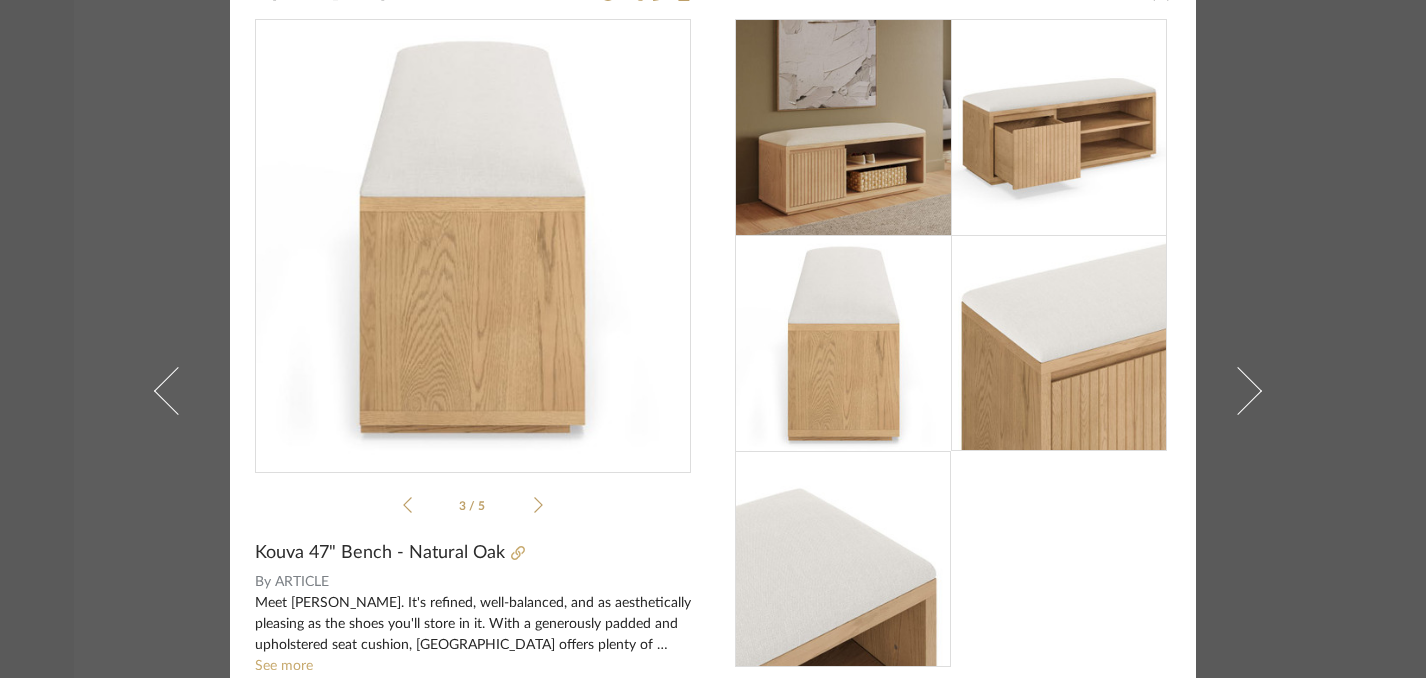click 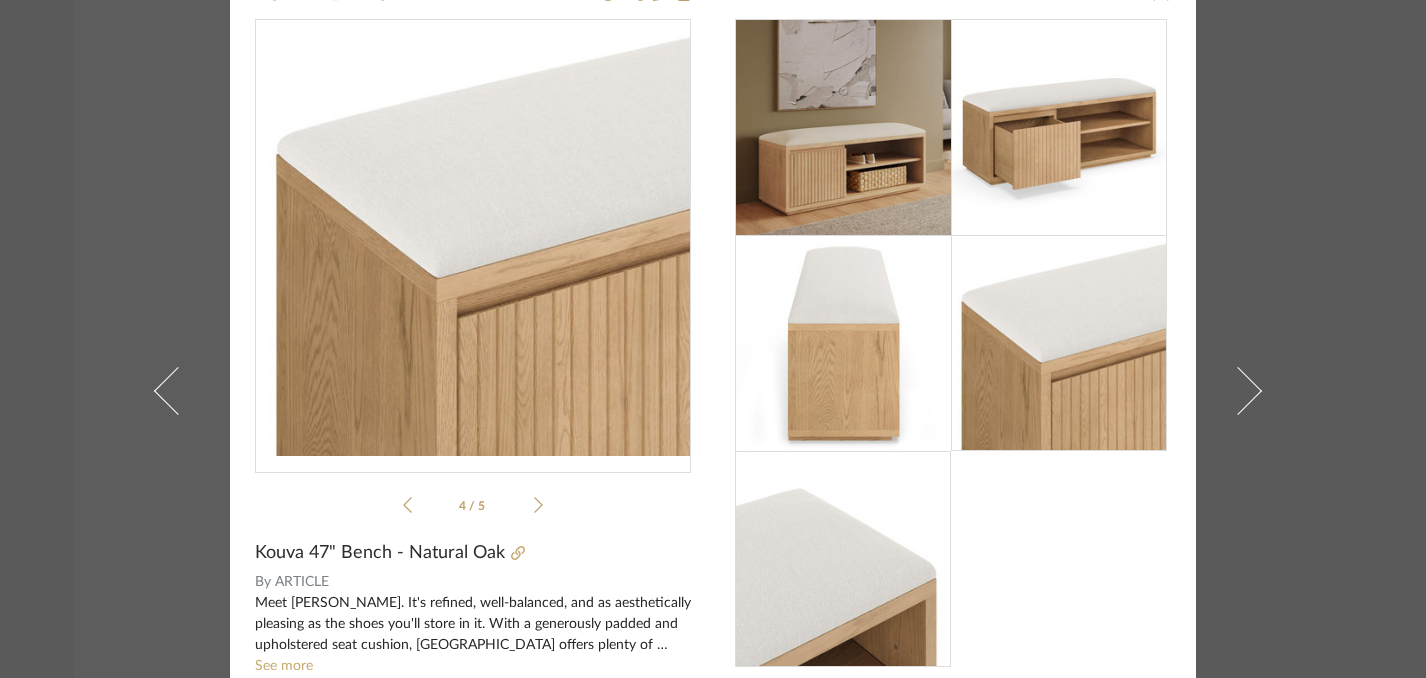 click 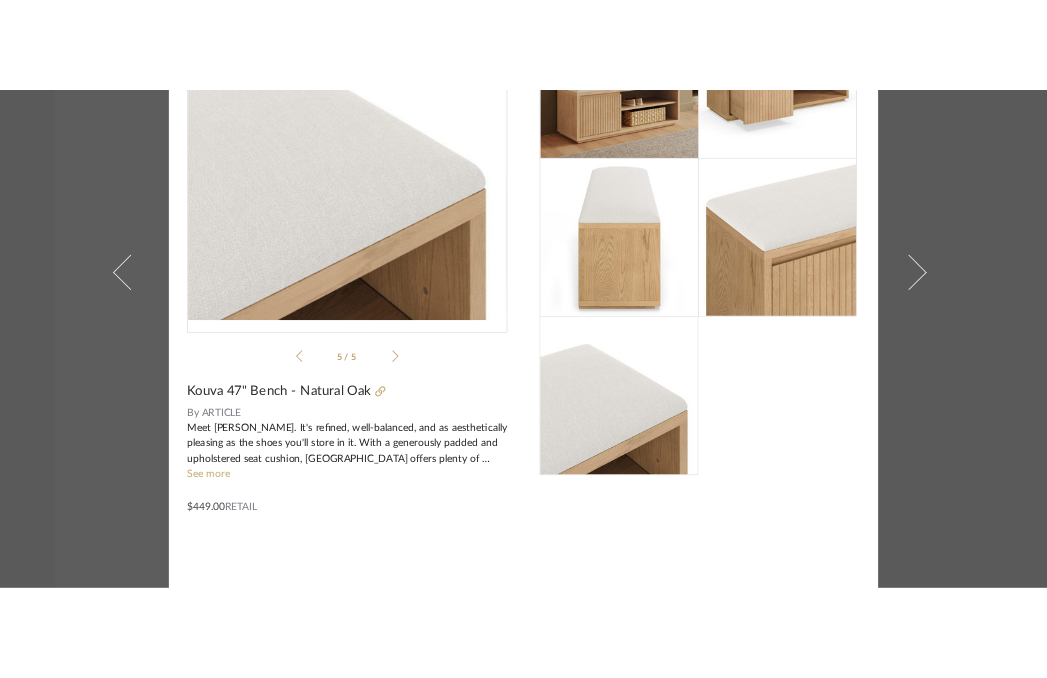 scroll, scrollTop: 0, scrollLeft: 0, axis: both 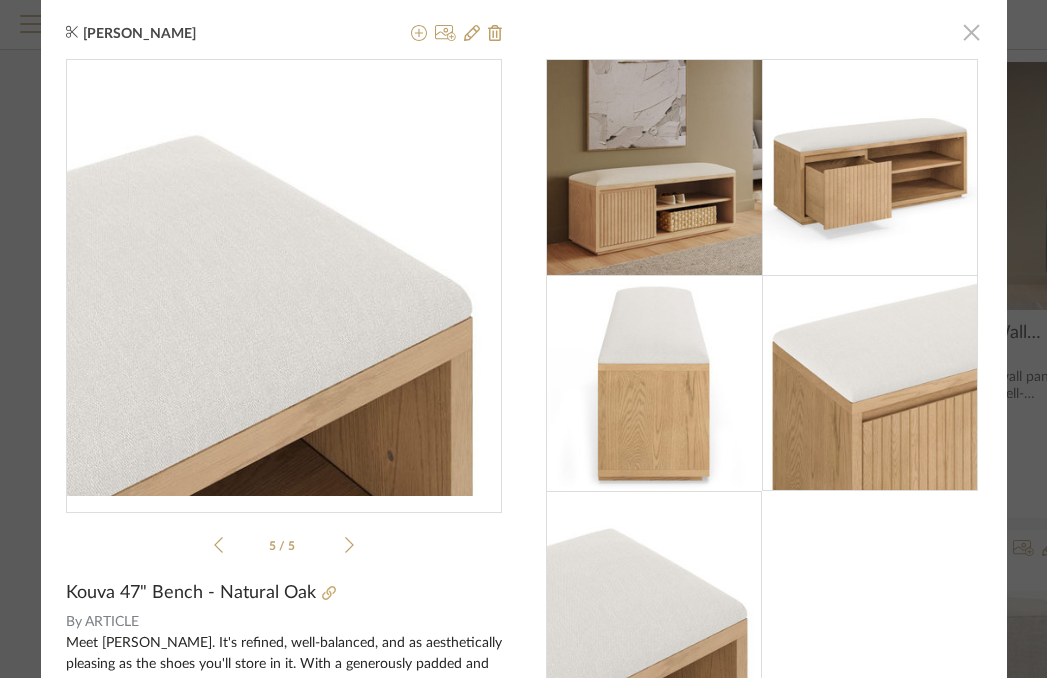 click 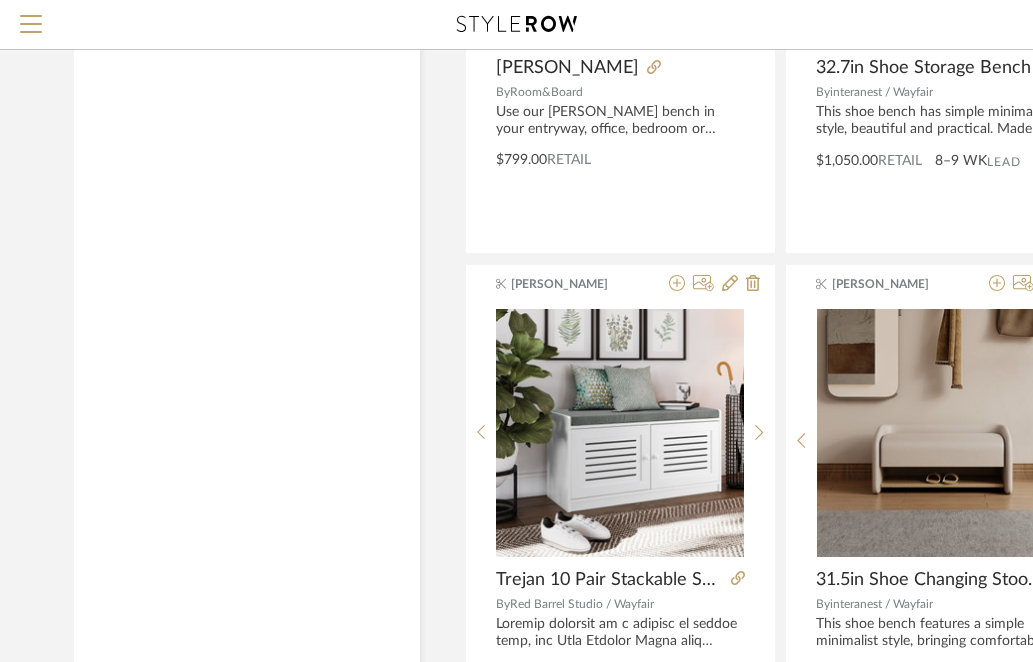 scroll, scrollTop: 5682, scrollLeft: 0, axis: vertical 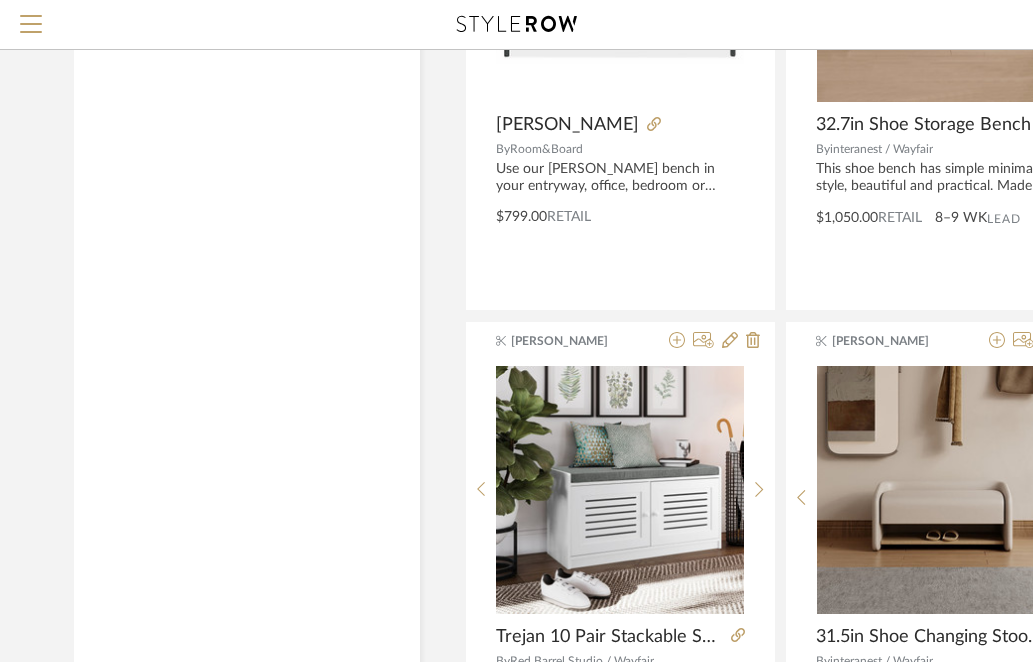 click at bounding box center [517, 24] 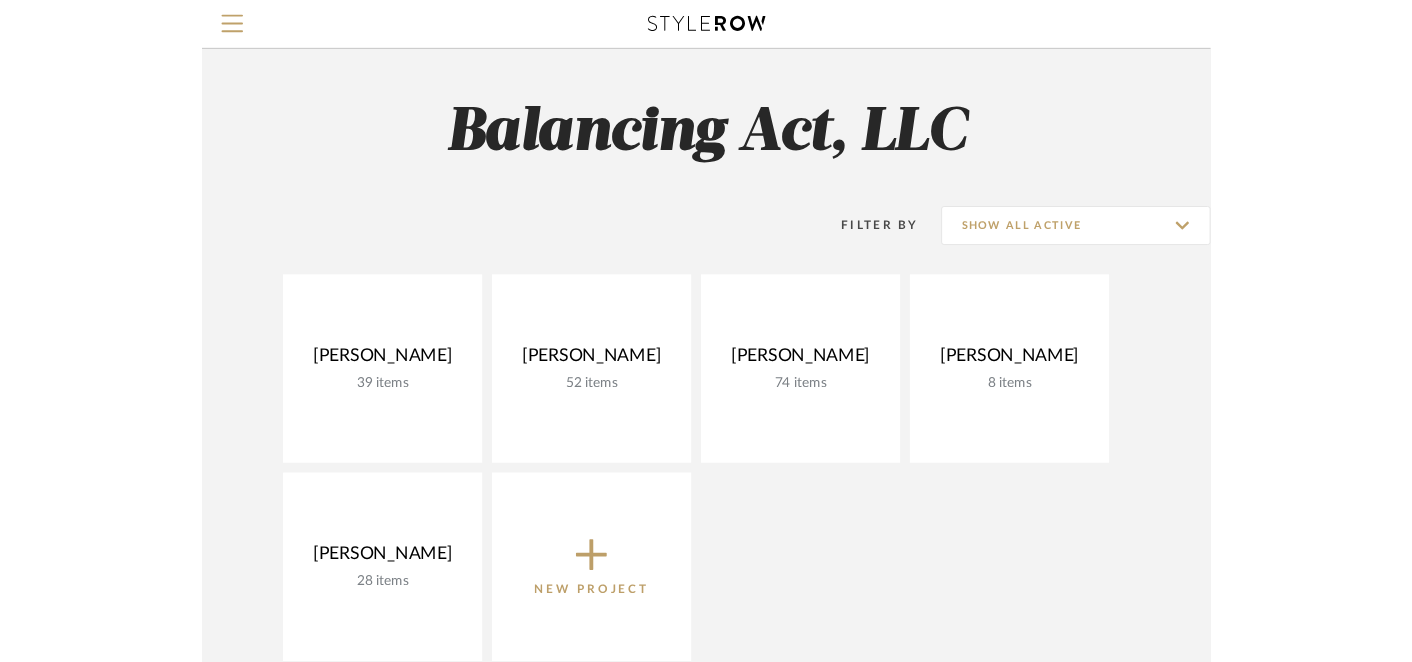 scroll, scrollTop: 0, scrollLeft: 0, axis: both 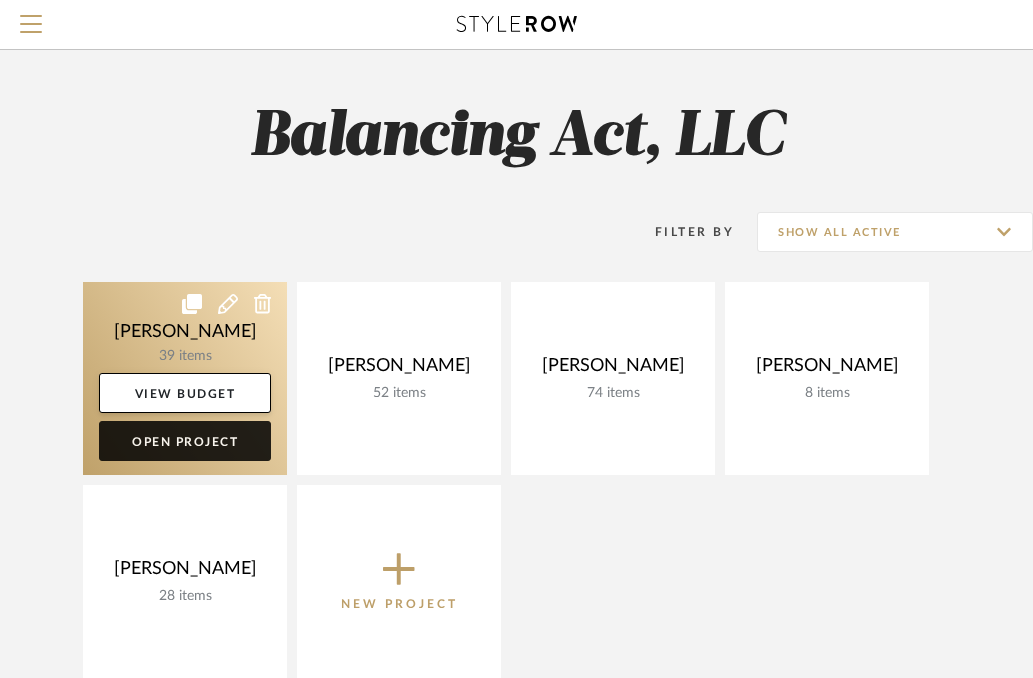 click on "Open Project" 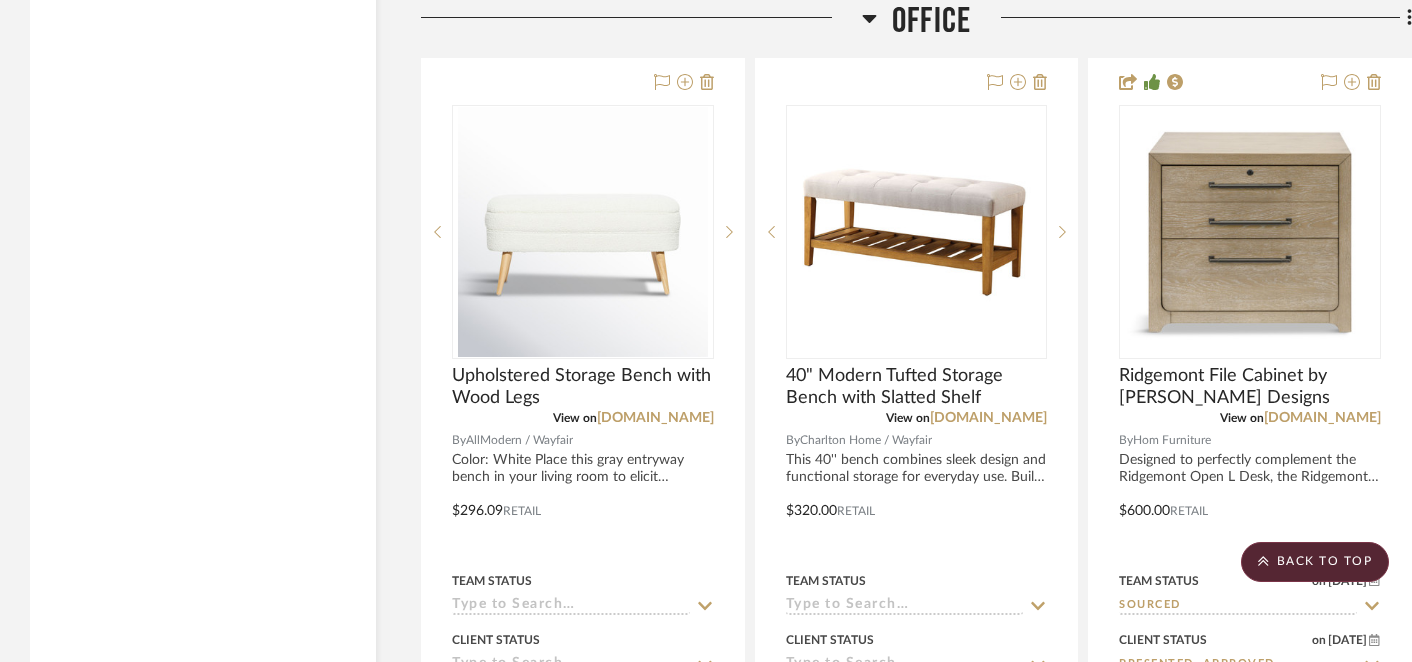 scroll, scrollTop: 9006, scrollLeft: 0, axis: vertical 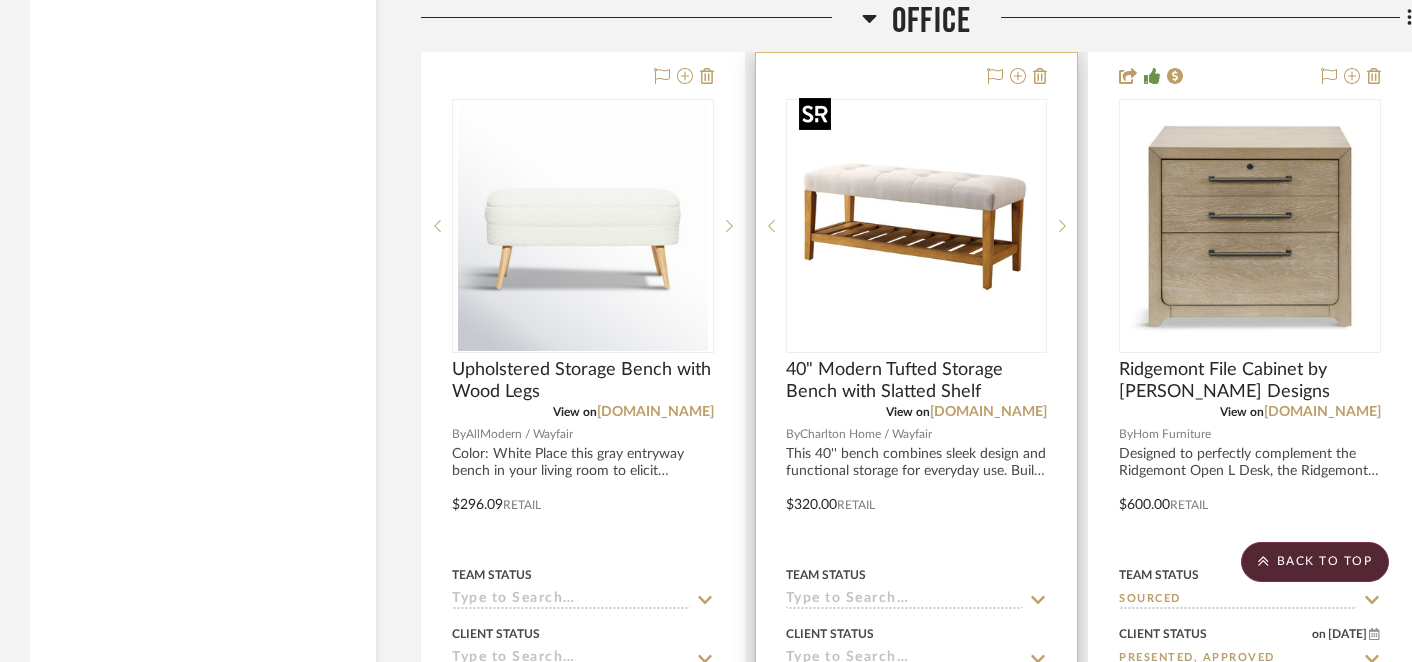 click at bounding box center (916, 226) 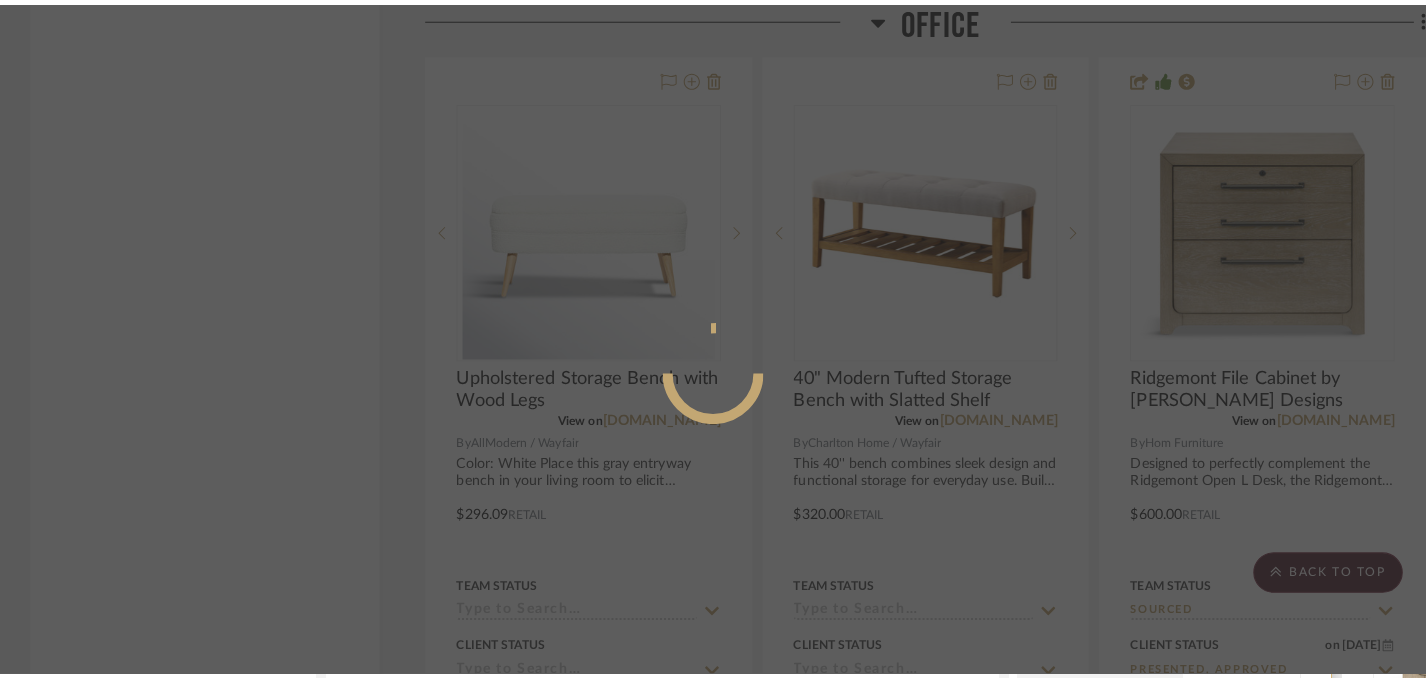 scroll, scrollTop: 0, scrollLeft: 0, axis: both 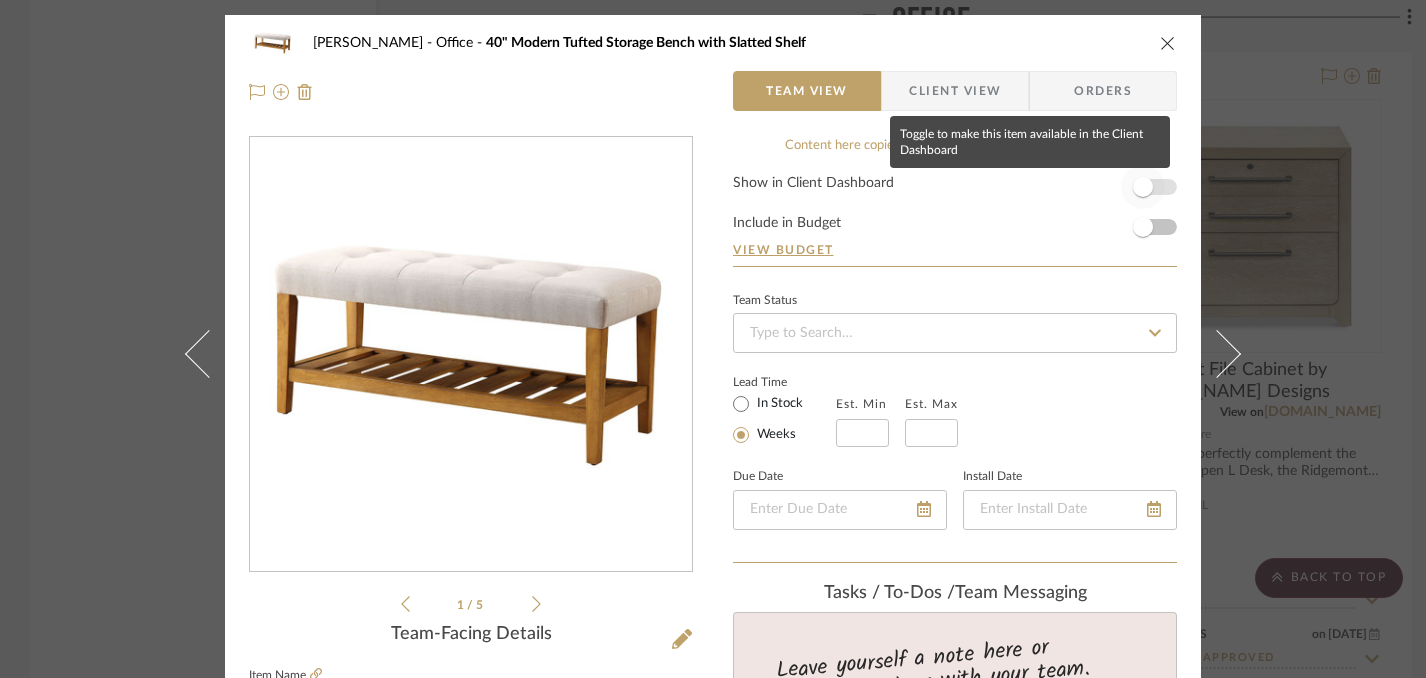click at bounding box center [1143, 187] 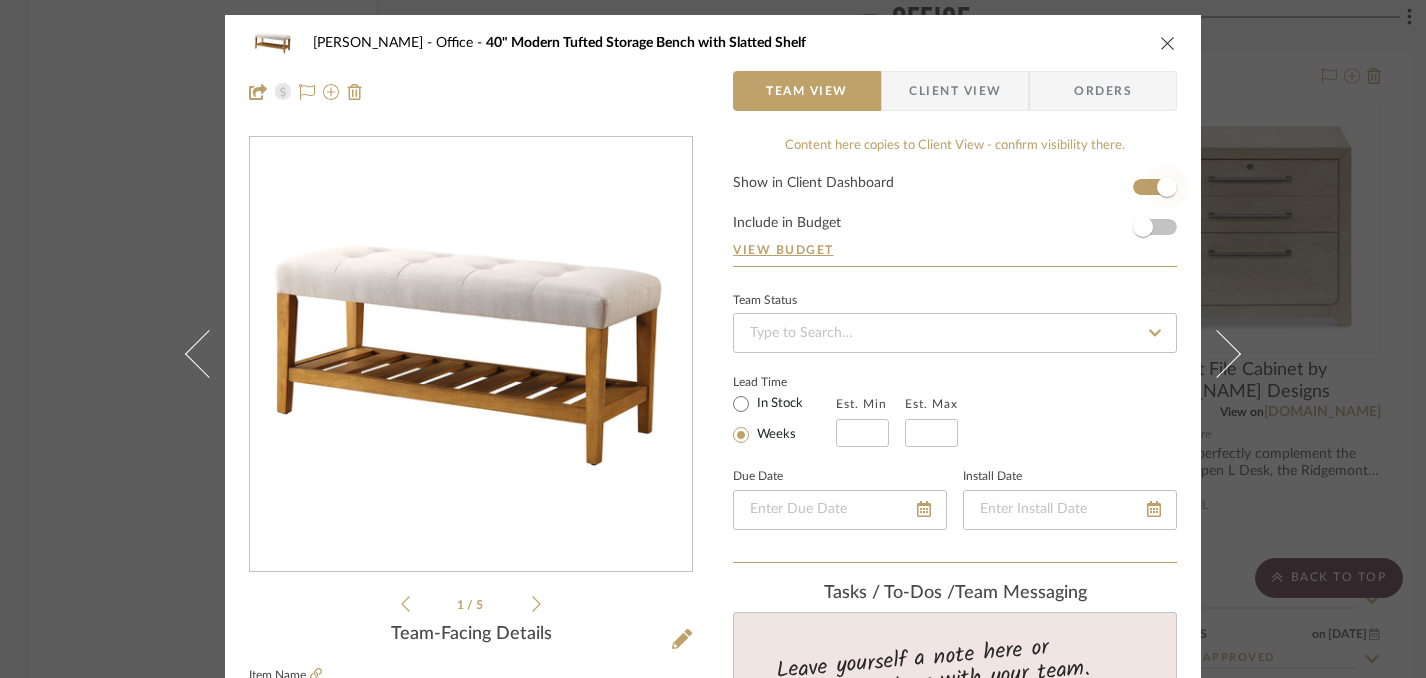 type 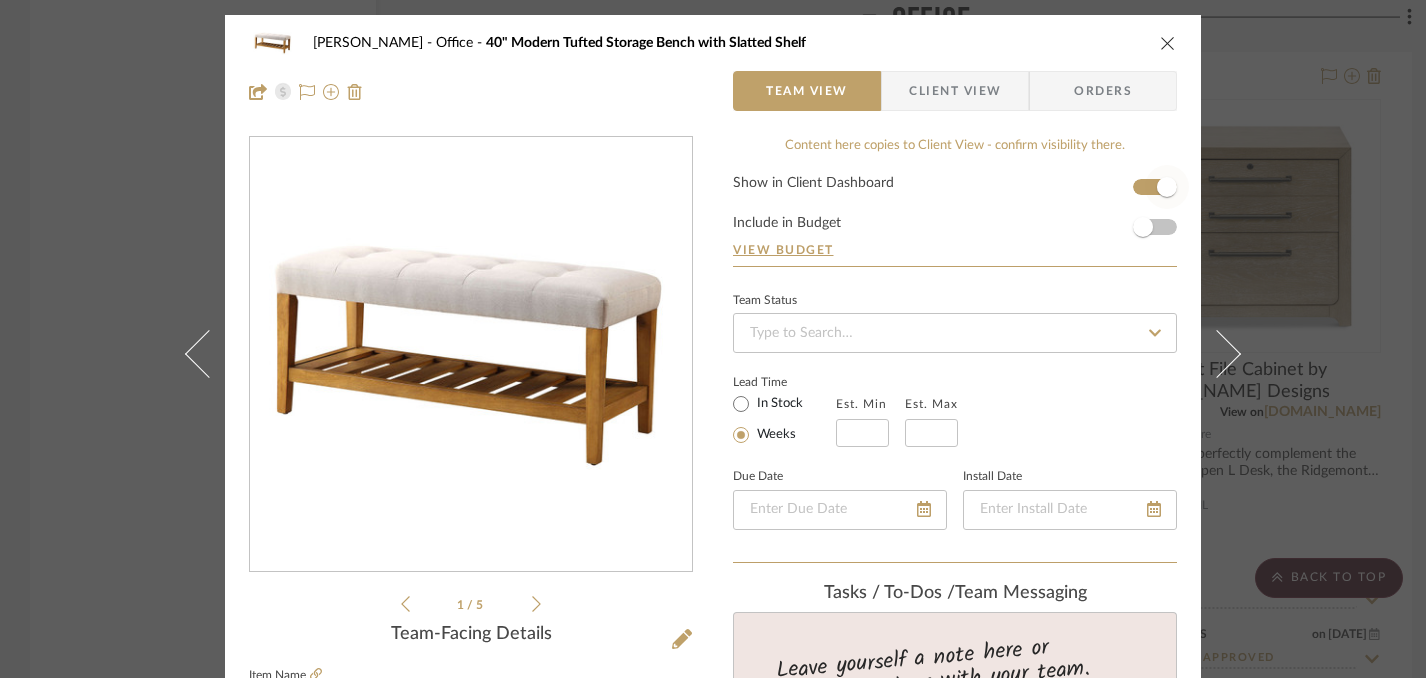 type 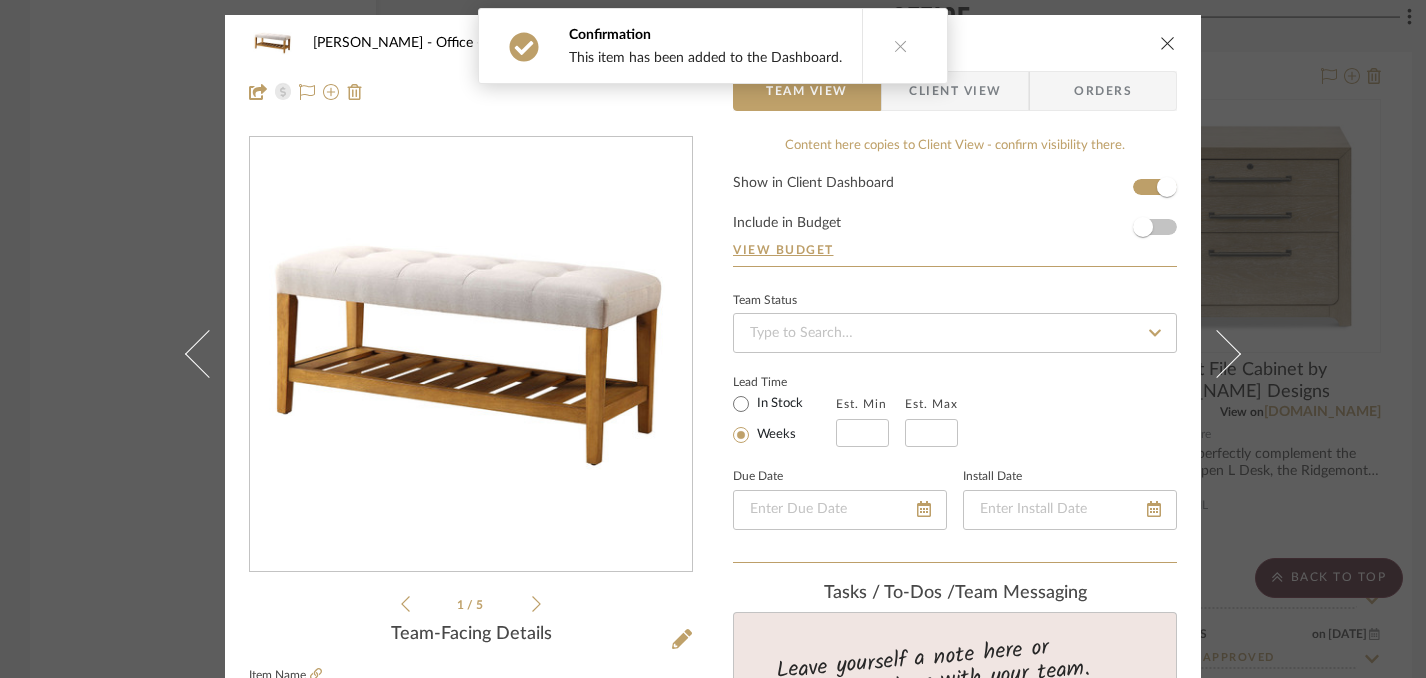 click at bounding box center [1168, 43] 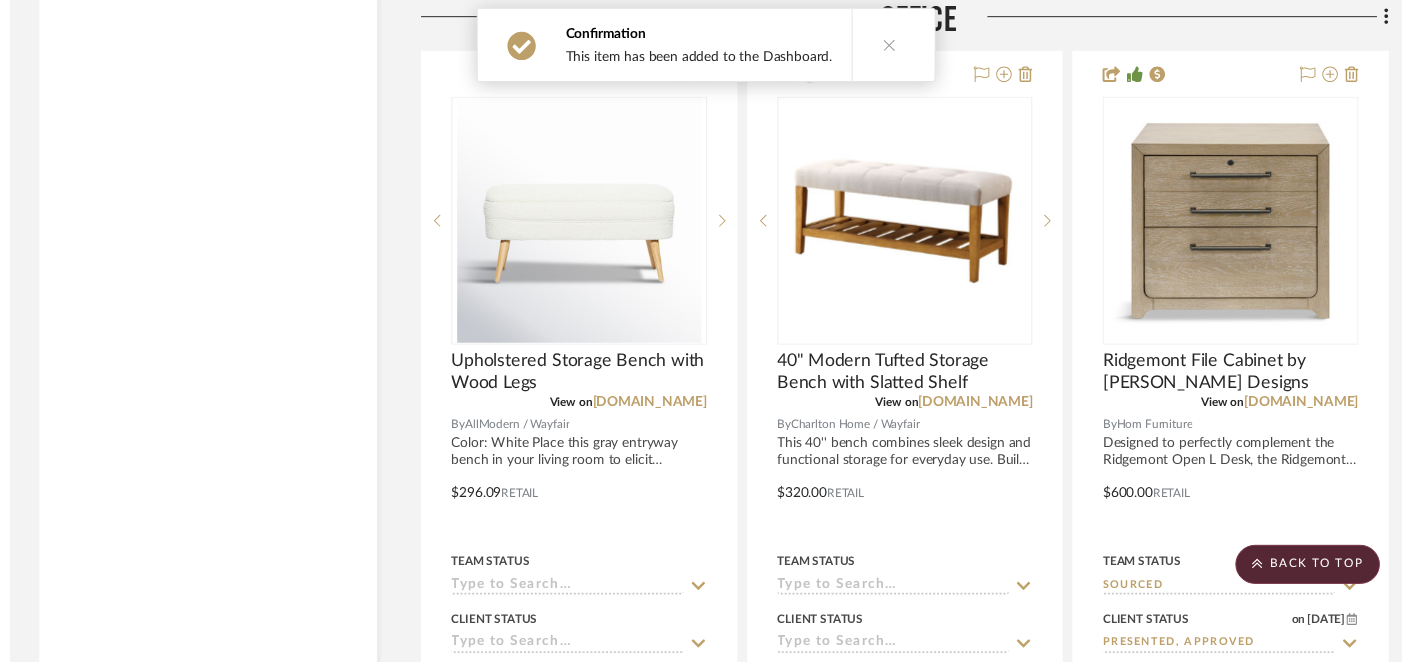 scroll, scrollTop: 9006, scrollLeft: 0, axis: vertical 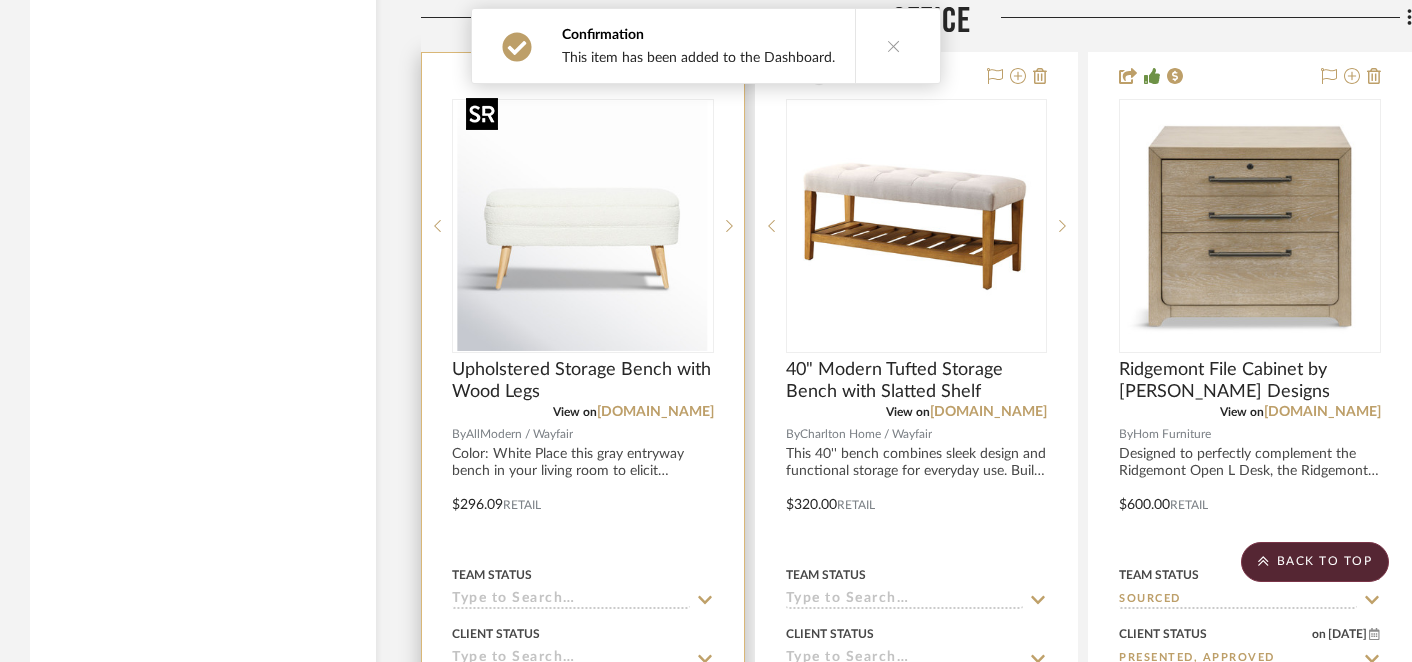 click at bounding box center [583, 226] 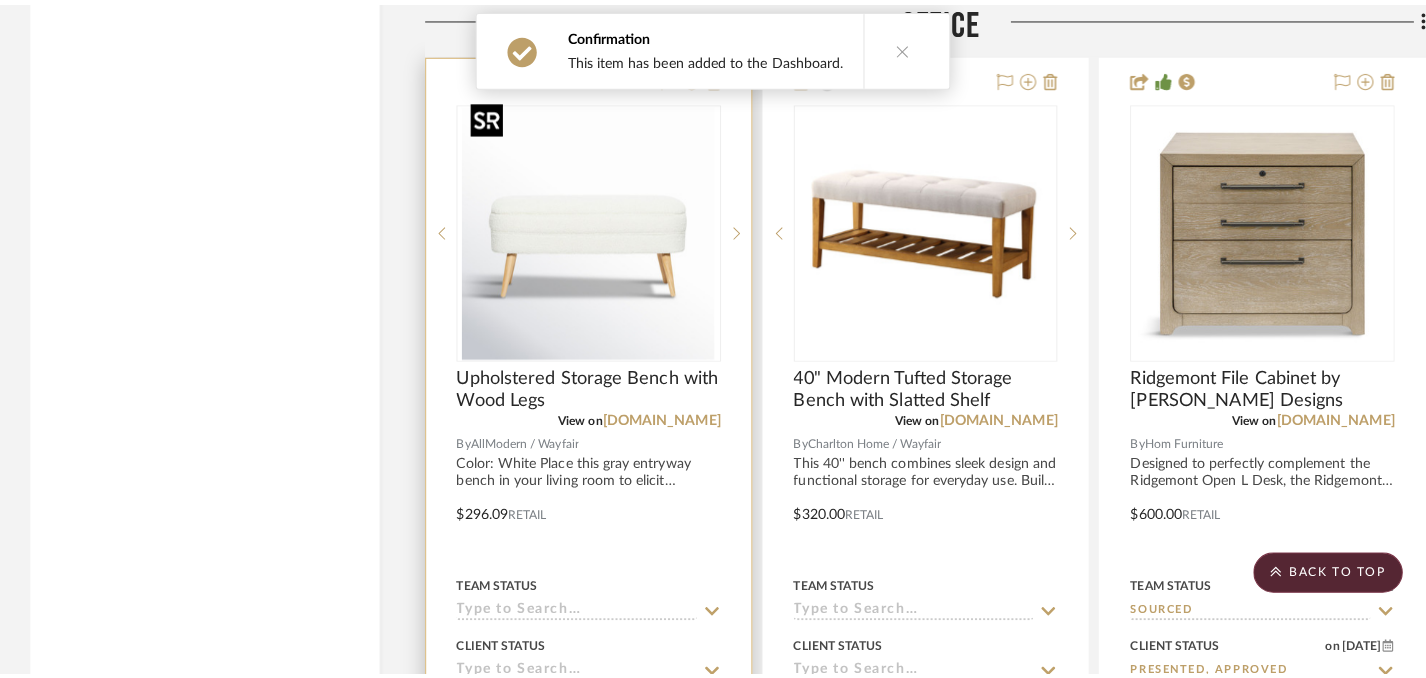 scroll, scrollTop: 0, scrollLeft: 0, axis: both 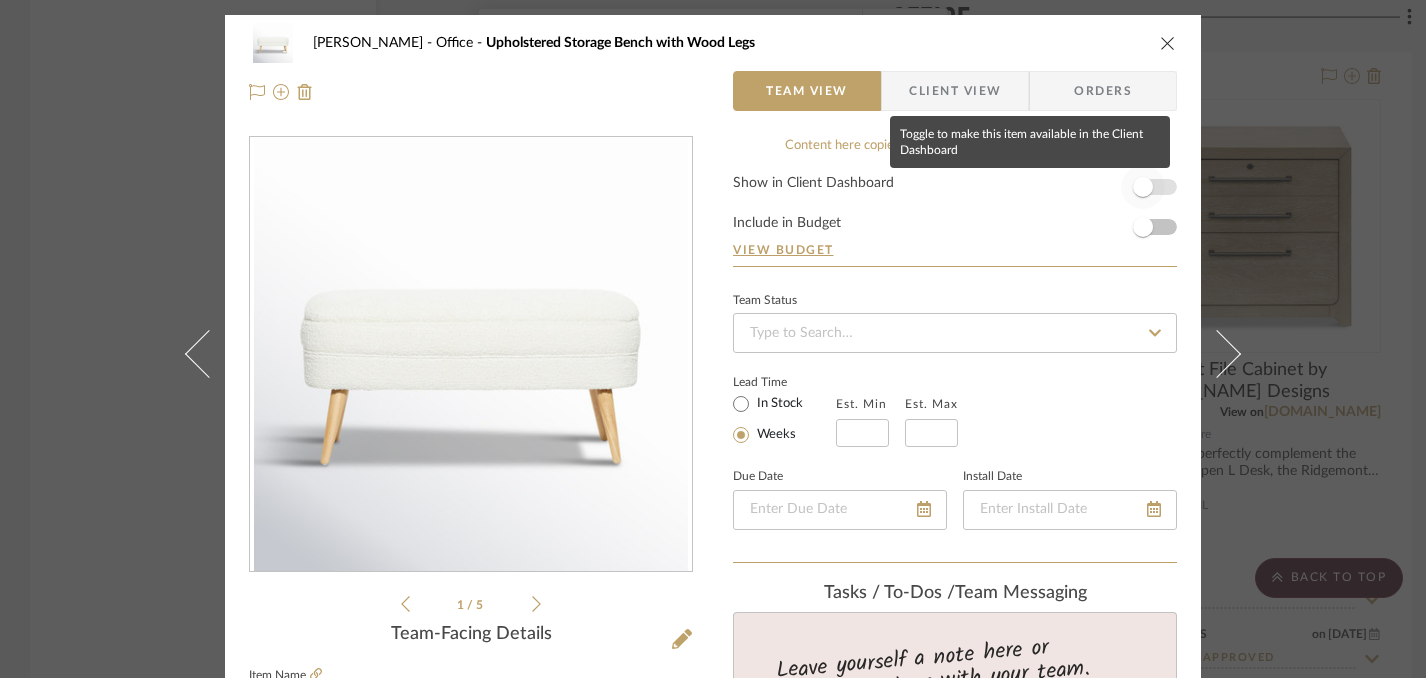 click at bounding box center (1143, 187) 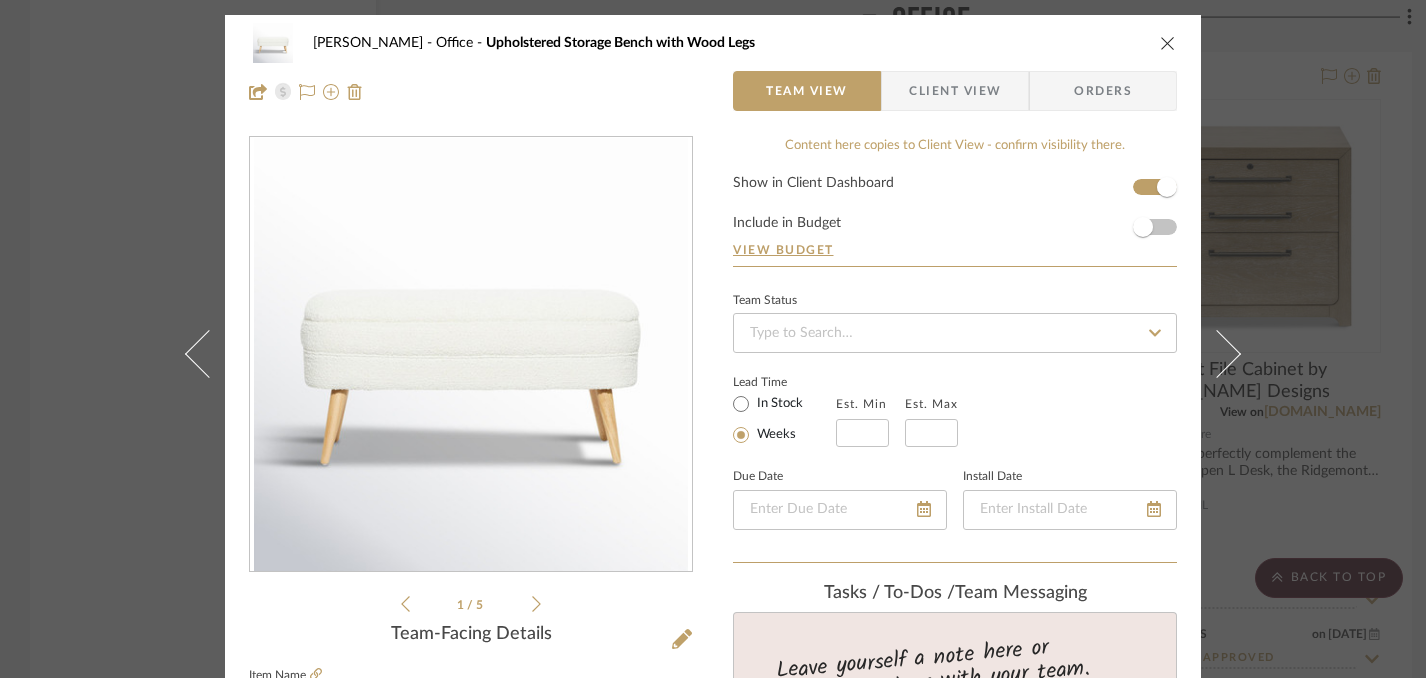 type 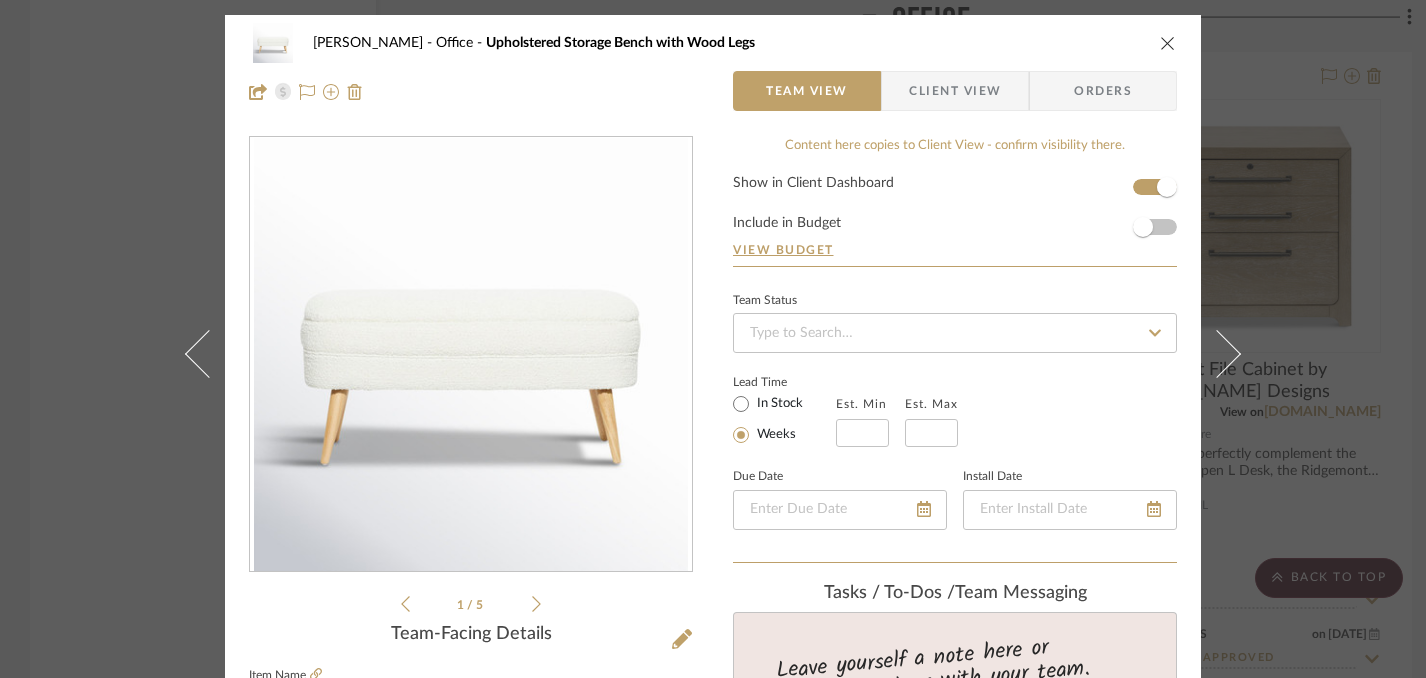 type 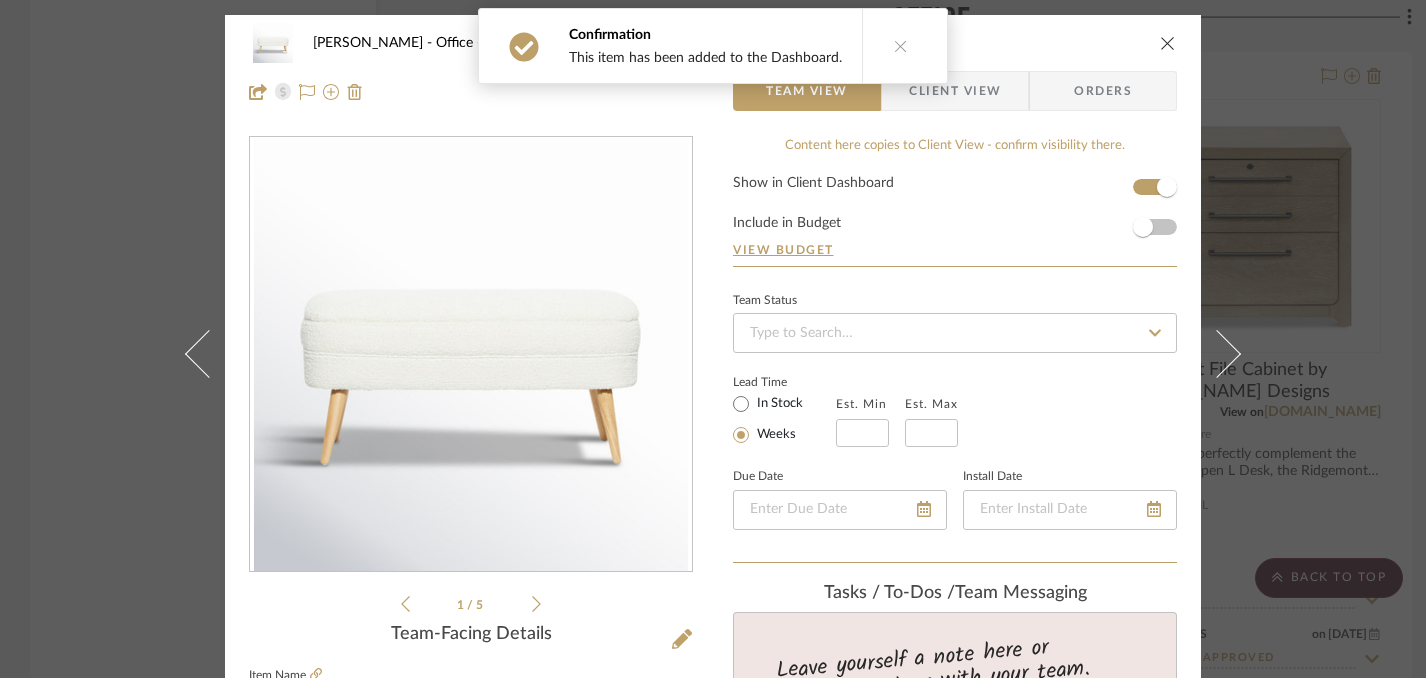 click at bounding box center [1168, 43] 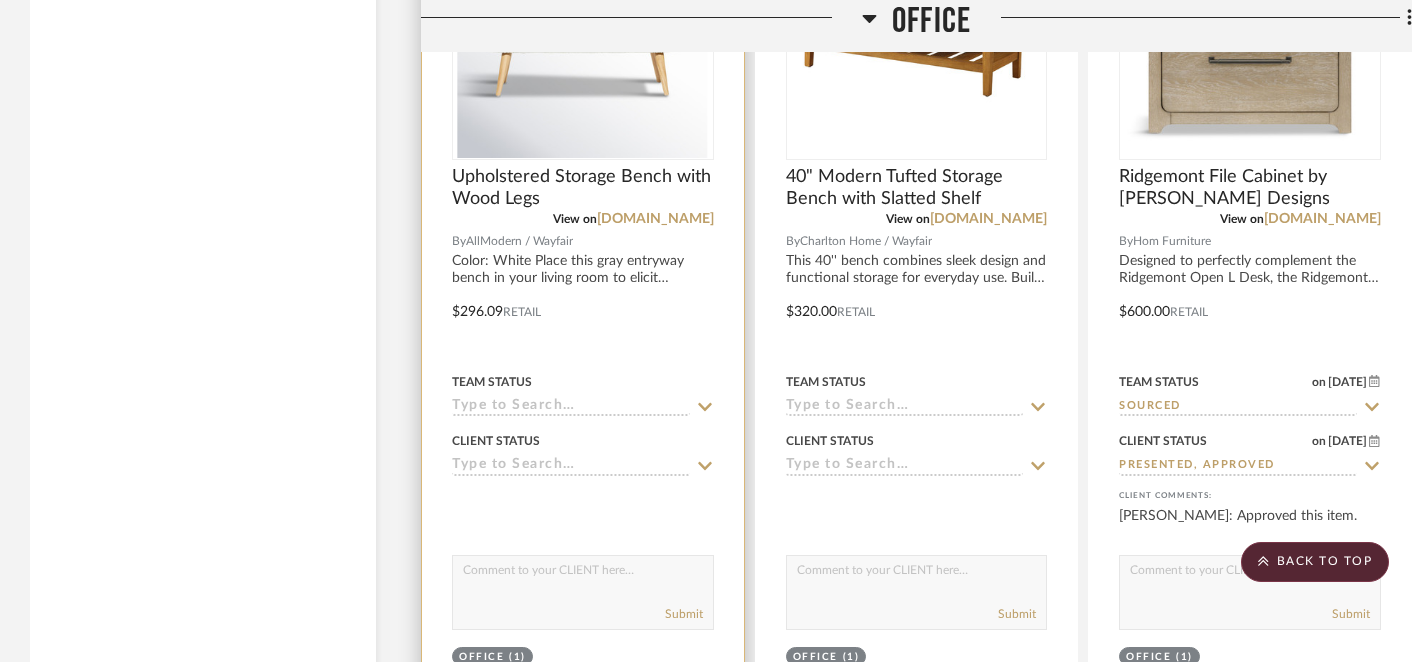 scroll, scrollTop: 9234, scrollLeft: 0, axis: vertical 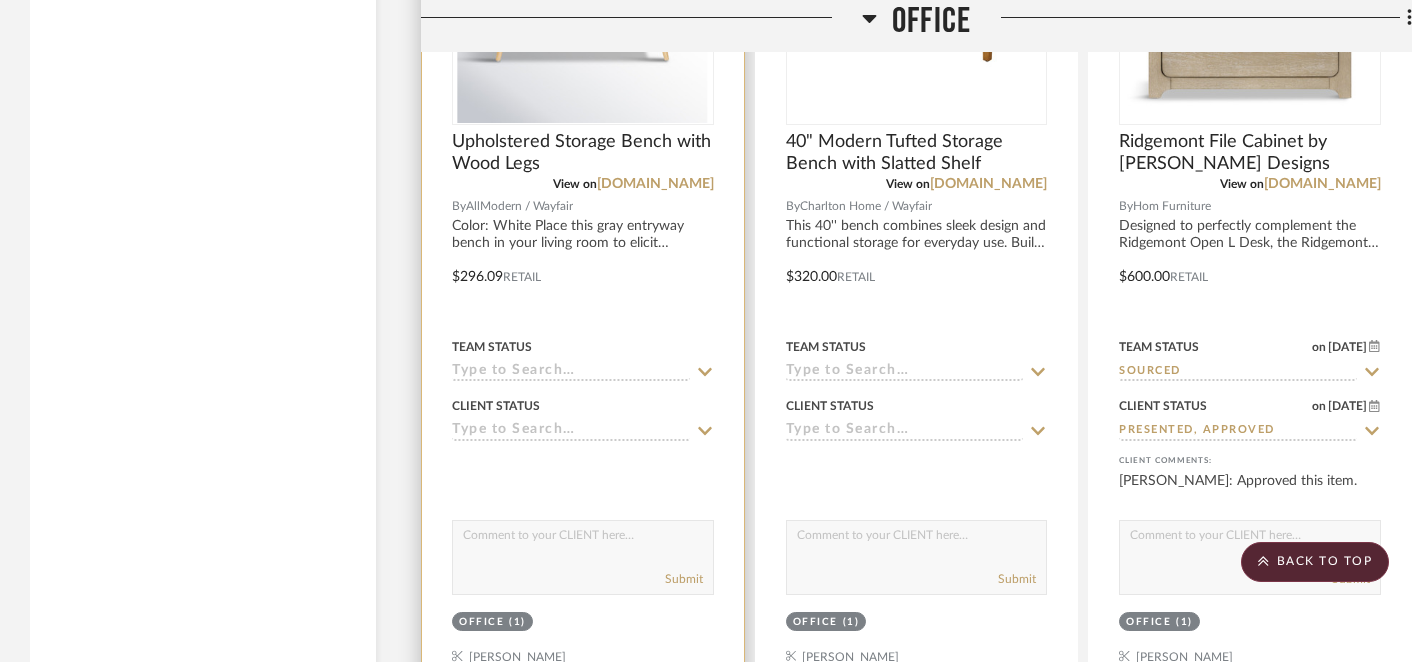 click 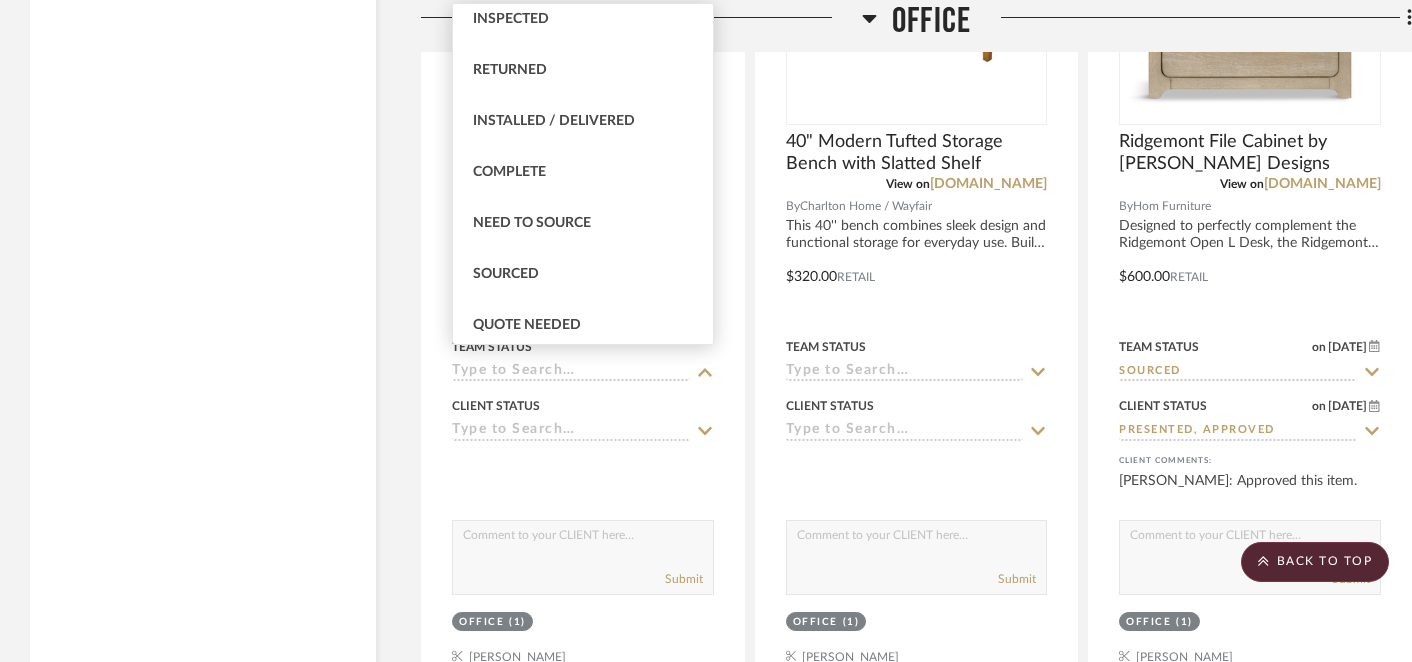 scroll, scrollTop: 428, scrollLeft: 0, axis: vertical 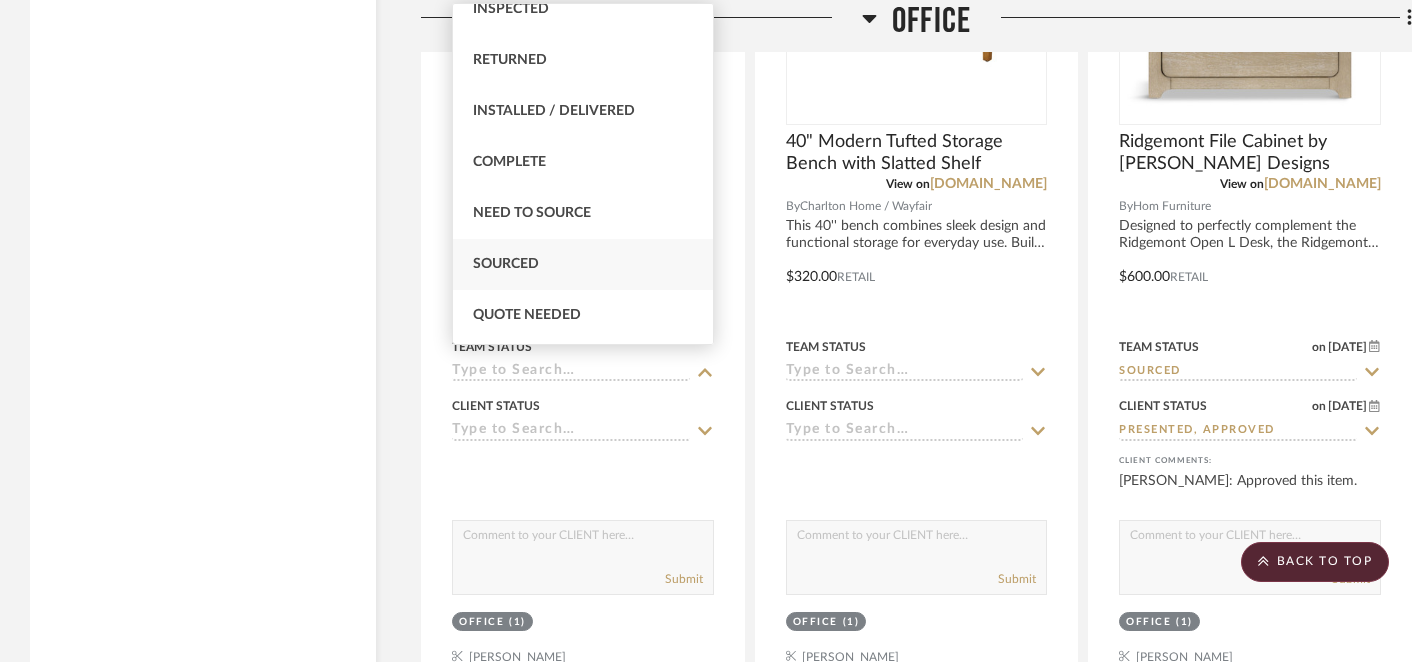 click on "Sourced" at bounding box center (583, 264) 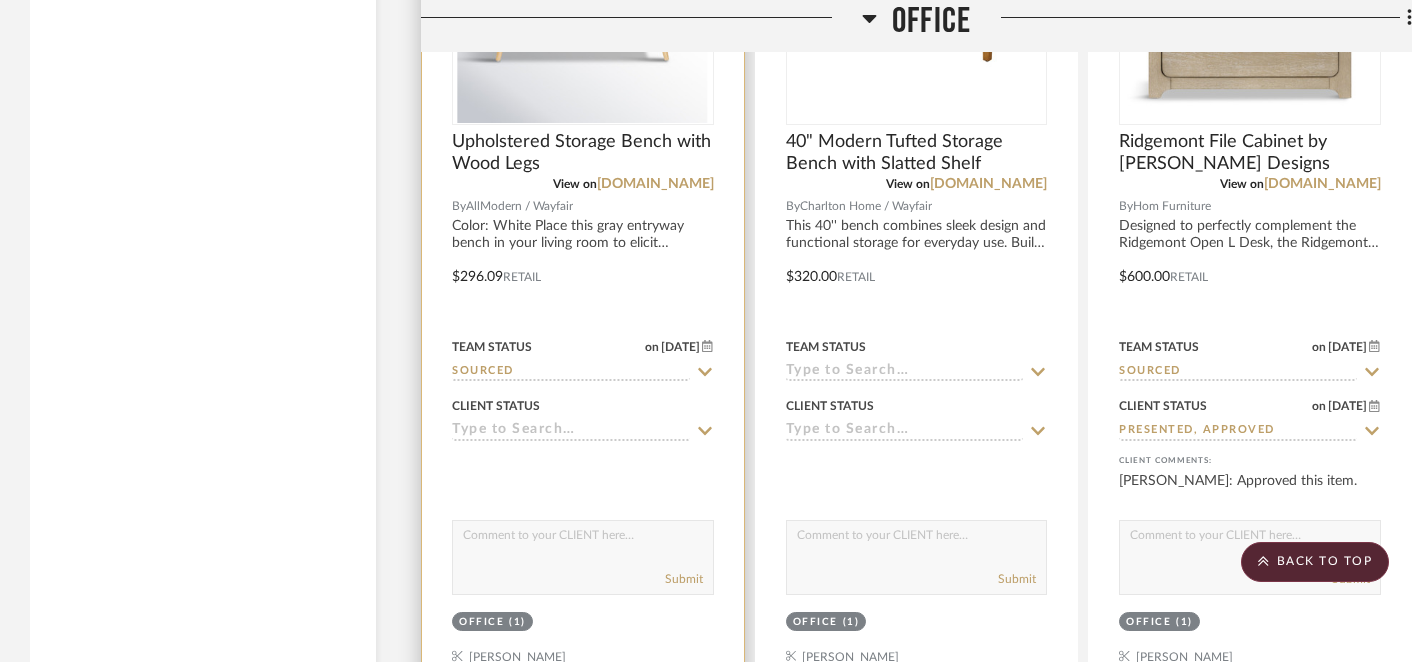 click 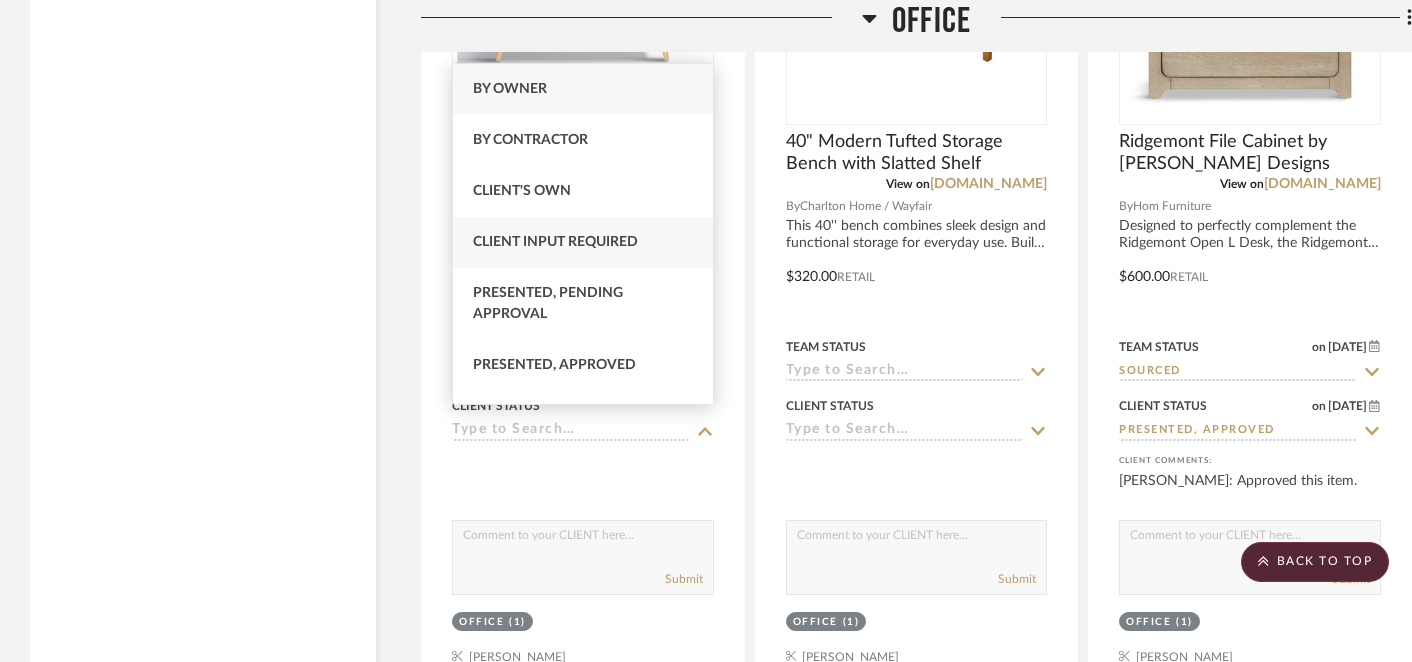 click on "Client Input Required" at bounding box center [555, 242] 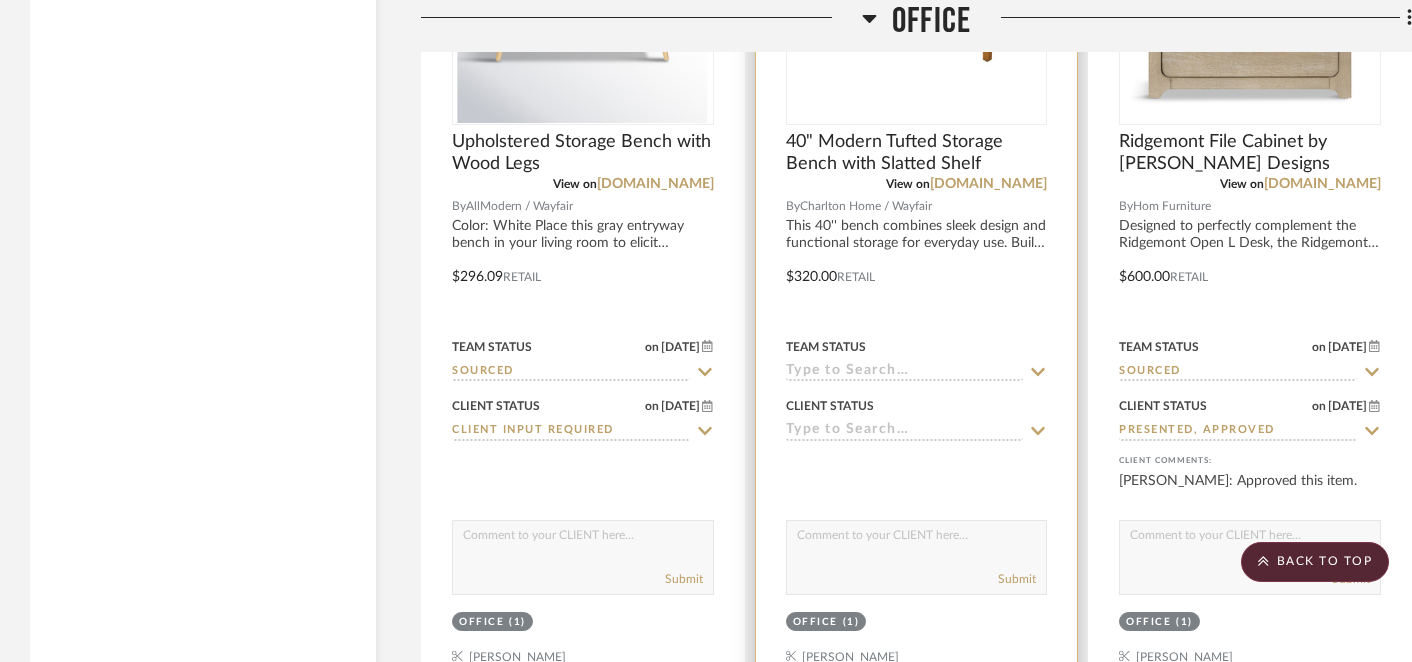click 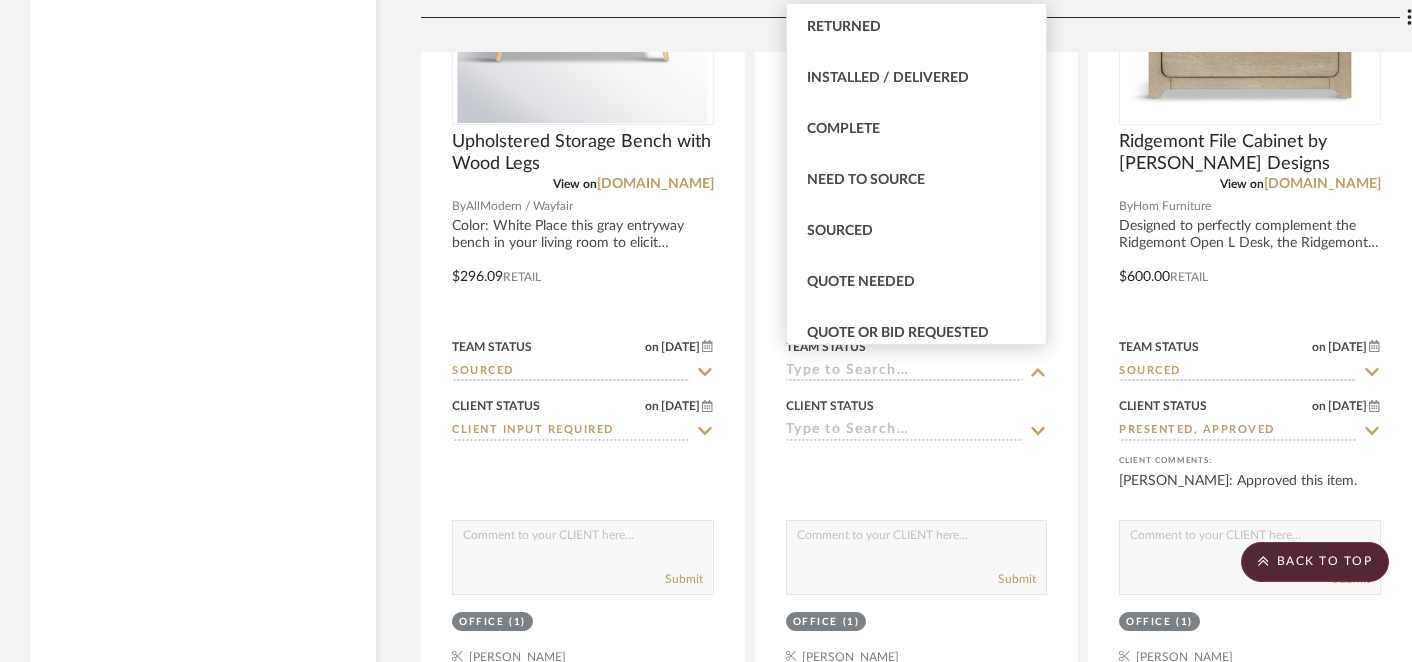 scroll, scrollTop: 477, scrollLeft: 0, axis: vertical 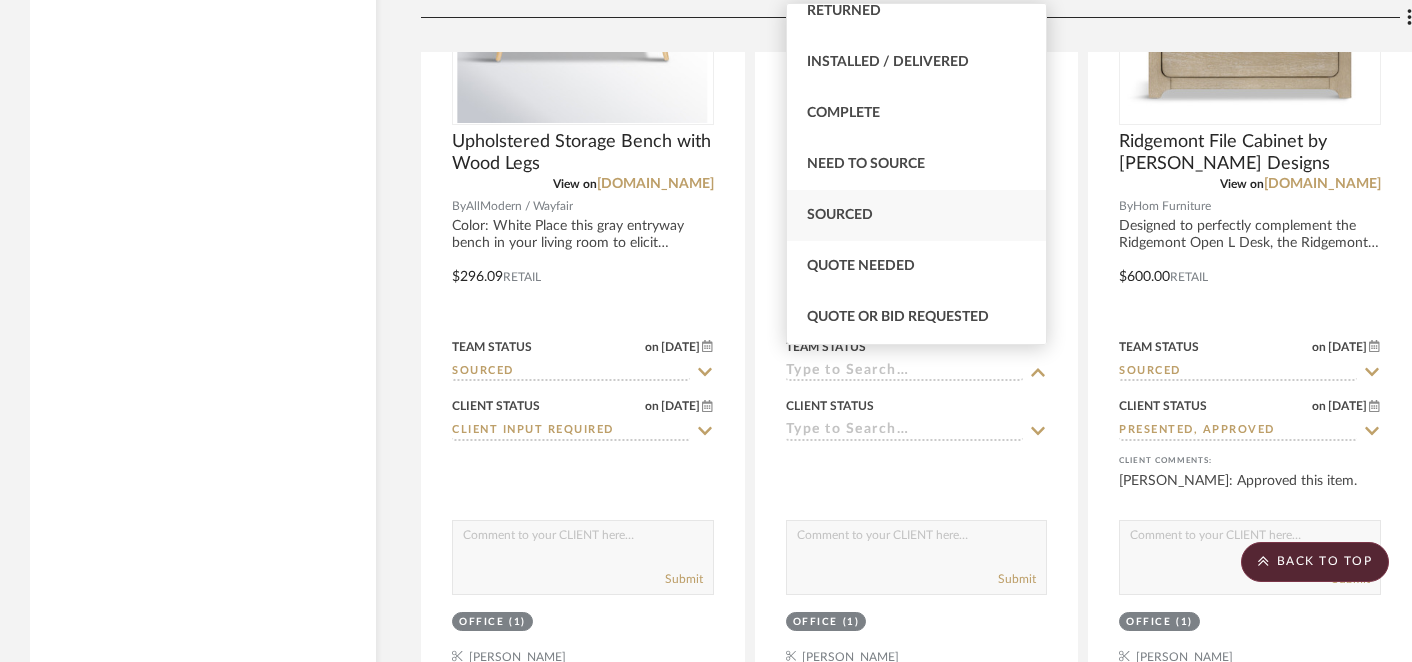 click on "Sourced" at bounding box center (840, 215) 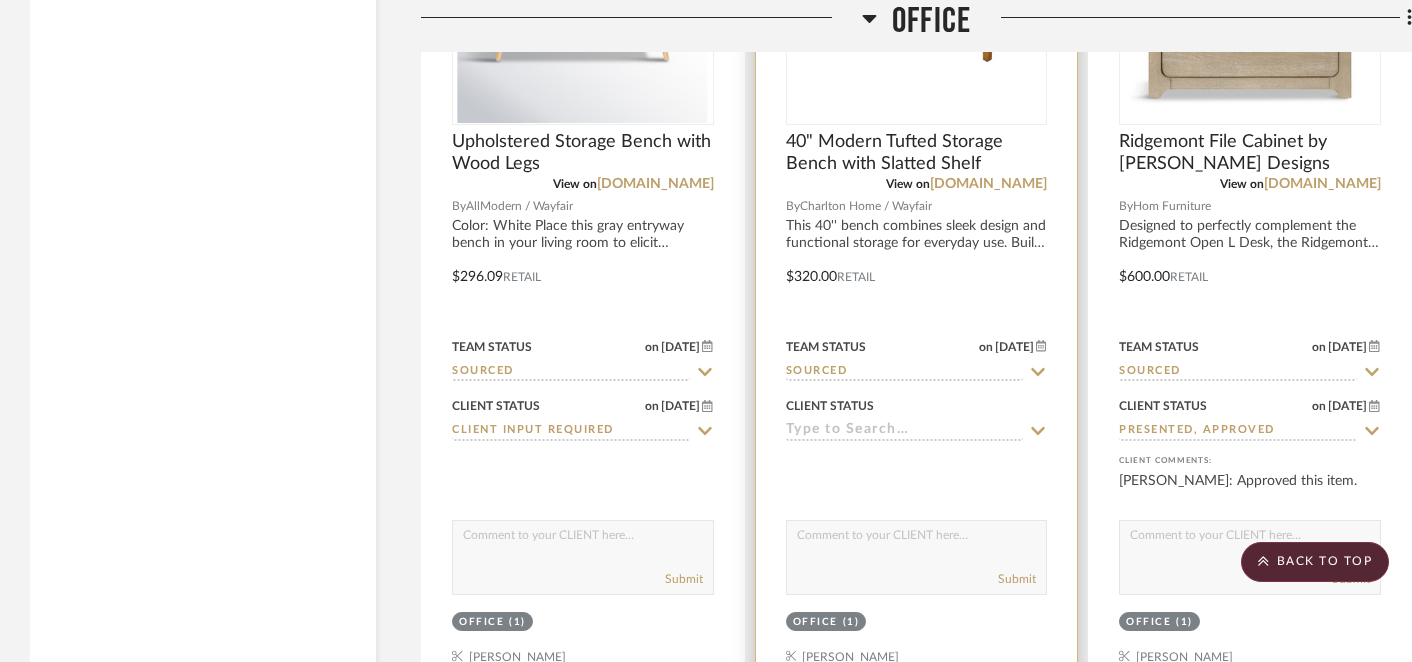 click 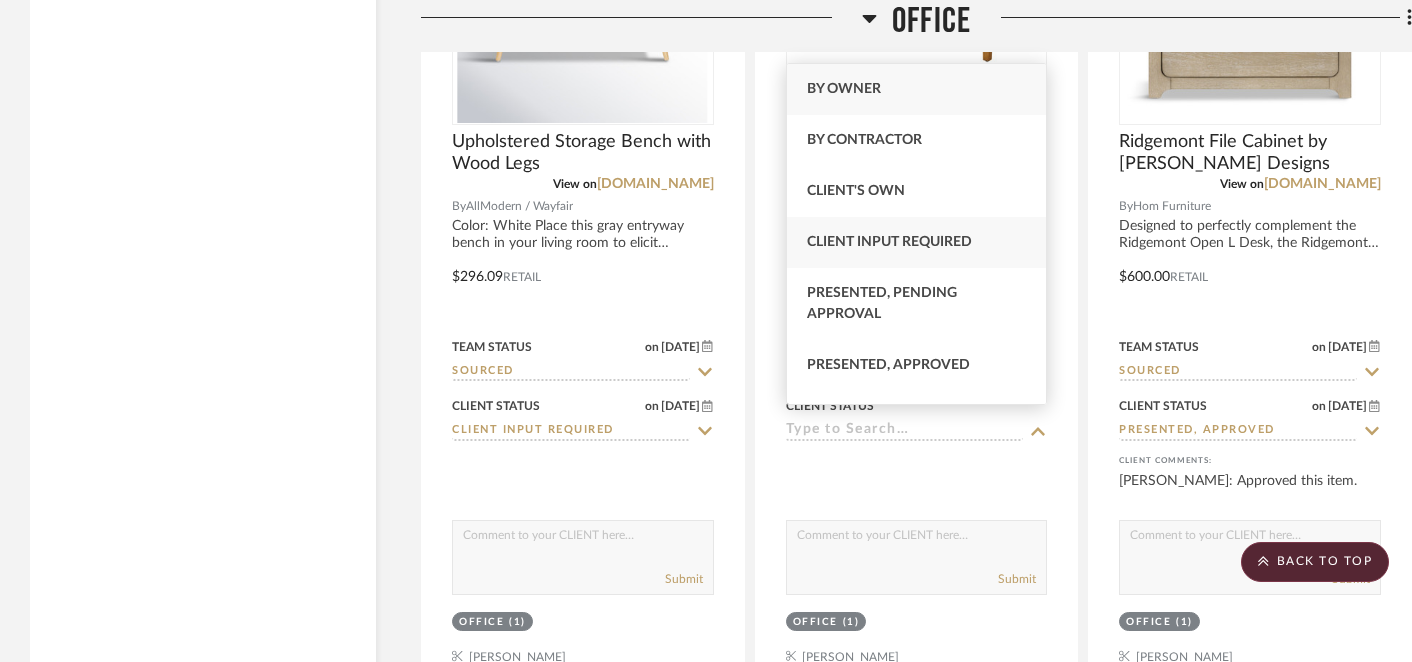 click on "Client Input Required" at bounding box center (889, 242) 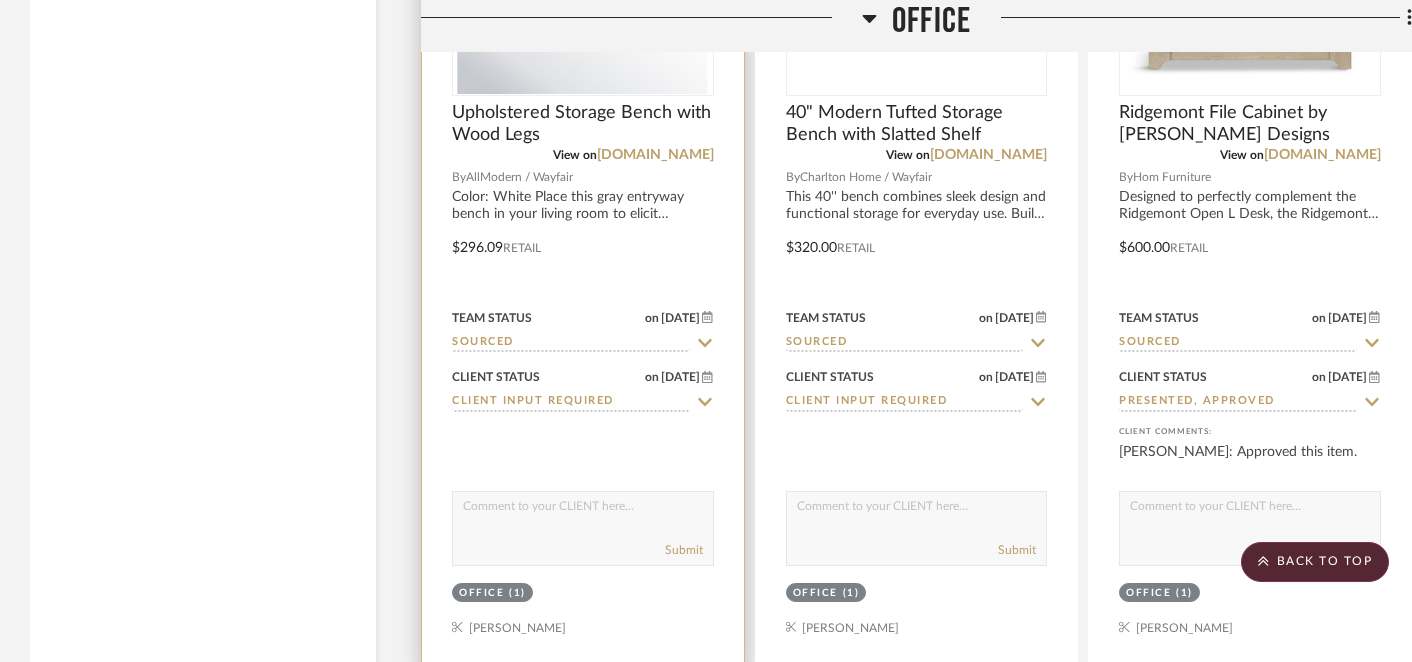 scroll, scrollTop: 9266, scrollLeft: 0, axis: vertical 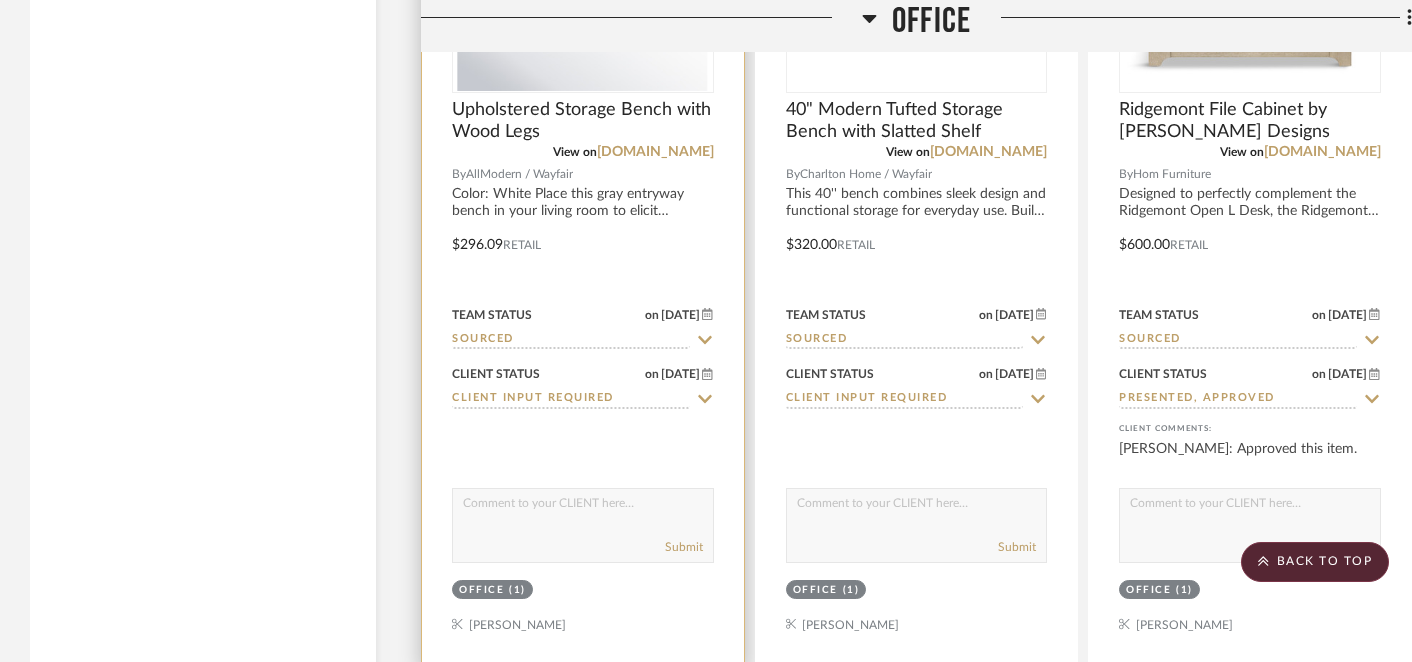 click at bounding box center (583, 508) 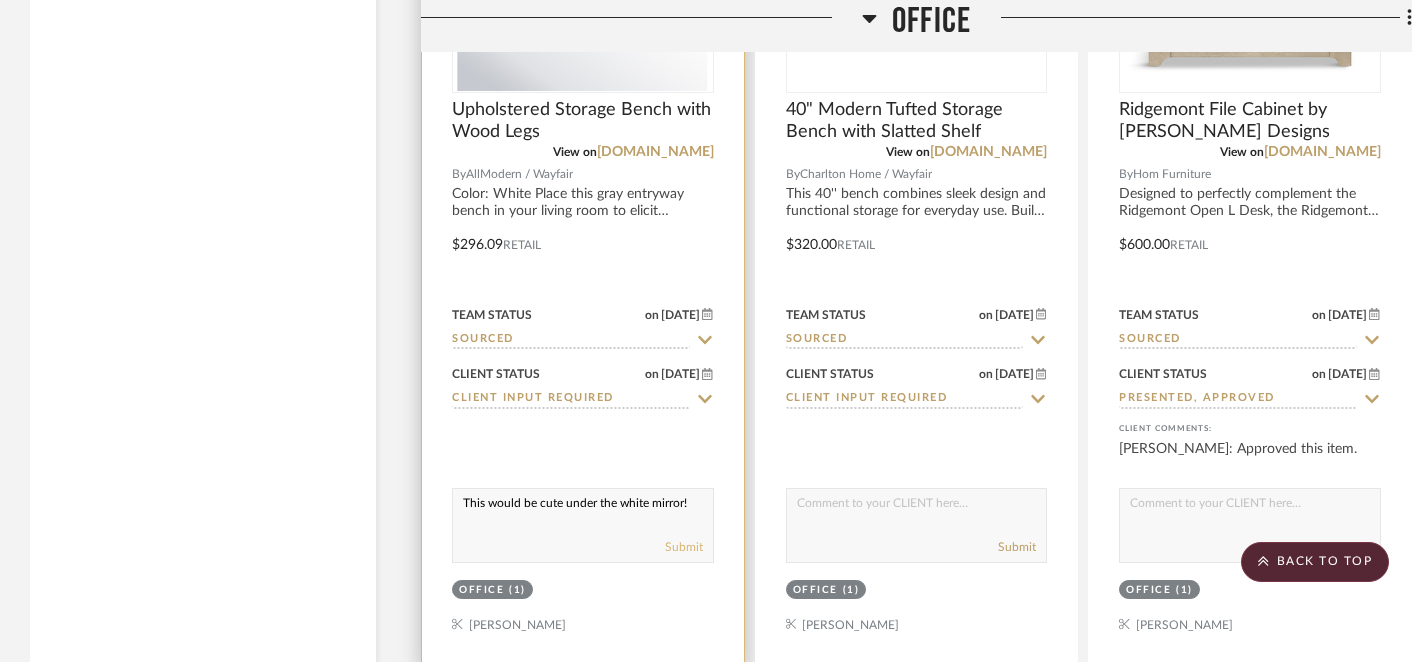 type on "This would be cute under the white mirror!" 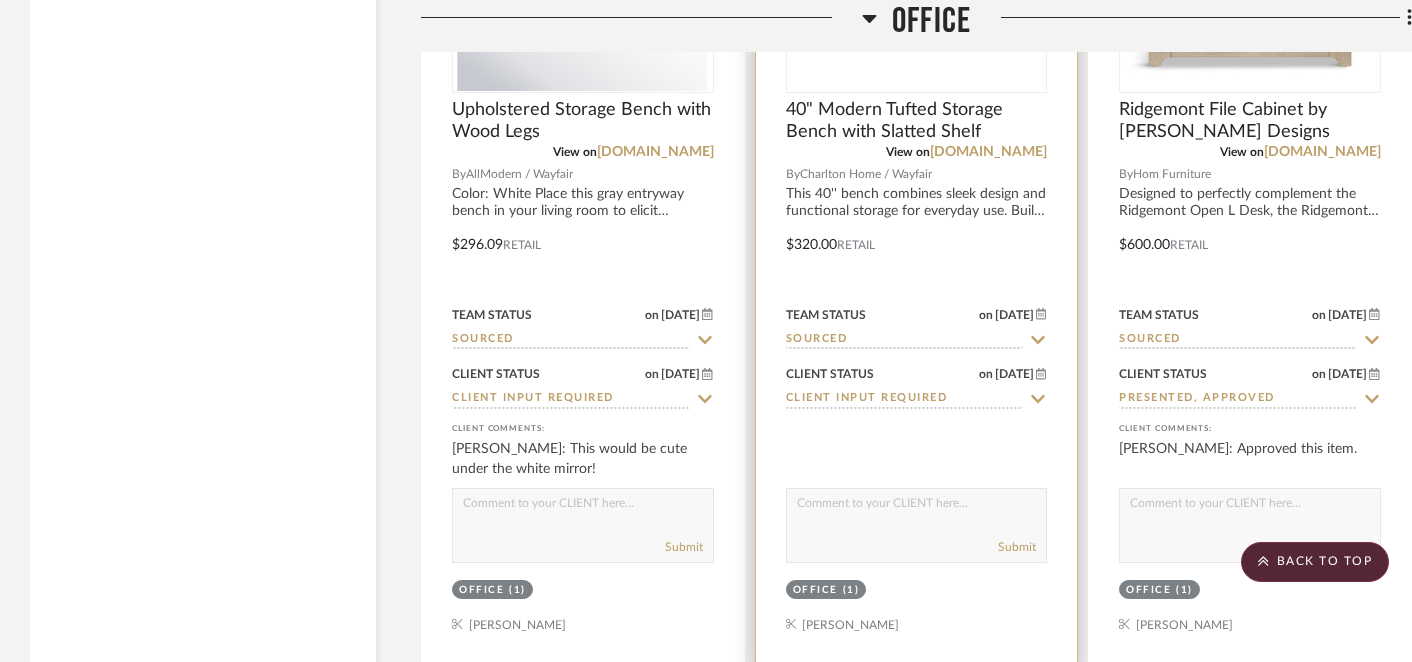 click at bounding box center (917, 508) 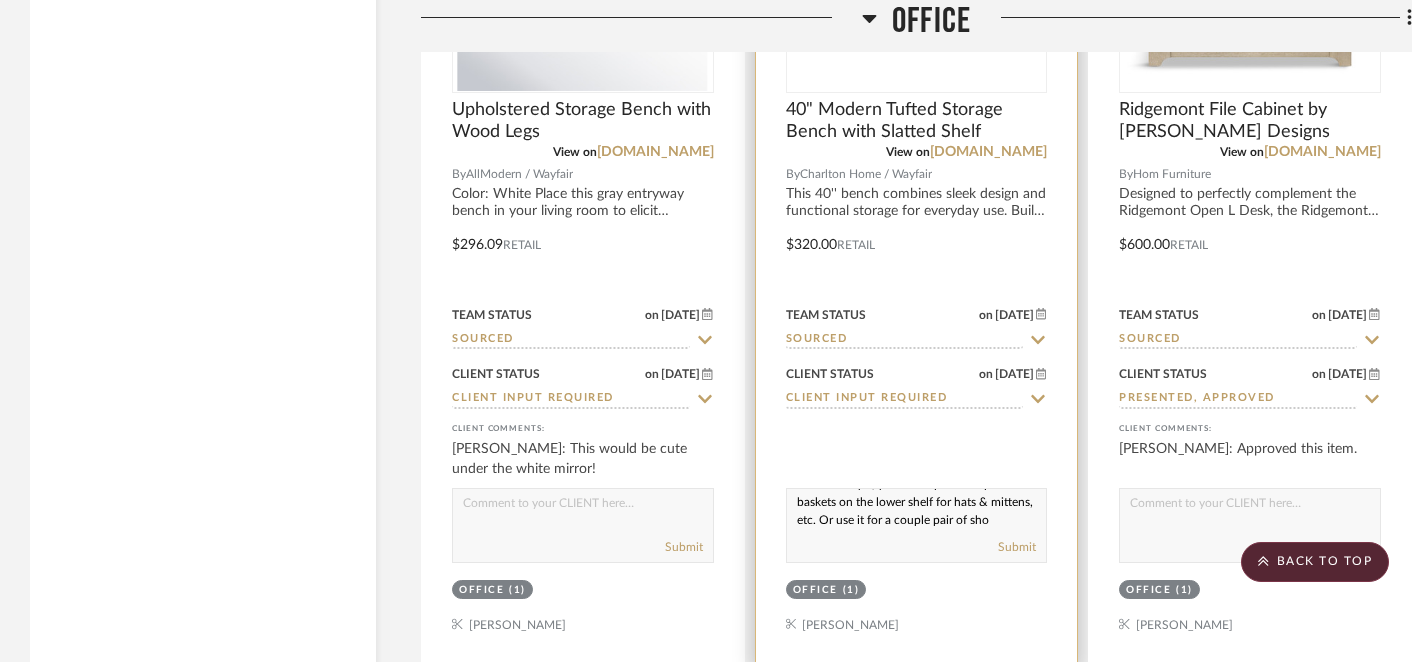 scroll, scrollTop: 37, scrollLeft: 0, axis: vertical 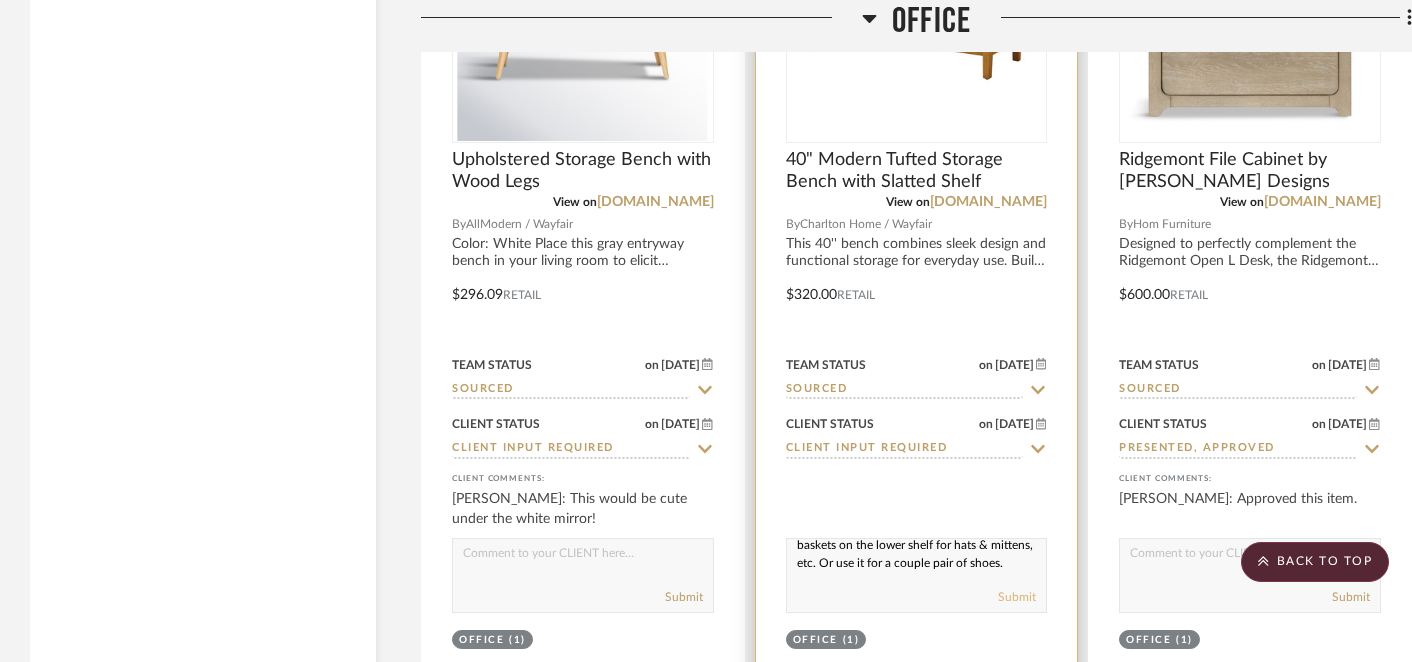 type on "With this style, you could put a couple of baskets on the lower shelf for hats & mittens, etc. Or use it for a couple pair of shoes." 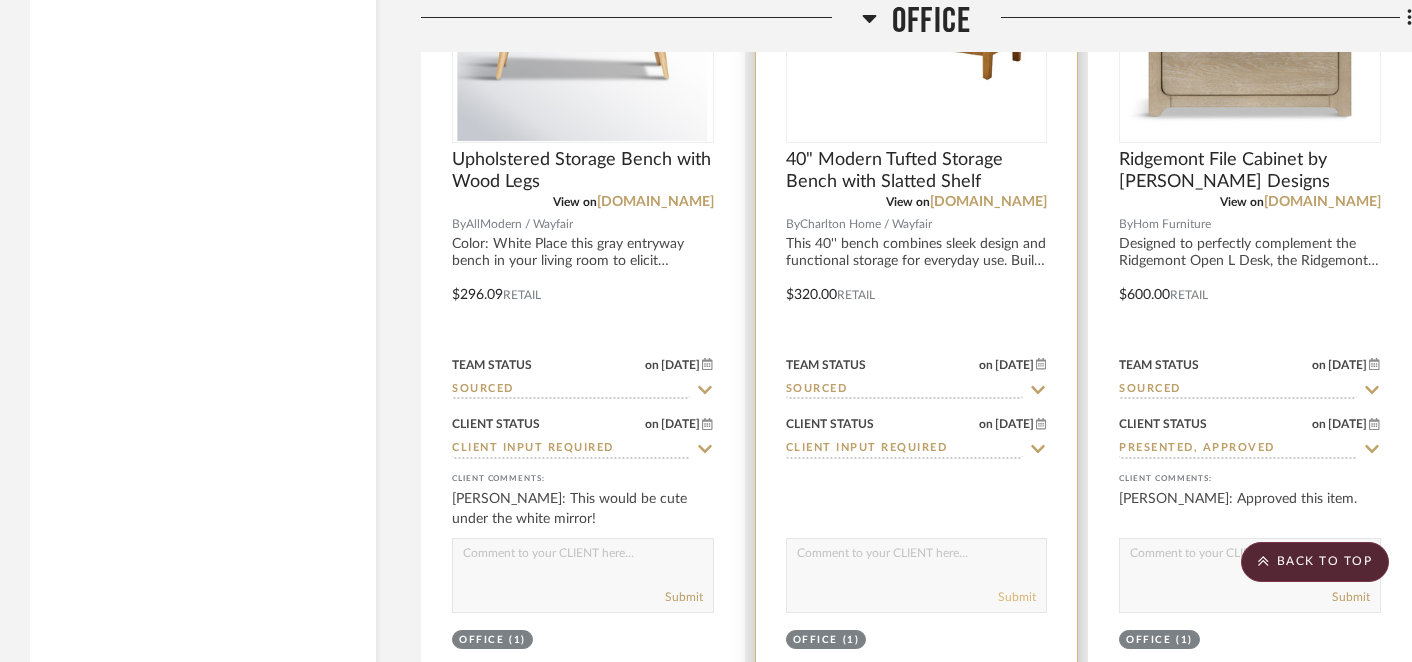scroll, scrollTop: 0, scrollLeft: 0, axis: both 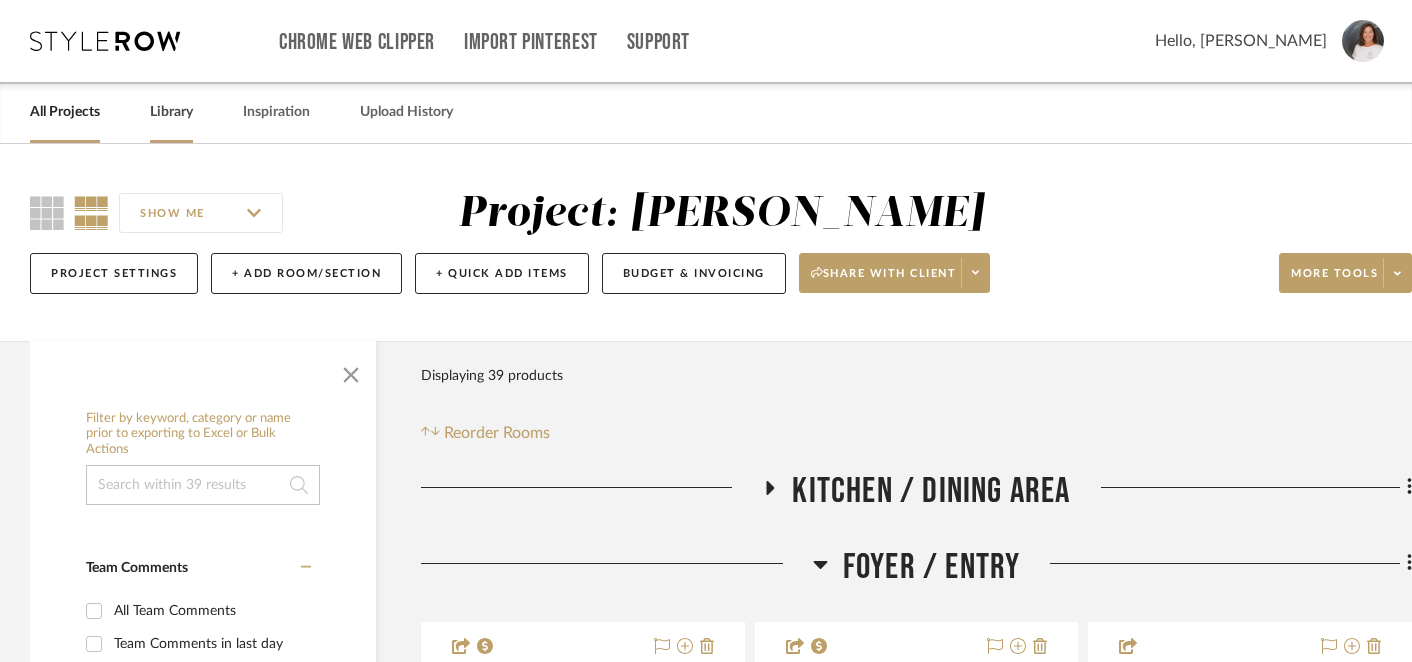 click on "Library" at bounding box center [171, 112] 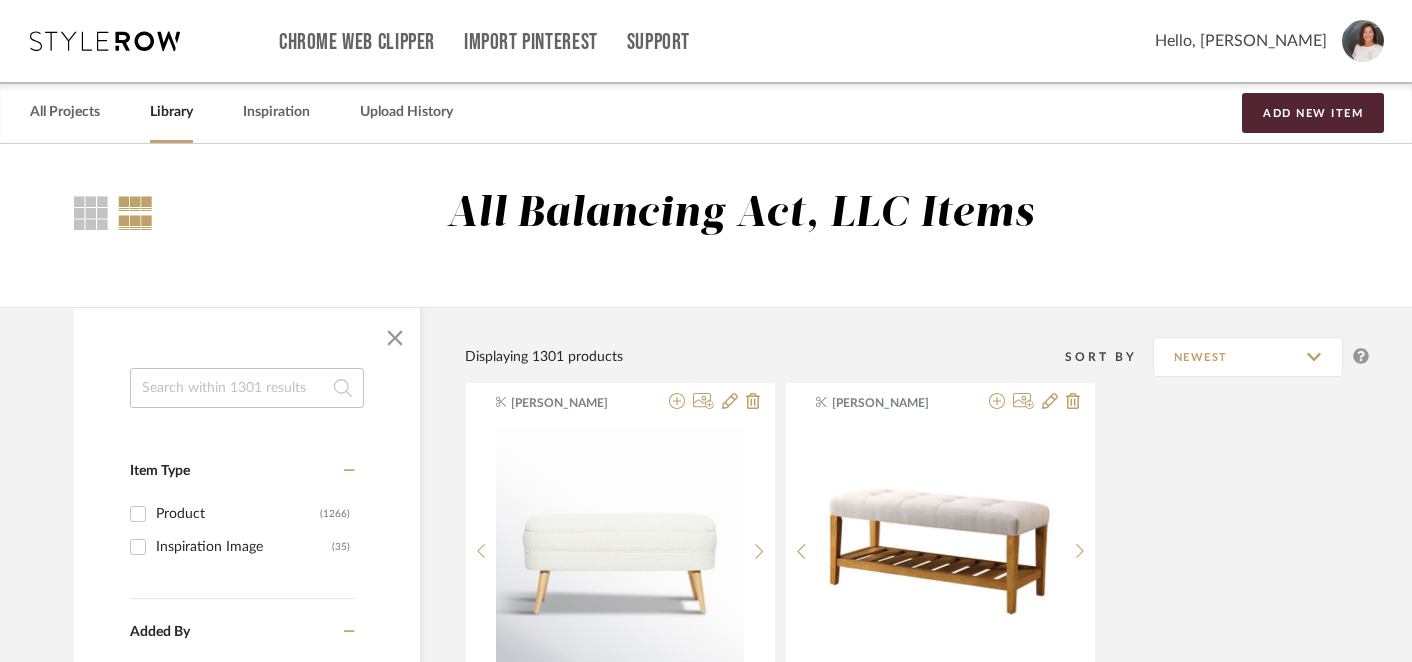 click 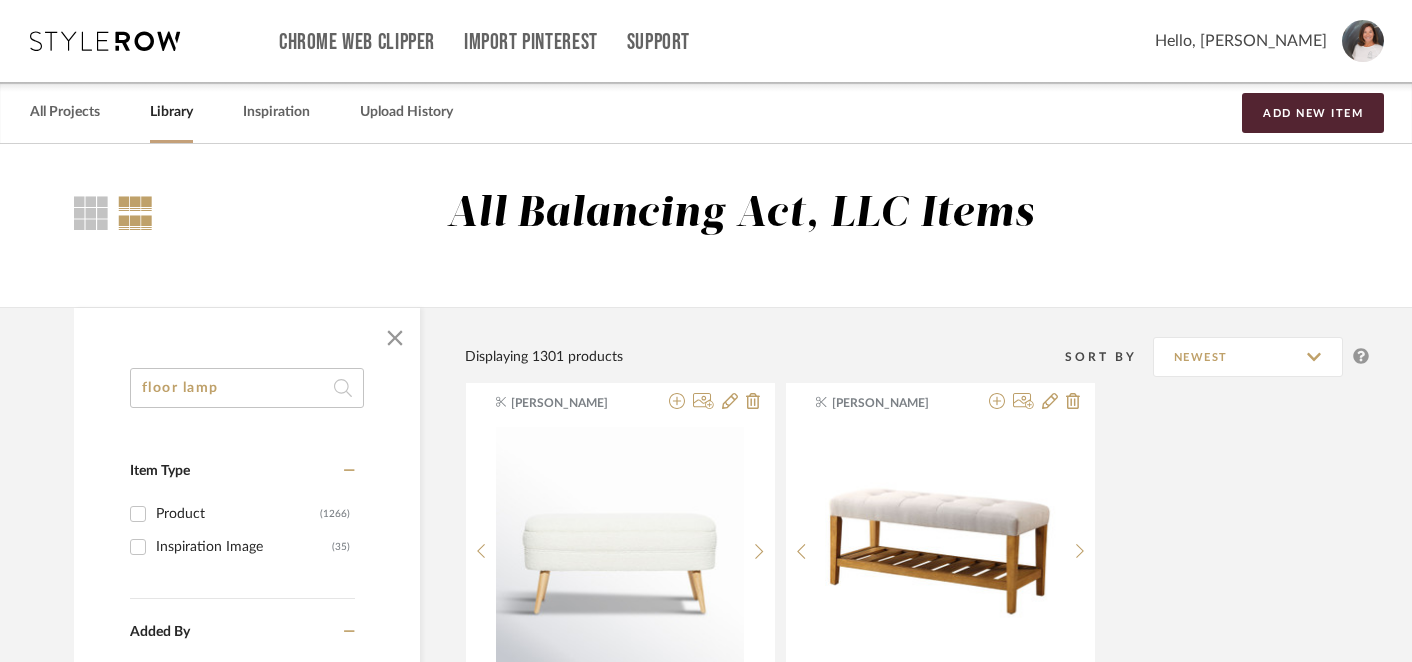 type on "floor lamp" 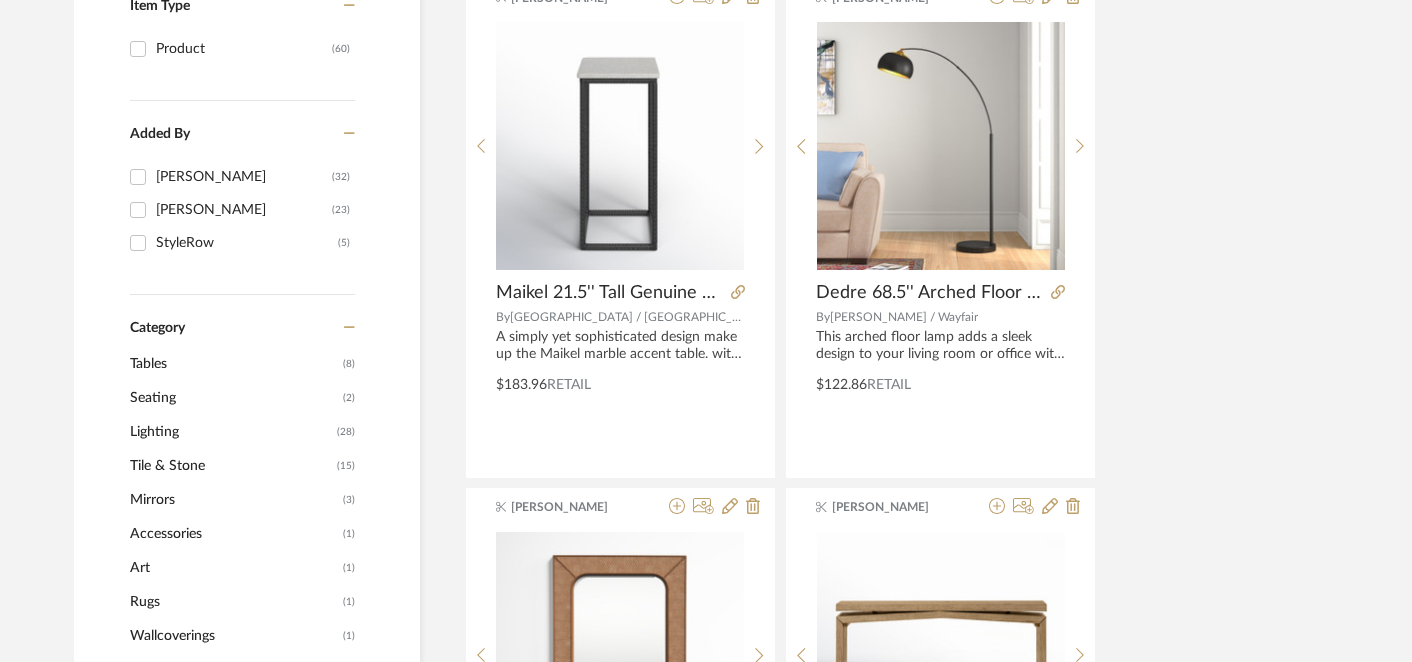 scroll, scrollTop: 463, scrollLeft: 0, axis: vertical 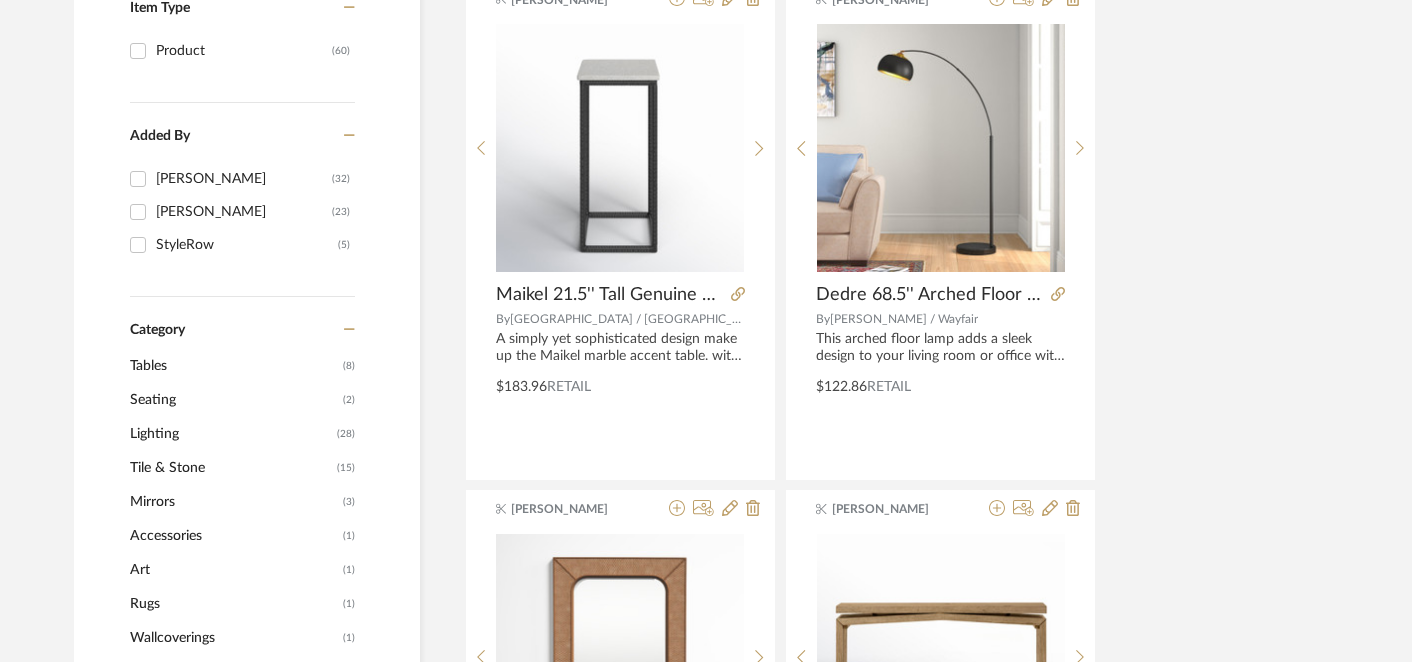 click on "Lighting" 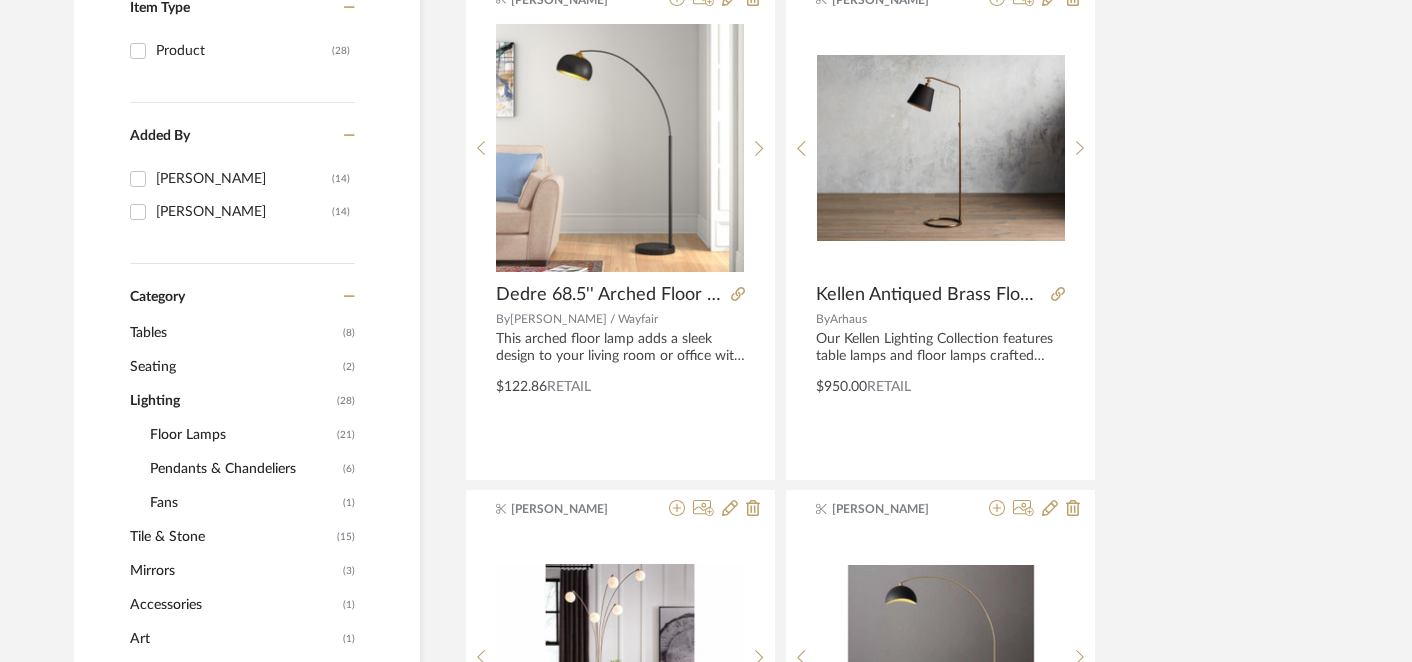 click on "Pendants & Chandeliers" 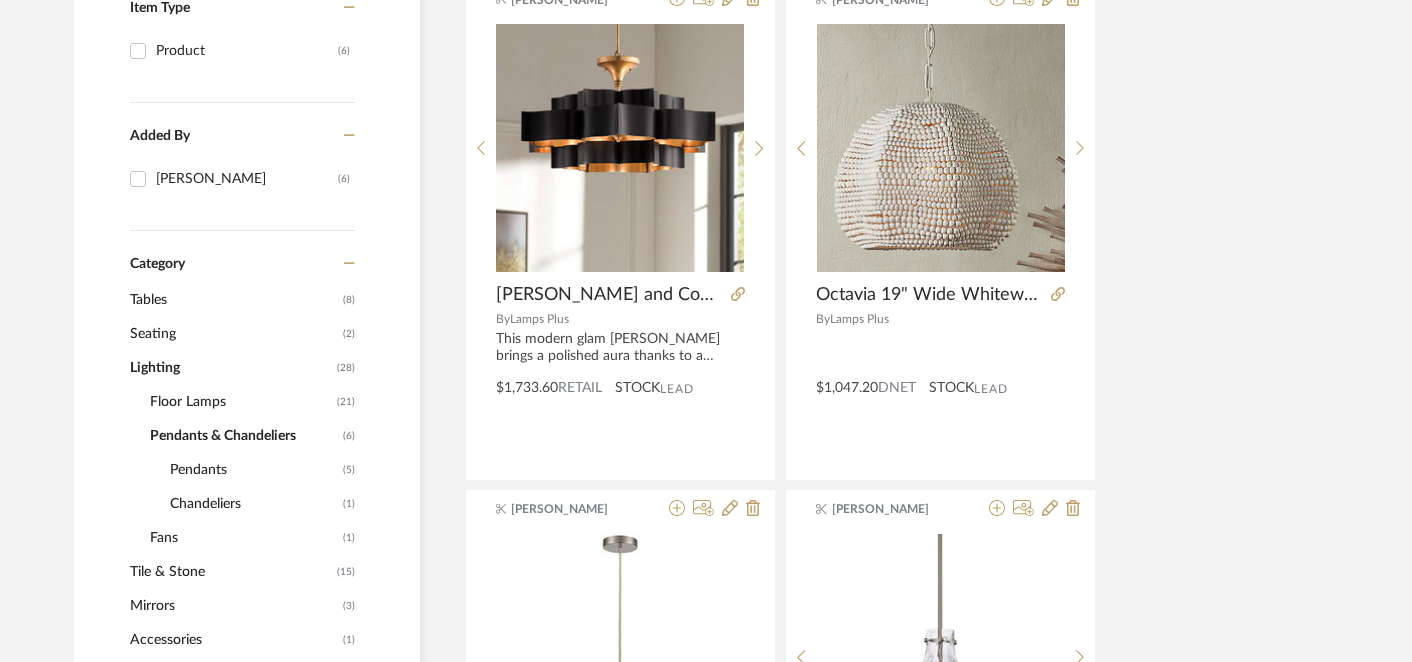 click on "Floor Lamps" 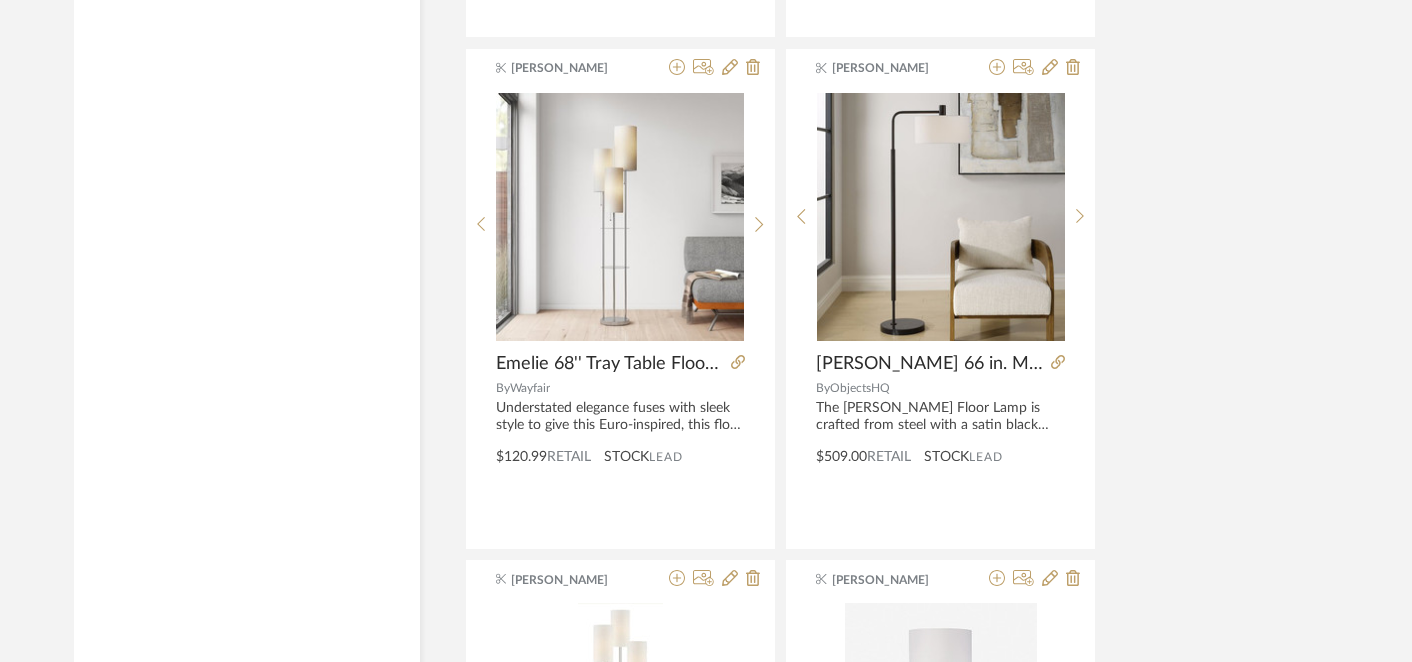 scroll, scrollTop: 2977, scrollLeft: 0, axis: vertical 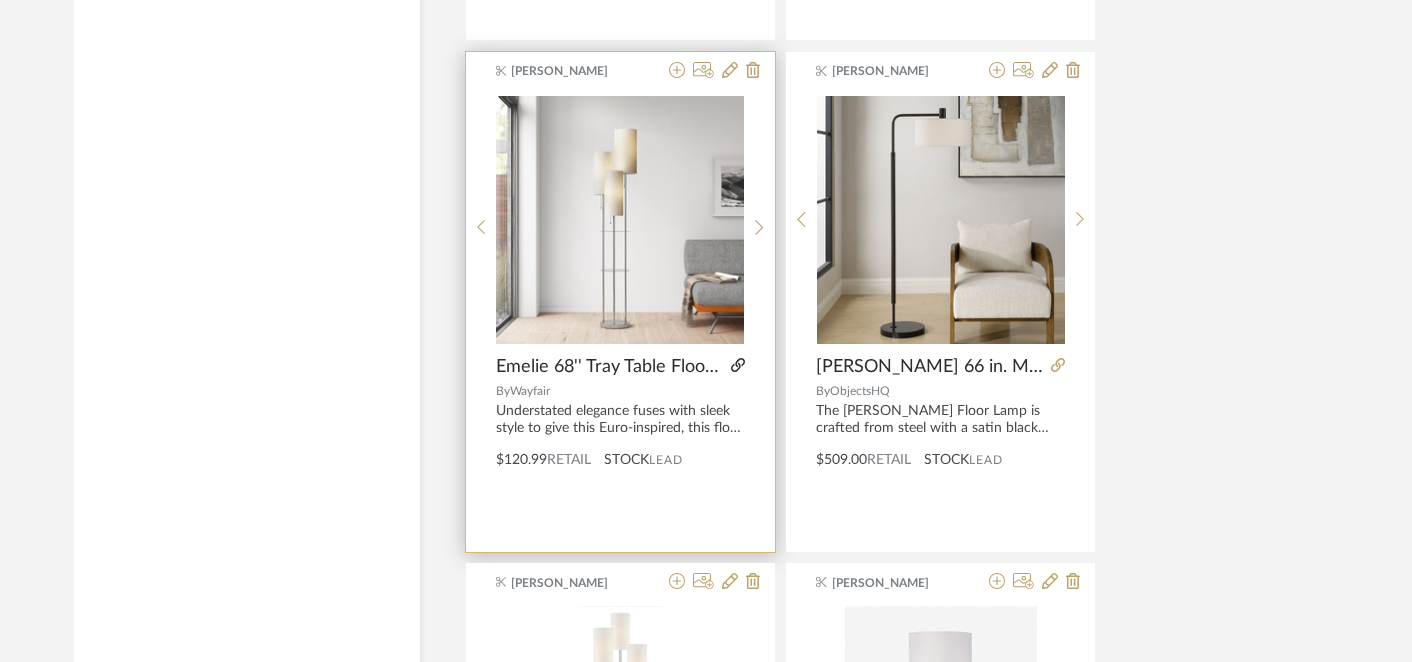 click 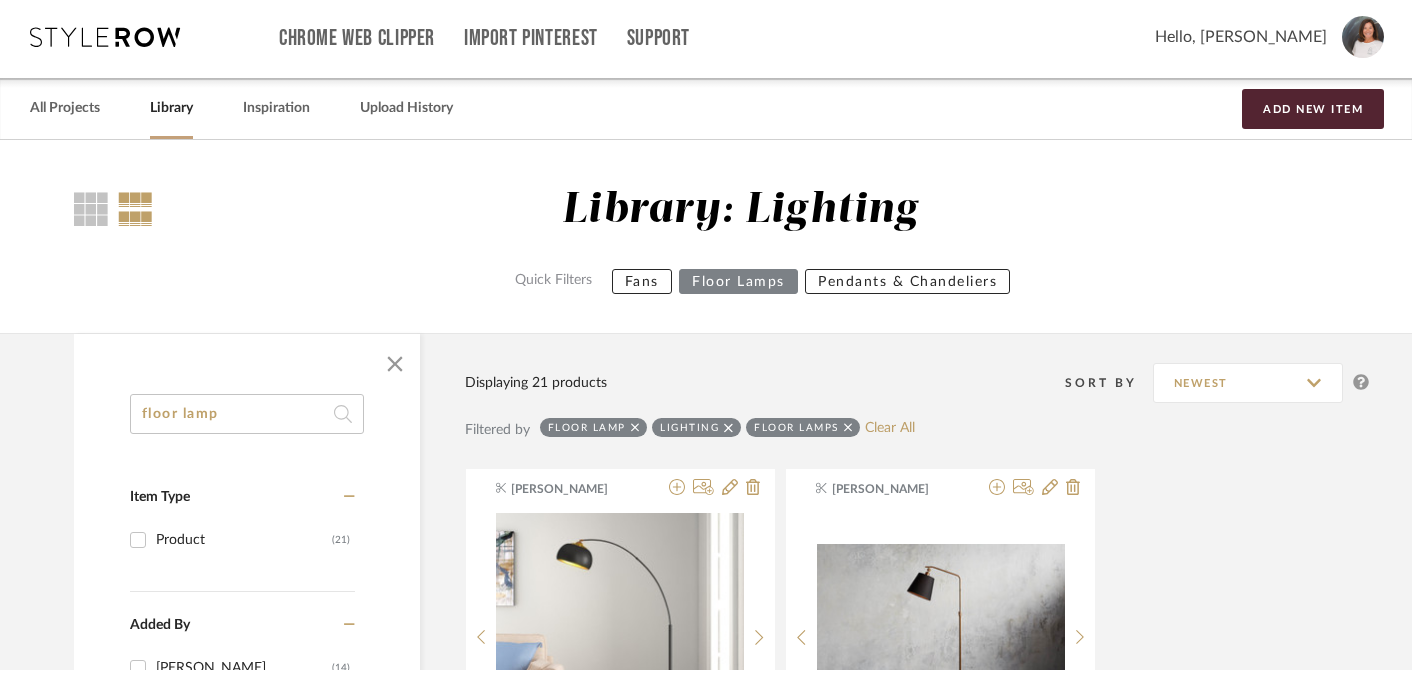 scroll, scrollTop: 0, scrollLeft: 0, axis: both 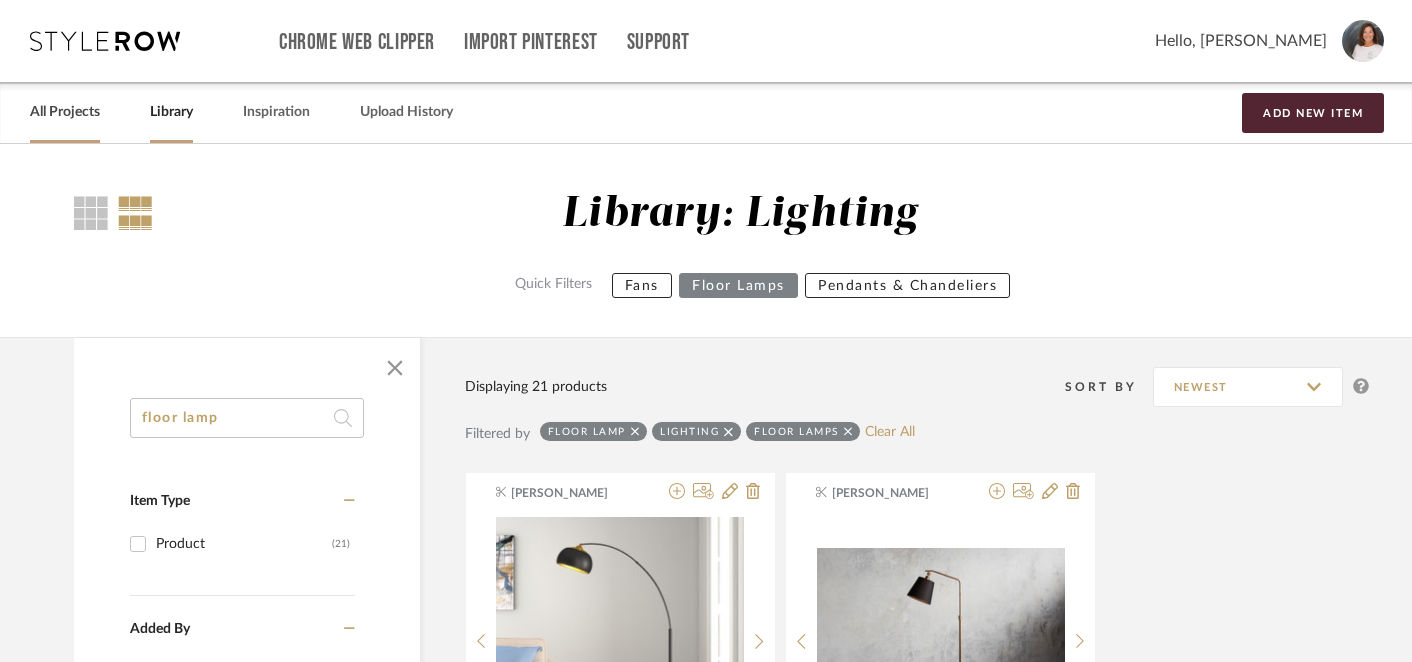 click on "All Projects" at bounding box center [65, 112] 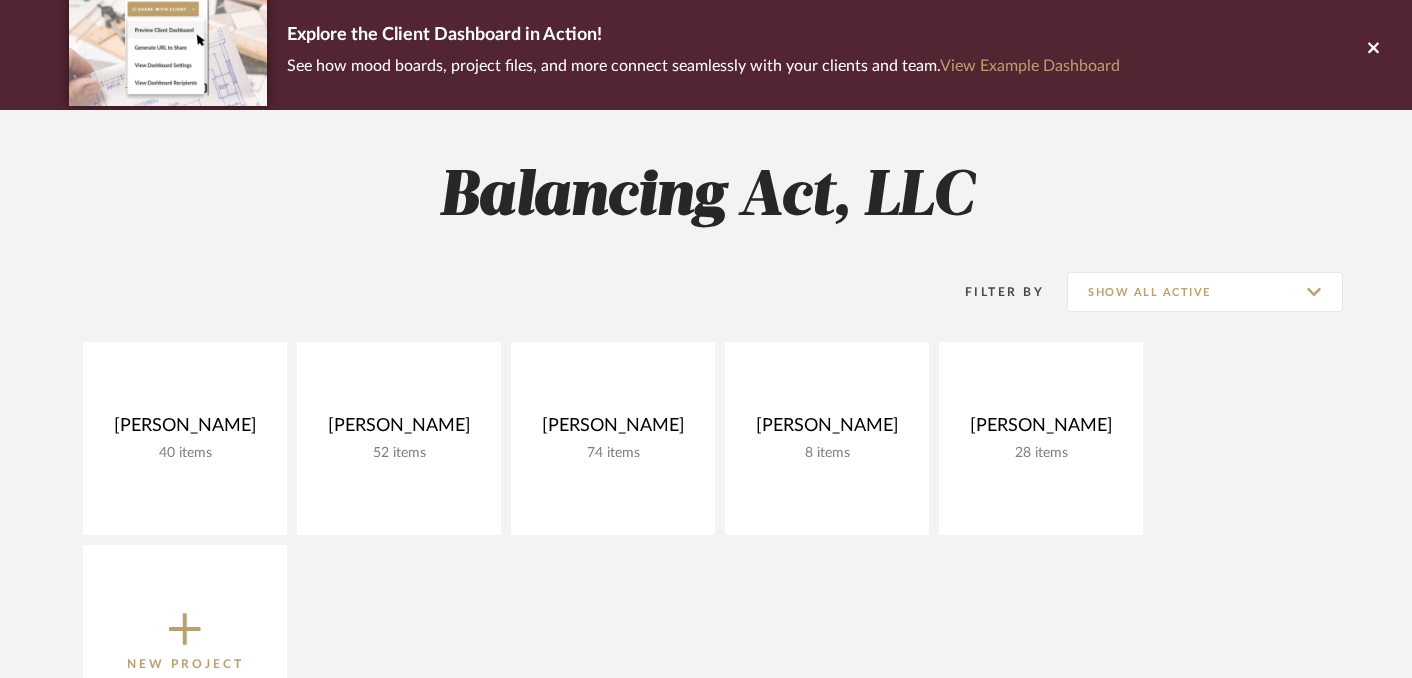 scroll, scrollTop: 238, scrollLeft: 0, axis: vertical 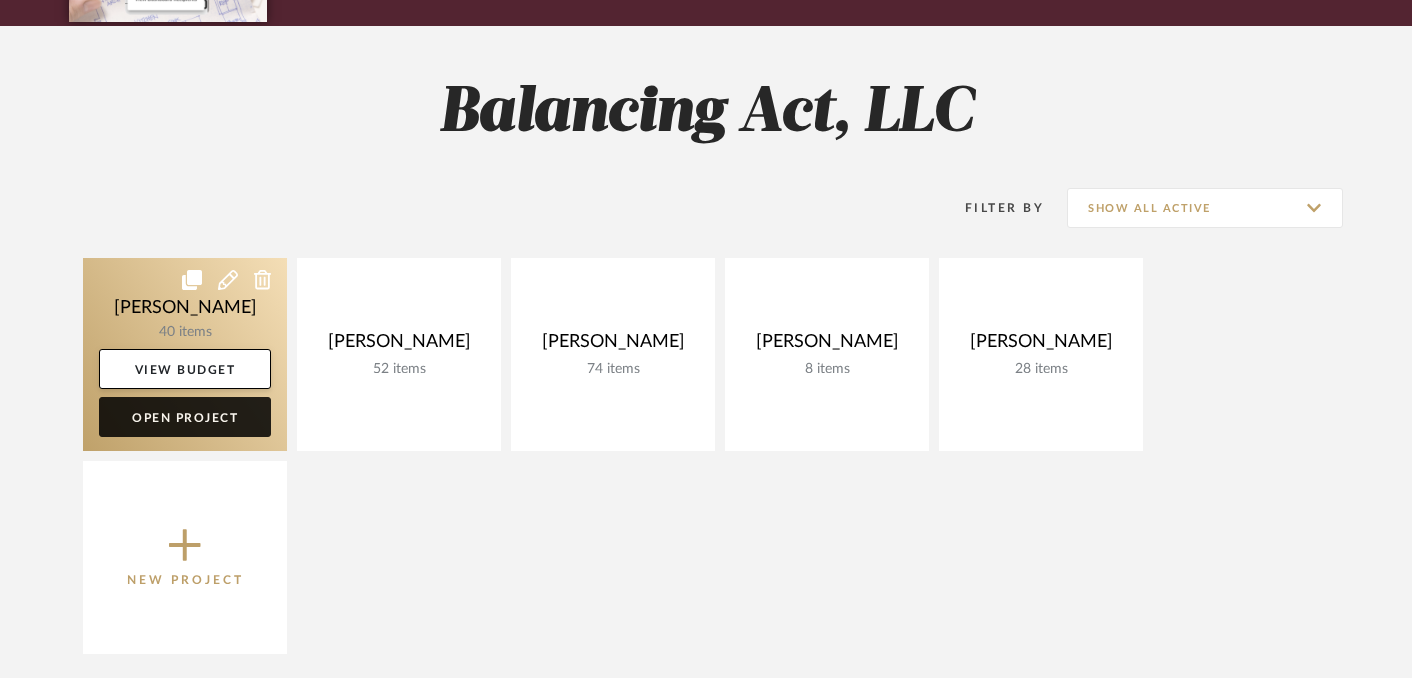 click on "Open Project" 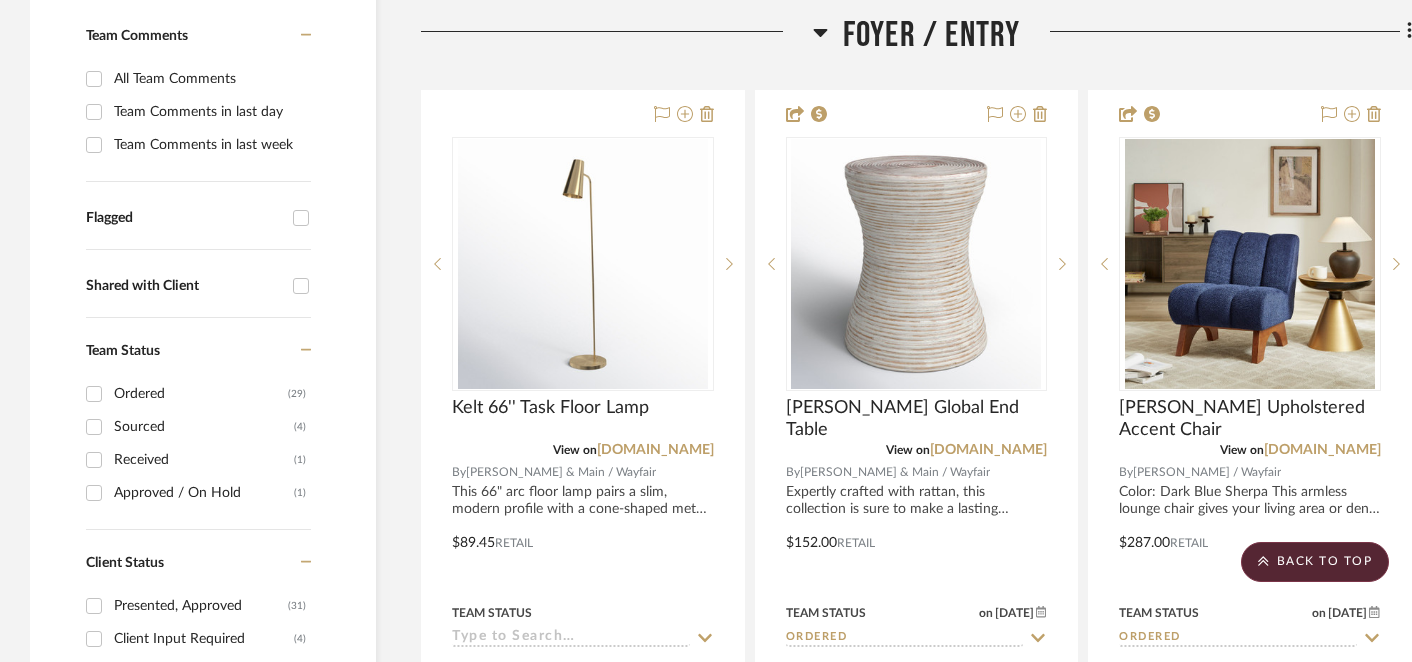 scroll, scrollTop: 535, scrollLeft: 0, axis: vertical 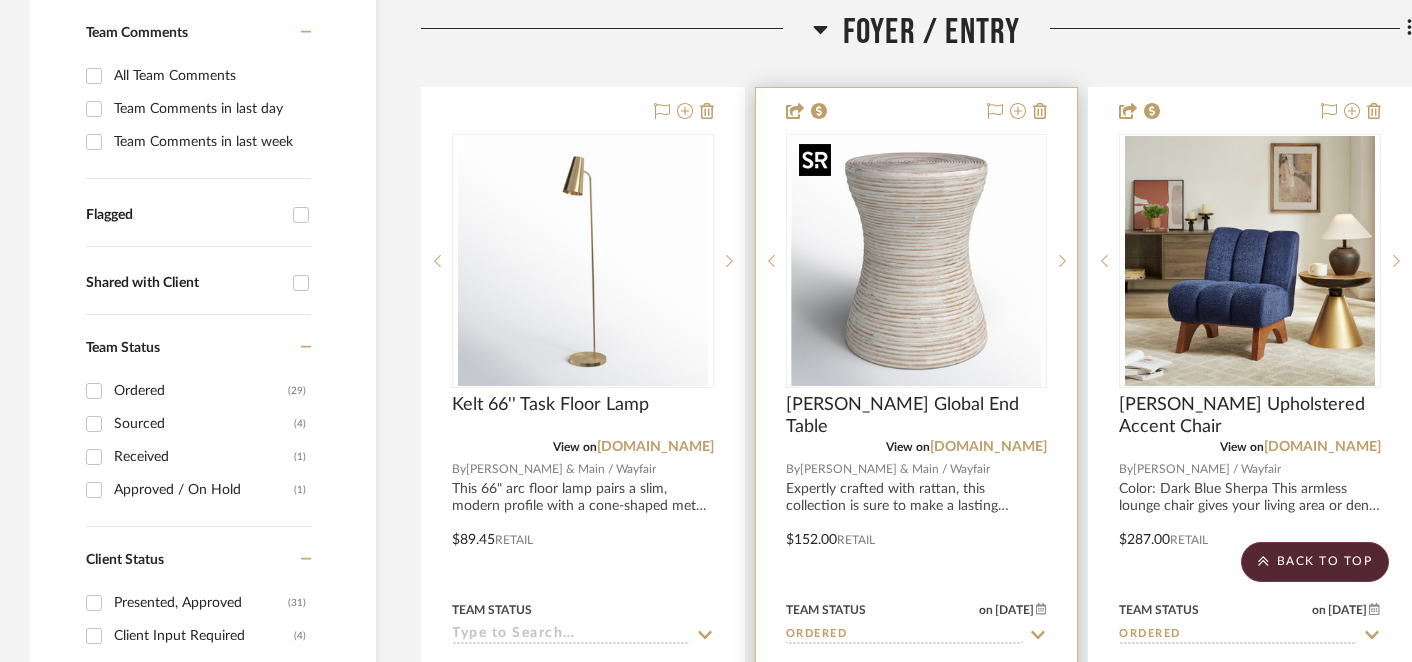 click at bounding box center (916, 261) 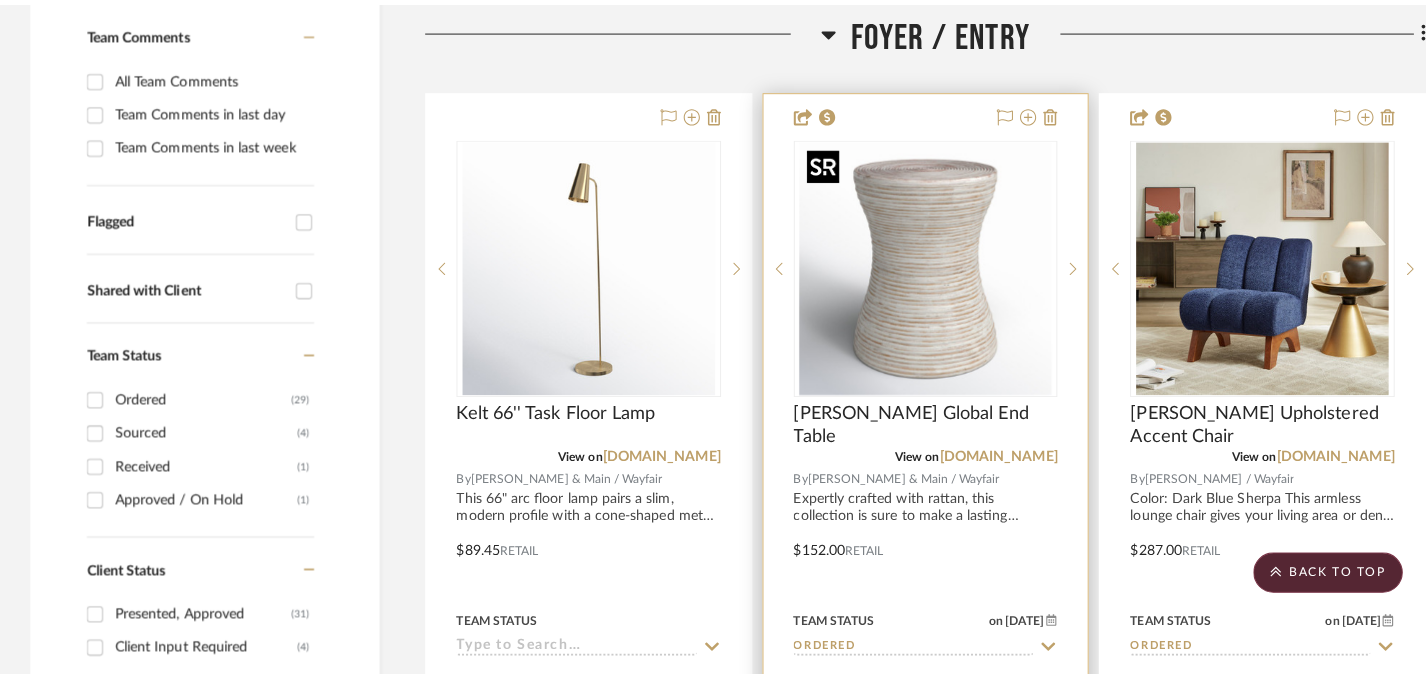 scroll, scrollTop: 0, scrollLeft: 0, axis: both 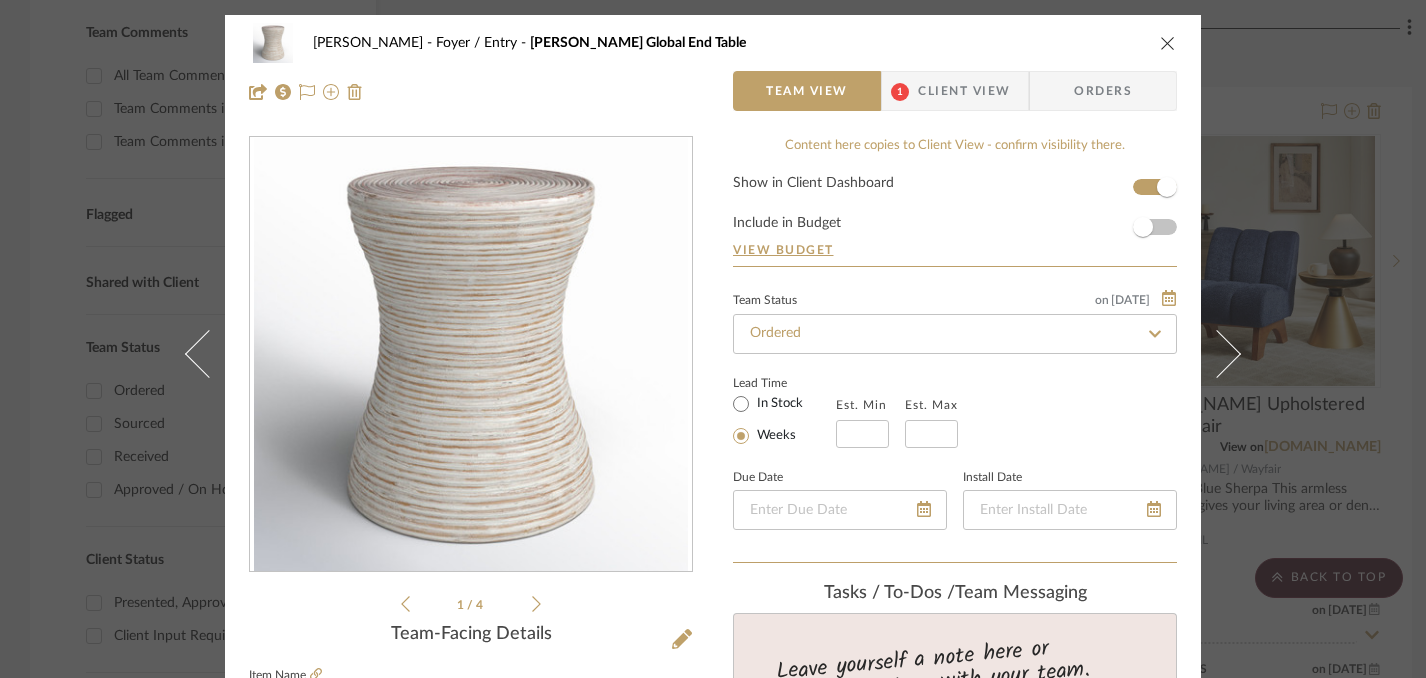 click 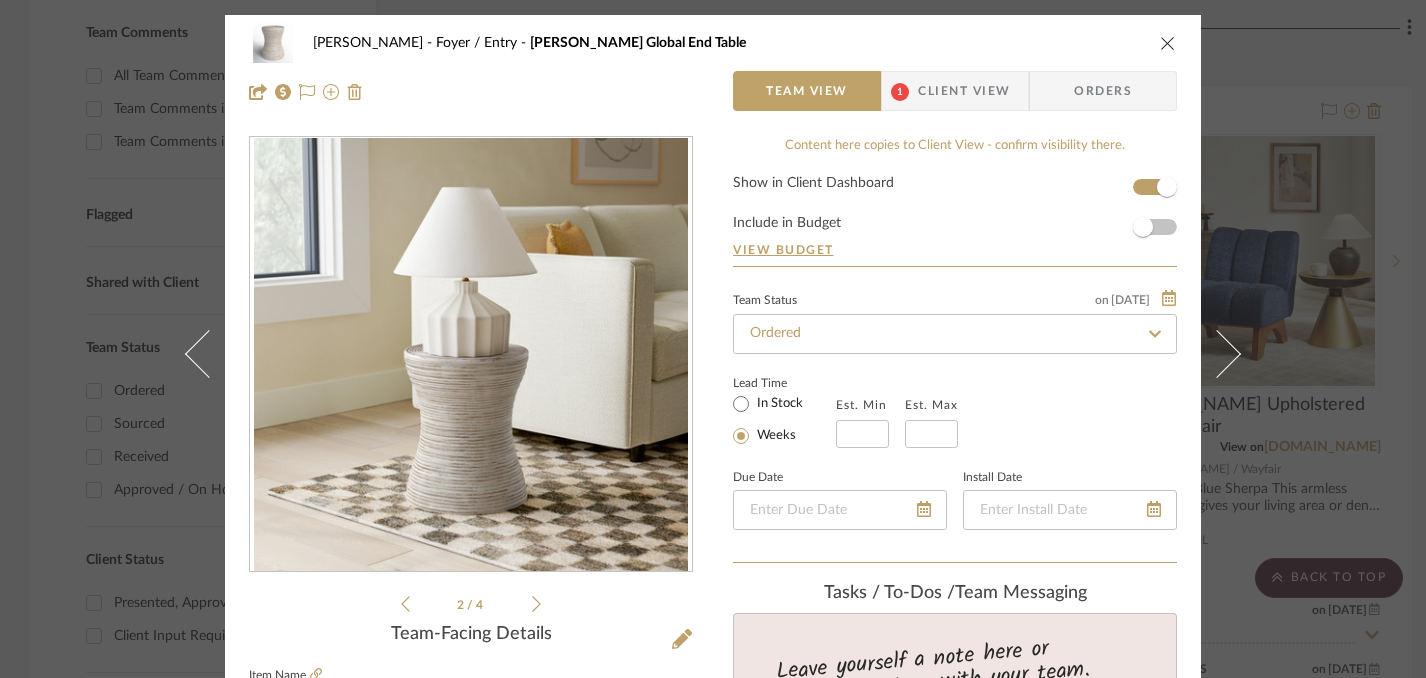 click 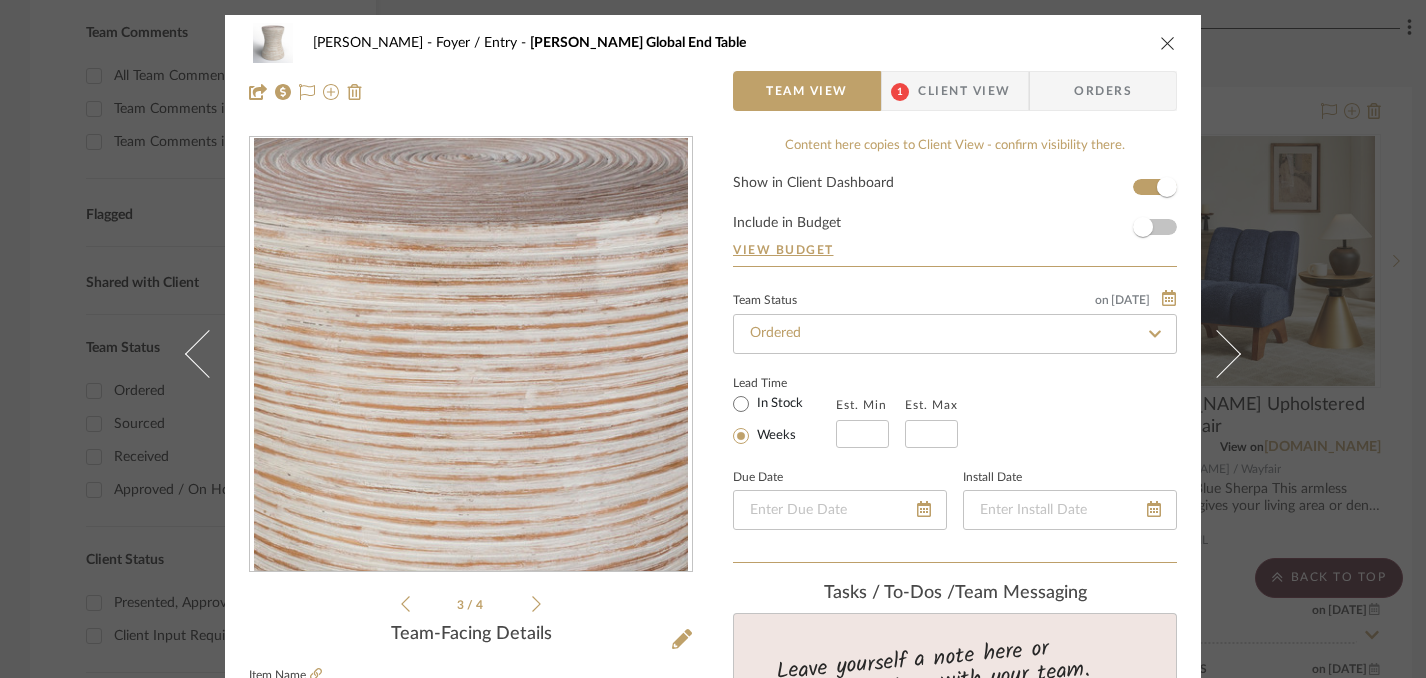 click 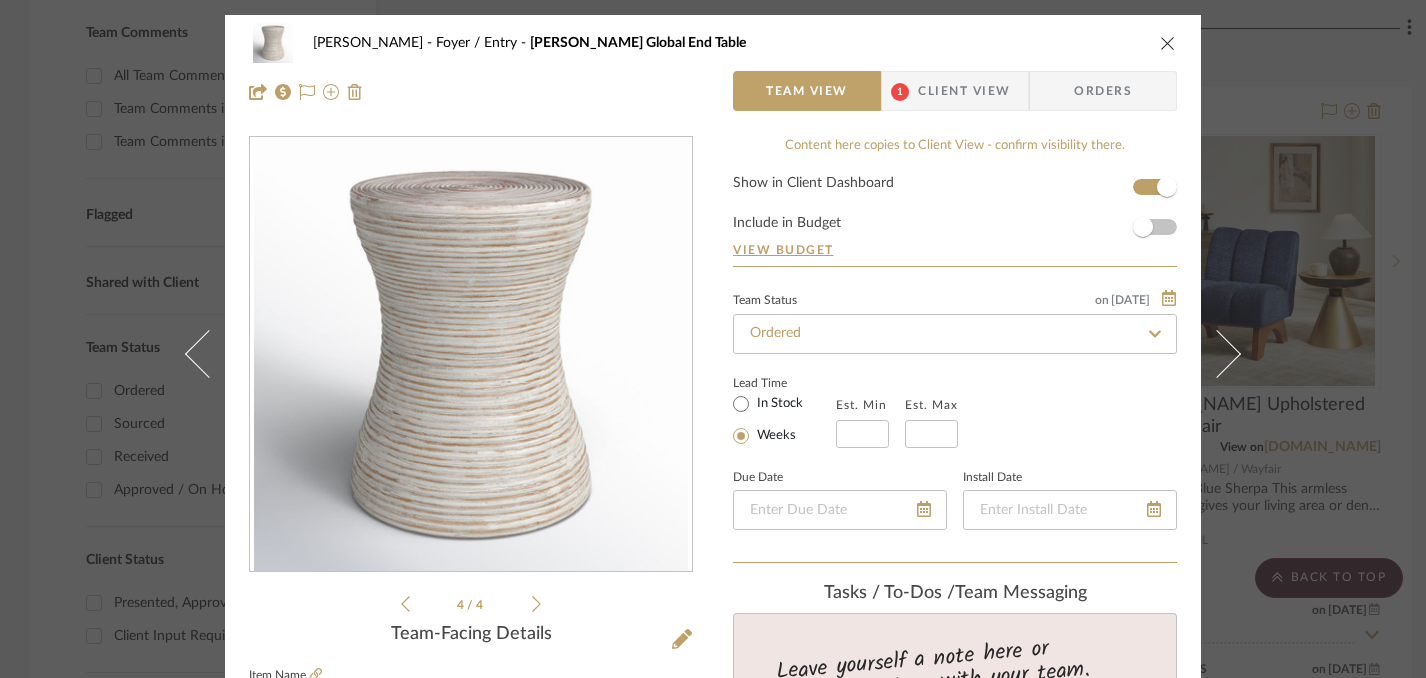click 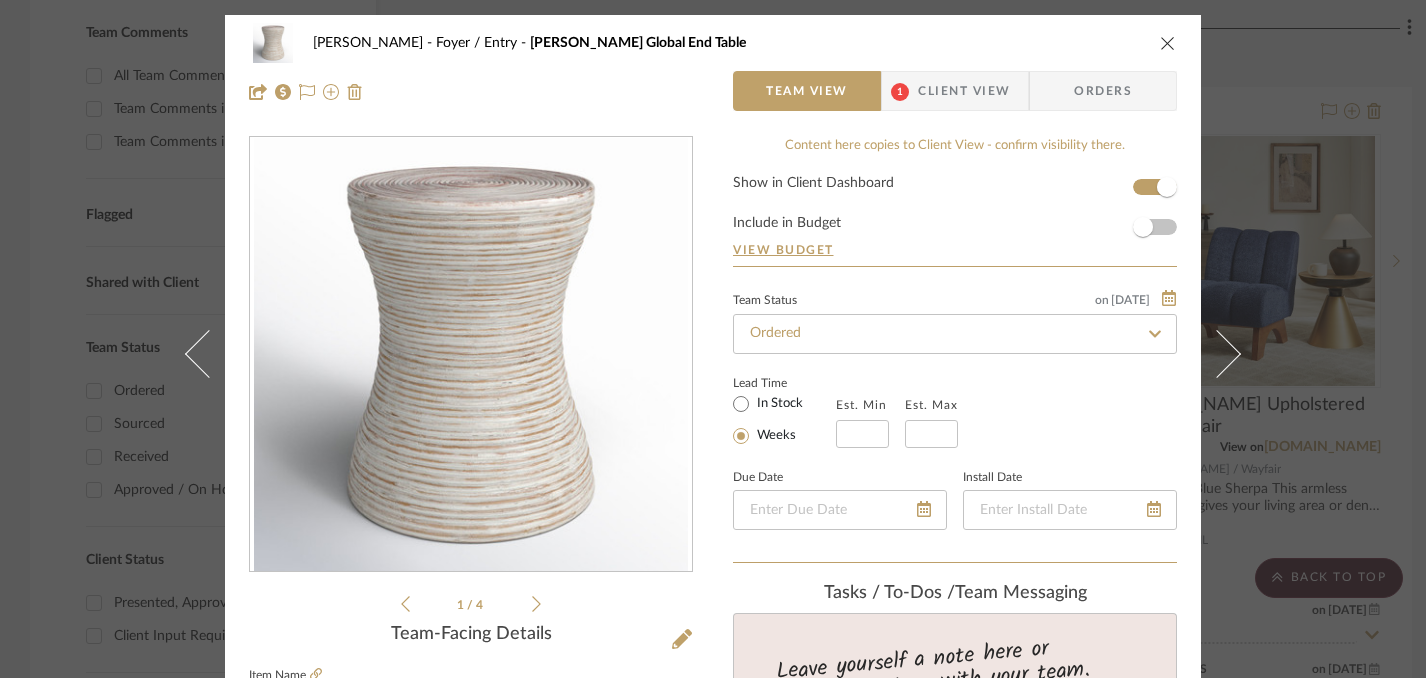 click 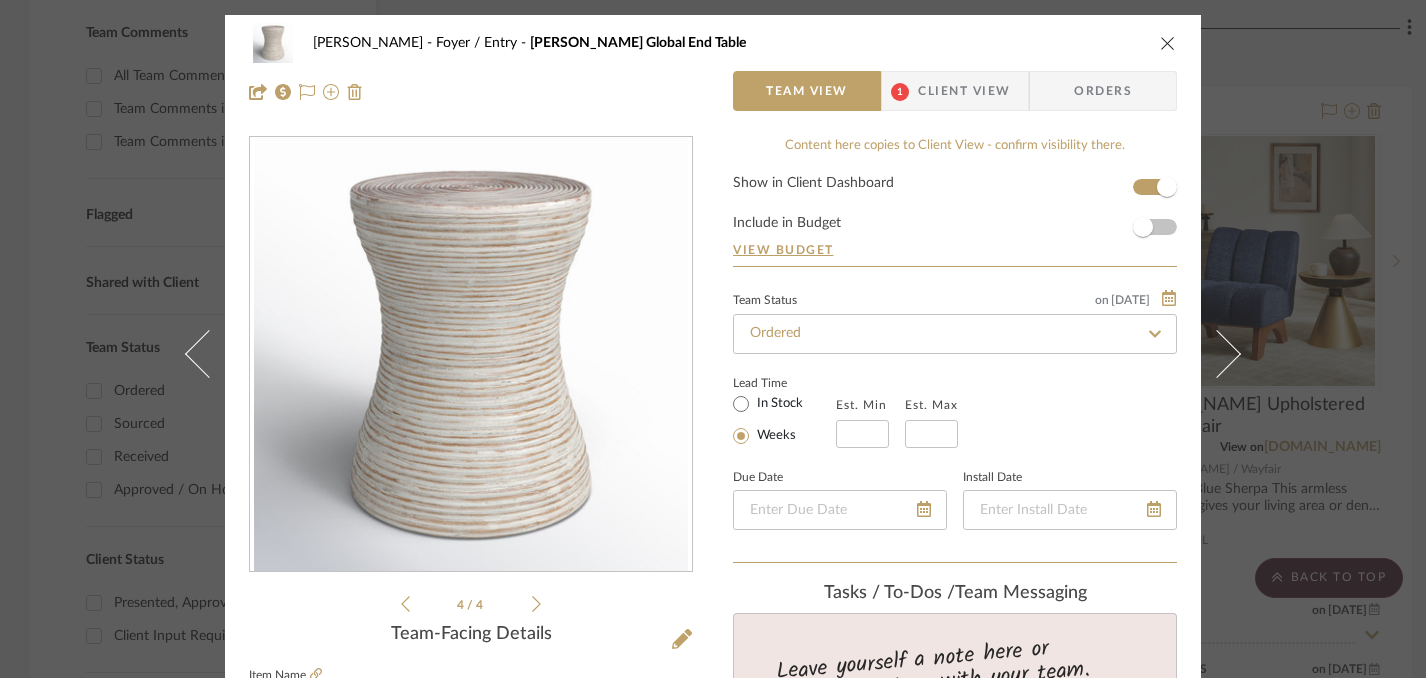 click on "[PERSON_NAME] Foyer / Entry [PERSON_NAME] Global End Table Team View  1  Client View Orders 4 / 4  Team-Facing Details   Item Name  [PERSON_NAME] Global End Table  Brand  [PERSON_NAME] & Main / Wayfair  Internal Description  Expertly crafted with rattan, this collection is sure to make a lasting impression. Modern in style and design, these beautiful accent tables provide ample surface area while bringing out the best in your décor. These perfect pieces are a superb inclusion to any area of your home.  Dimensions  18'' H X 15'' W X 15'' D  Product Specifications  Table Top Shape
Round
Top Material
Wicker / Rattan
Base Material
Wicker/Rattan
Imported
Yes
Durability
Scratch Resistant
Top Color
White
Base Color White  Item Costs   View Budget   Markup %  0%  Unit Cost  $152.00  Cost Type  Retail  Client Unit Price   $152.00   Quantity  1  Unit Type  Each  Subtotal   $152.00   Tax %  0%  Total Tax   $0.00   Shipping Cost  $0.00  Ship. Markup %  0% Taxable  Total Shipping   $0.00  Total Client Price  $152.00  Your Cost  $152.00  on" at bounding box center [713, 339] 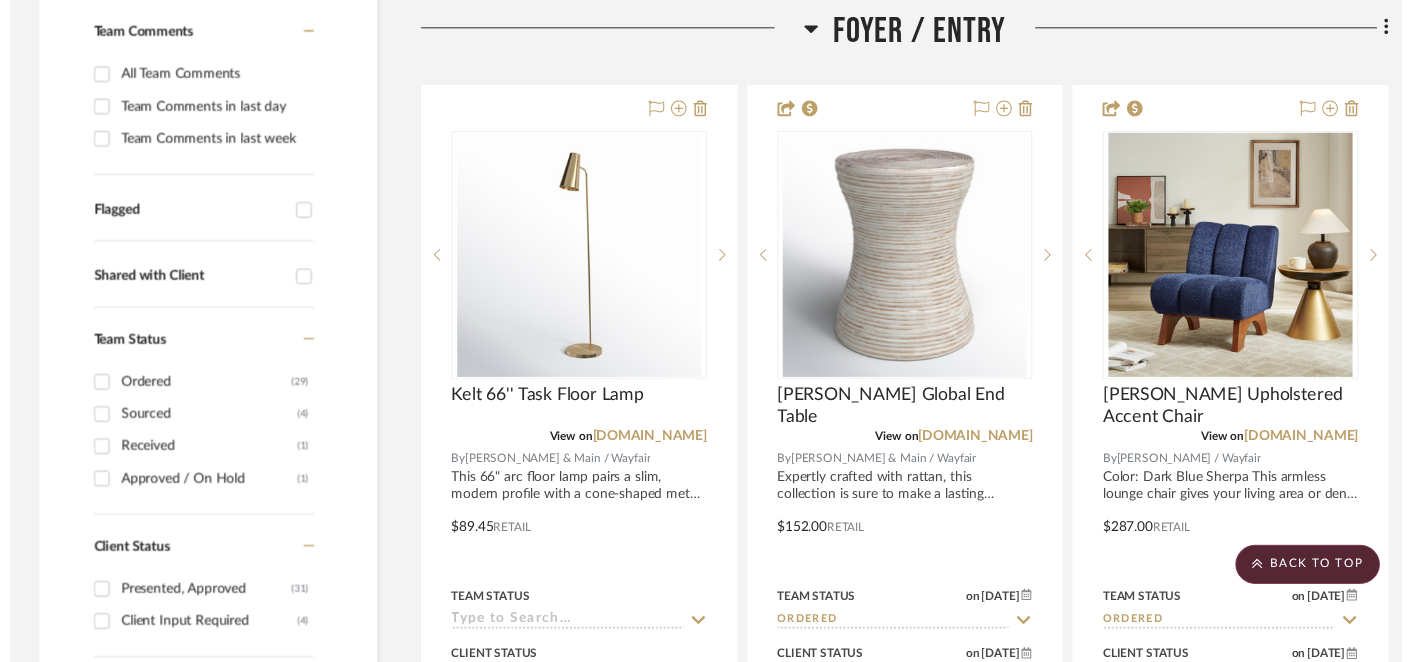 scroll, scrollTop: 535, scrollLeft: 0, axis: vertical 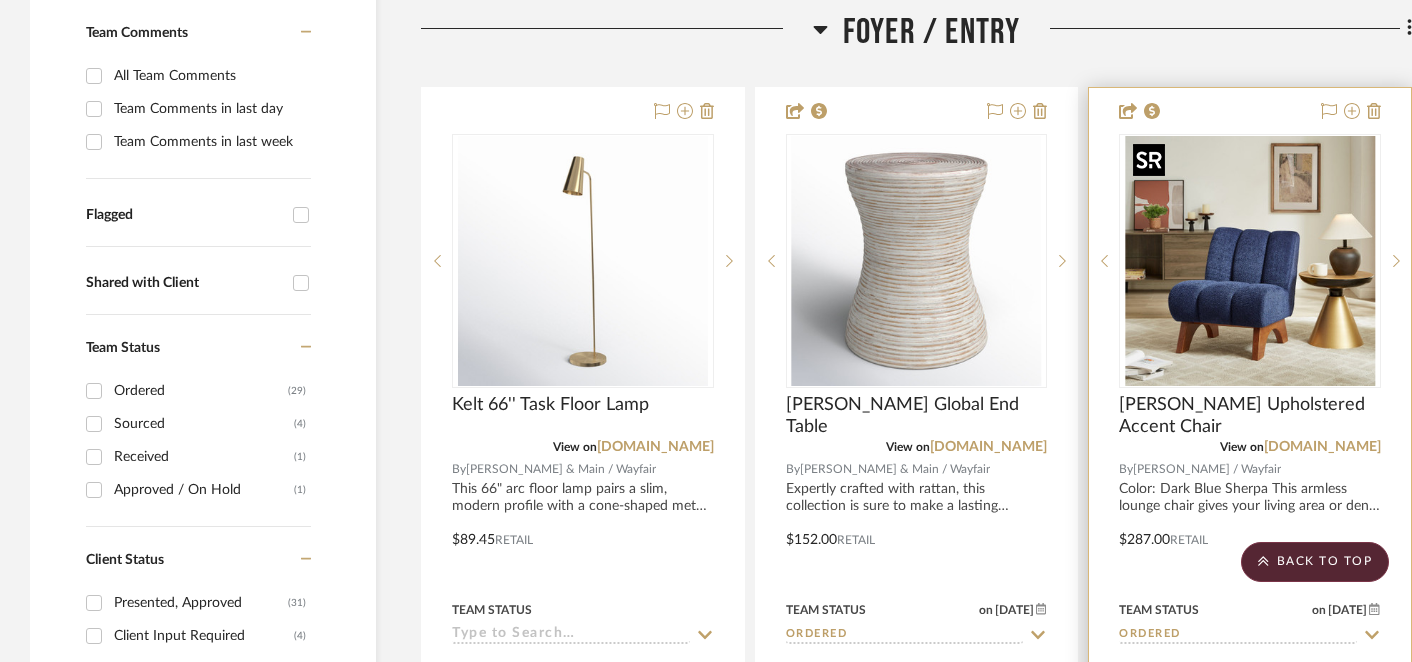 click at bounding box center [1250, 261] 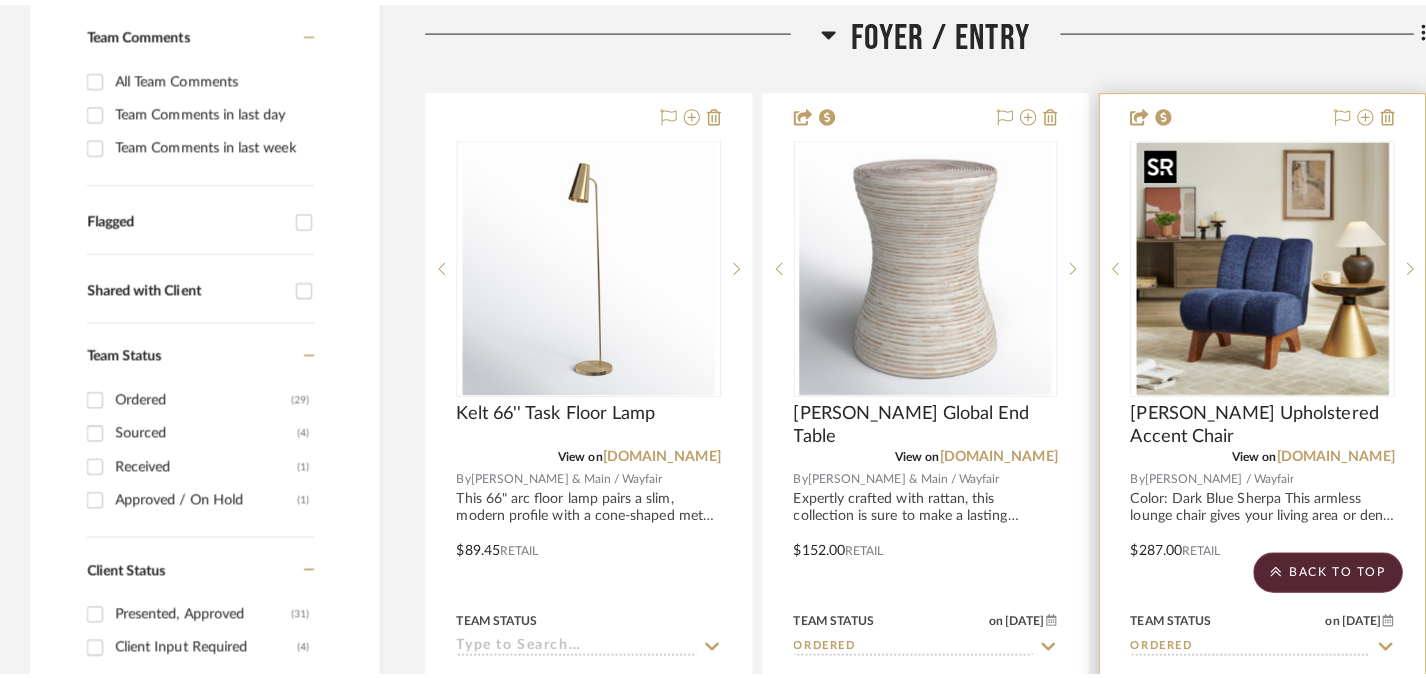 scroll, scrollTop: 0, scrollLeft: 0, axis: both 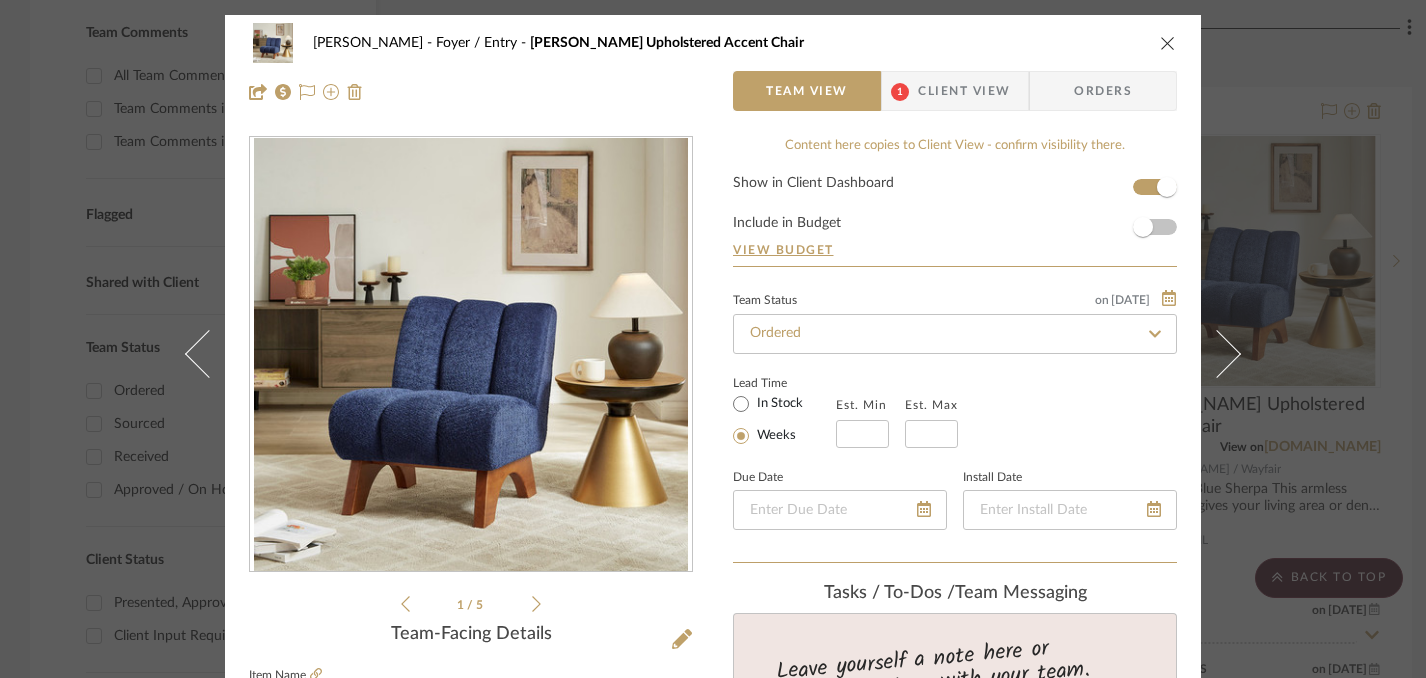 click 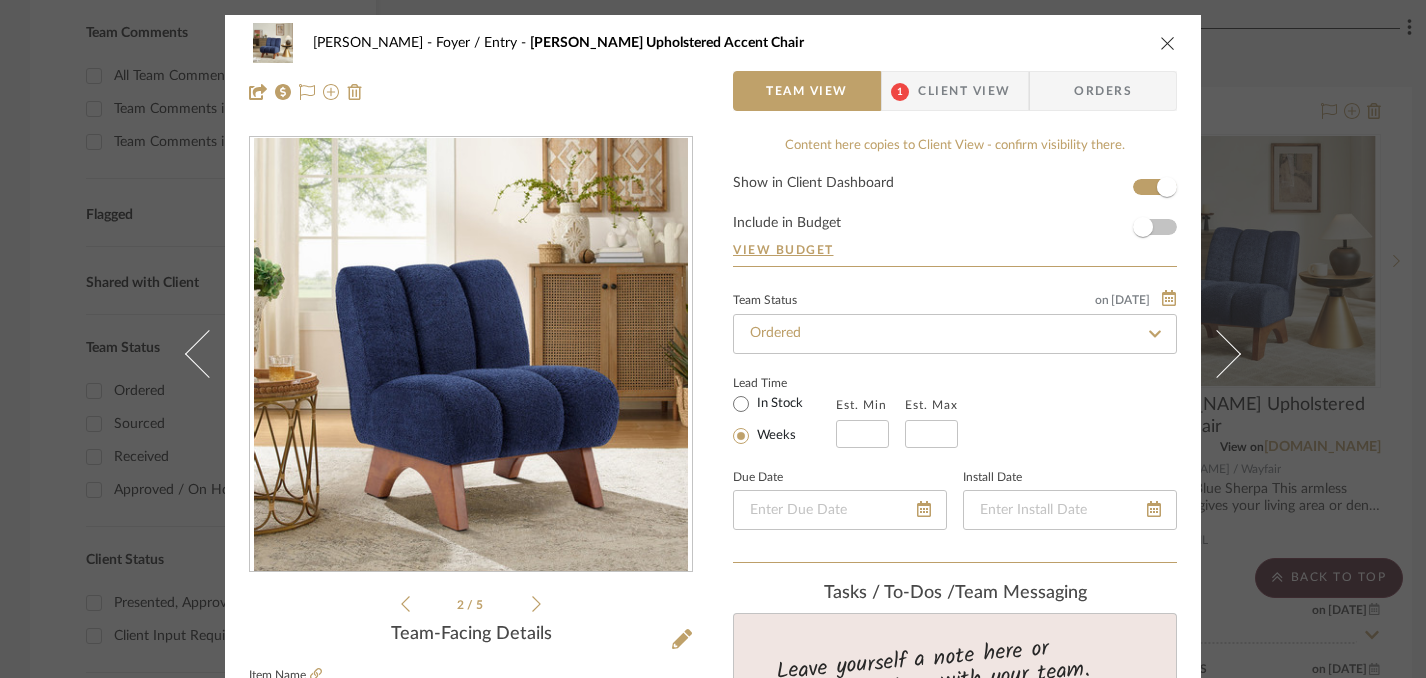 click 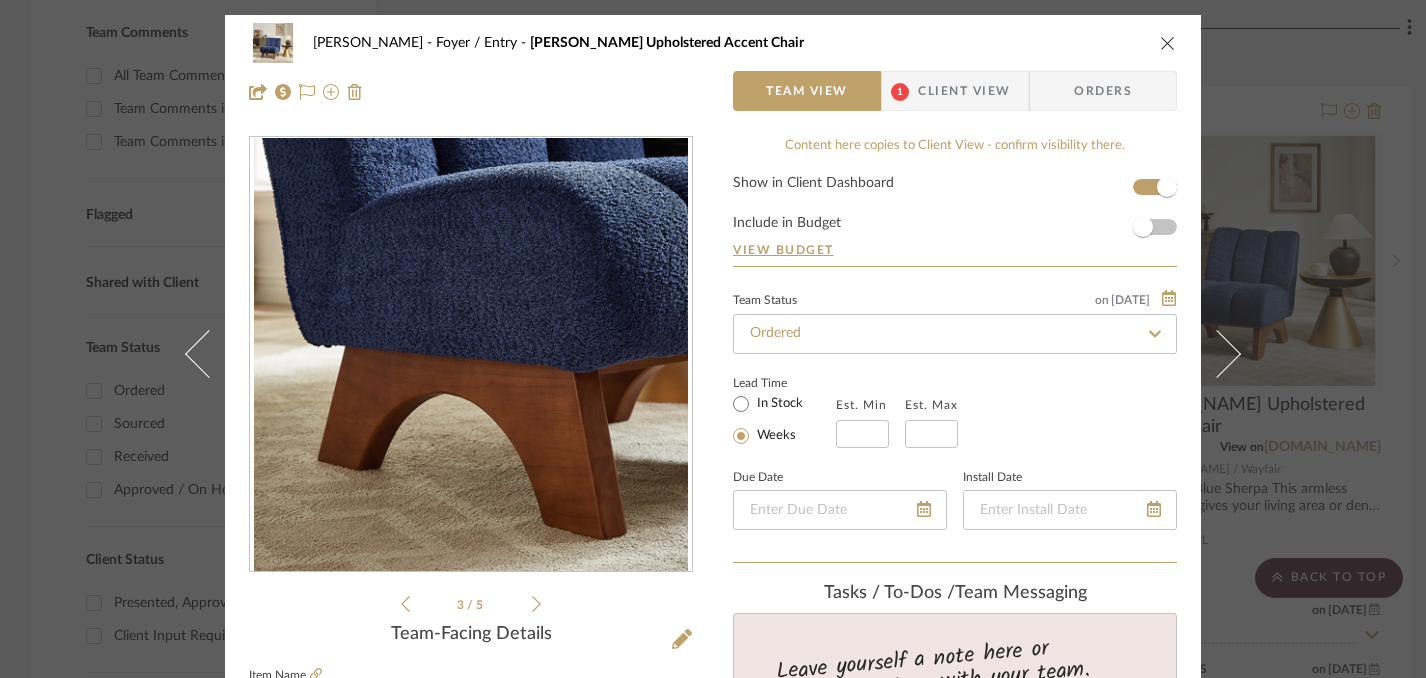 click 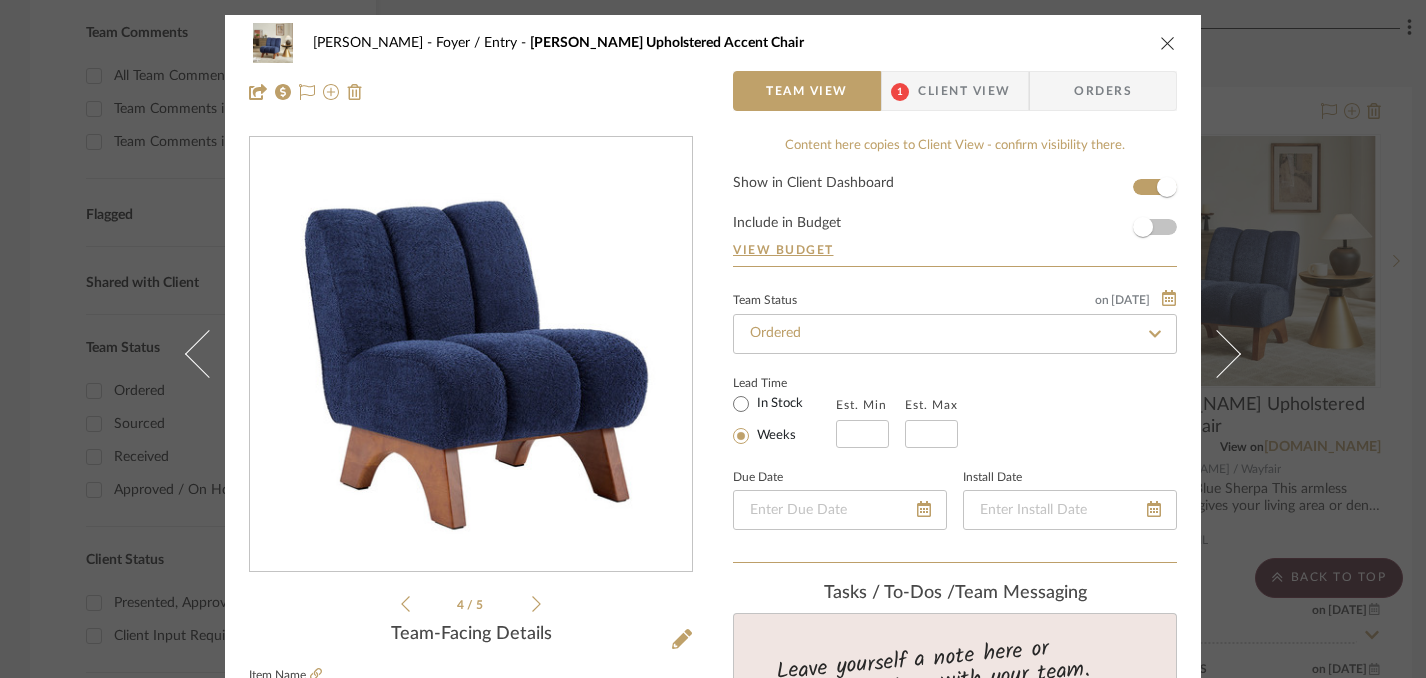 click at bounding box center (1168, 43) 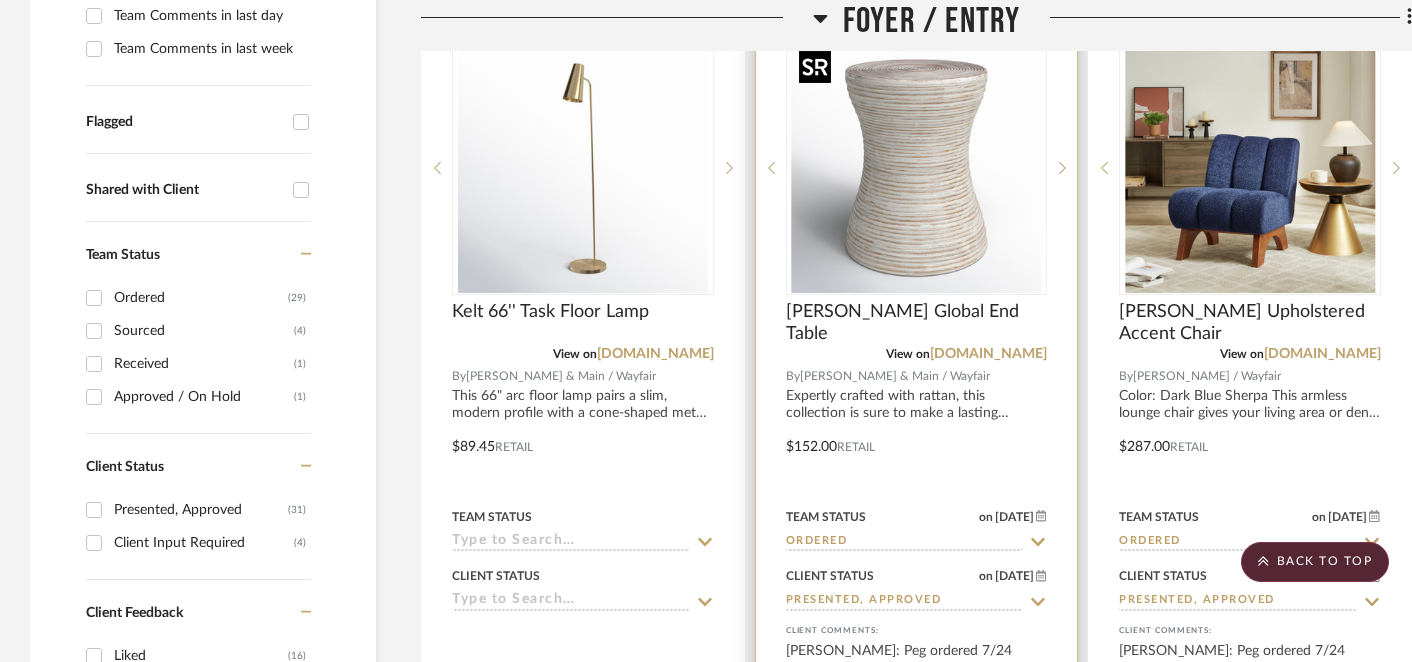 scroll, scrollTop: 626, scrollLeft: 0, axis: vertical 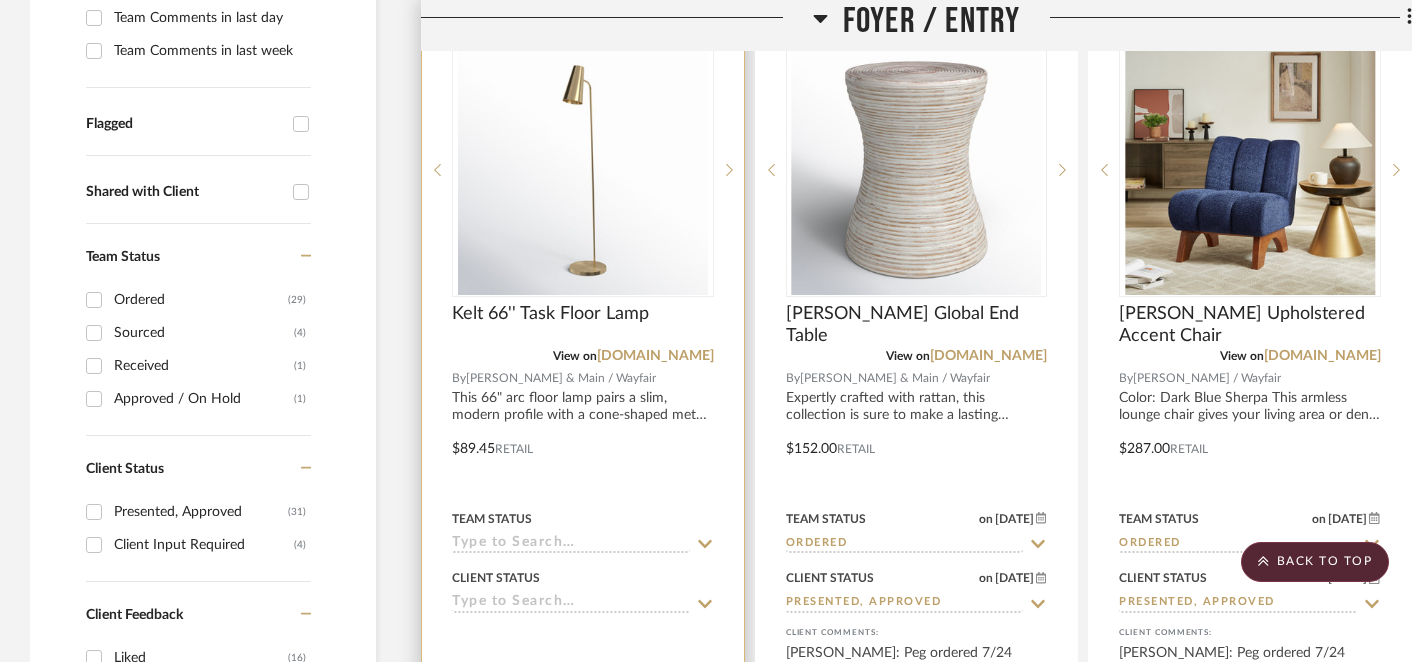 click 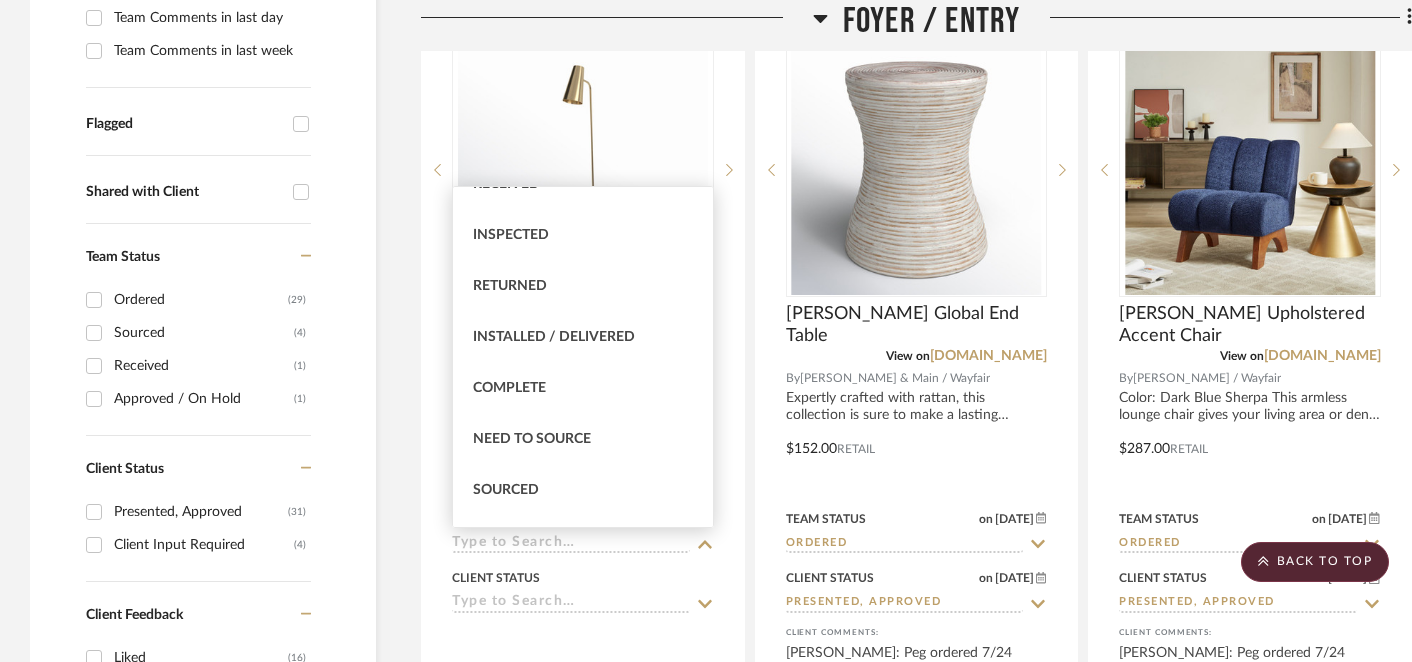 scroll, scrollTop: 389, scrollLeft: 0, axis: vertical 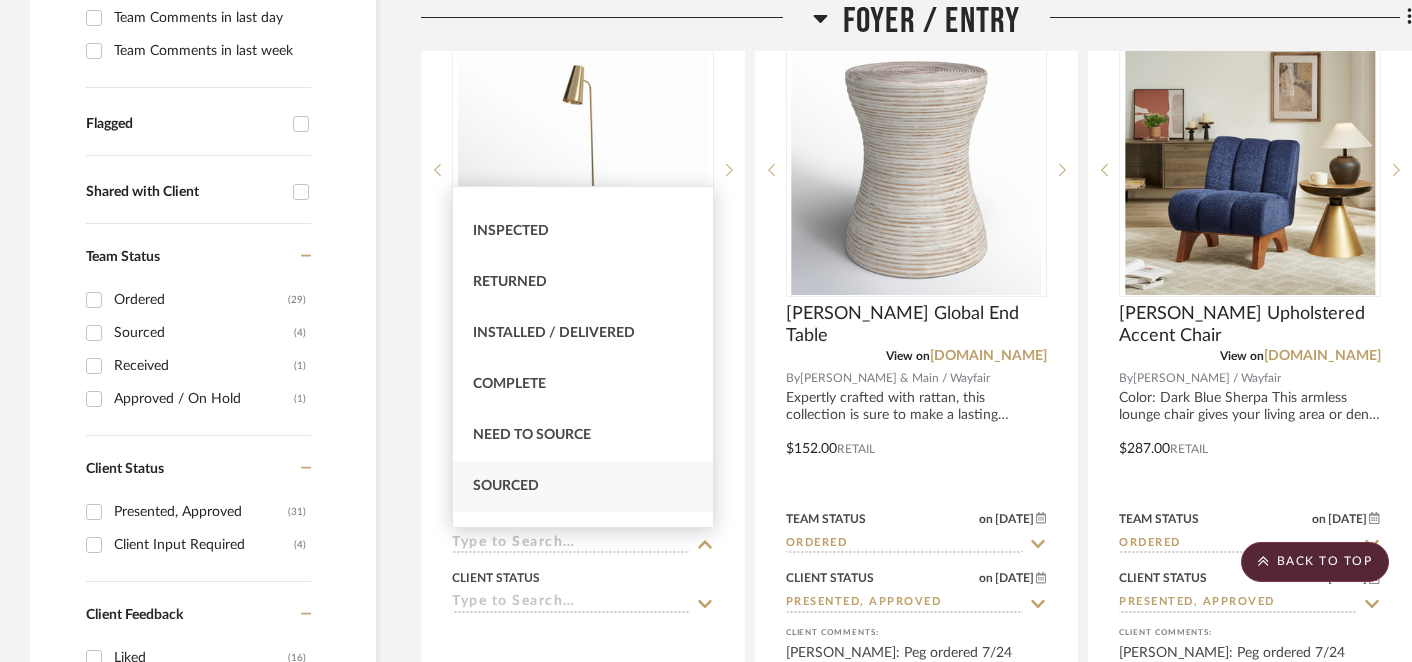 click on "Sourced" at bounding box center (506, 486) 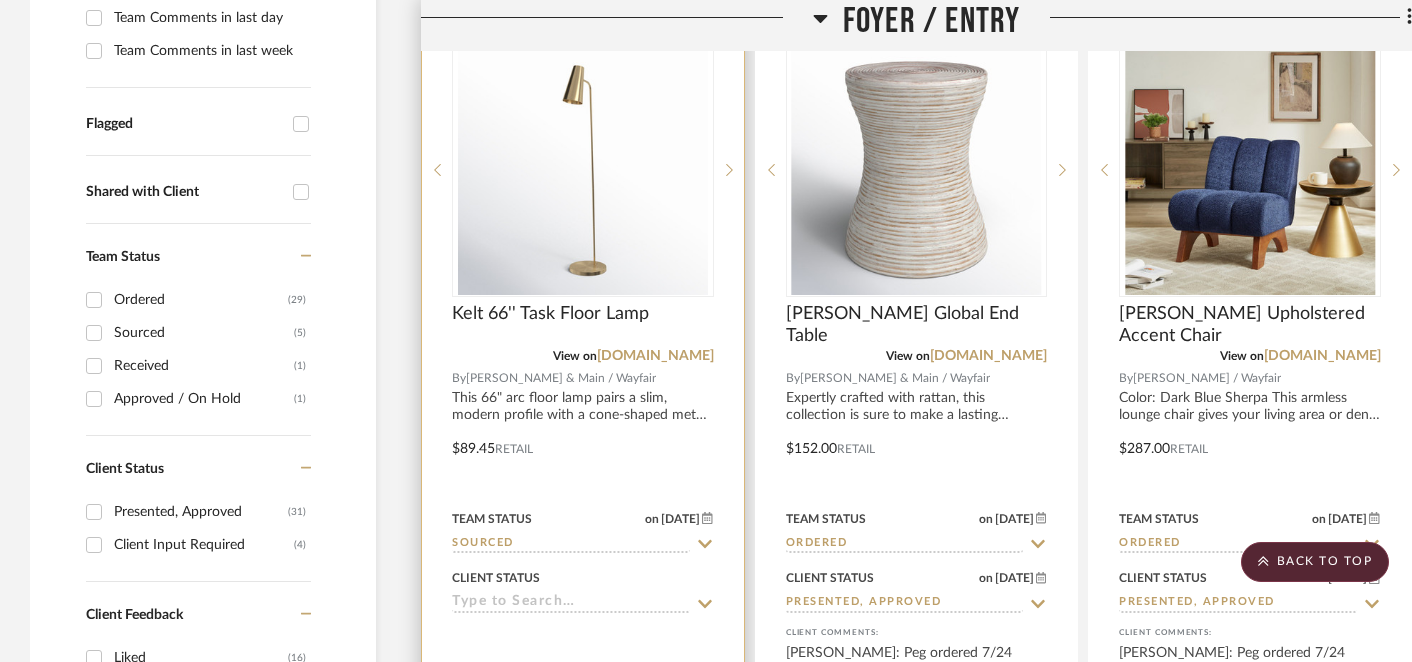 click 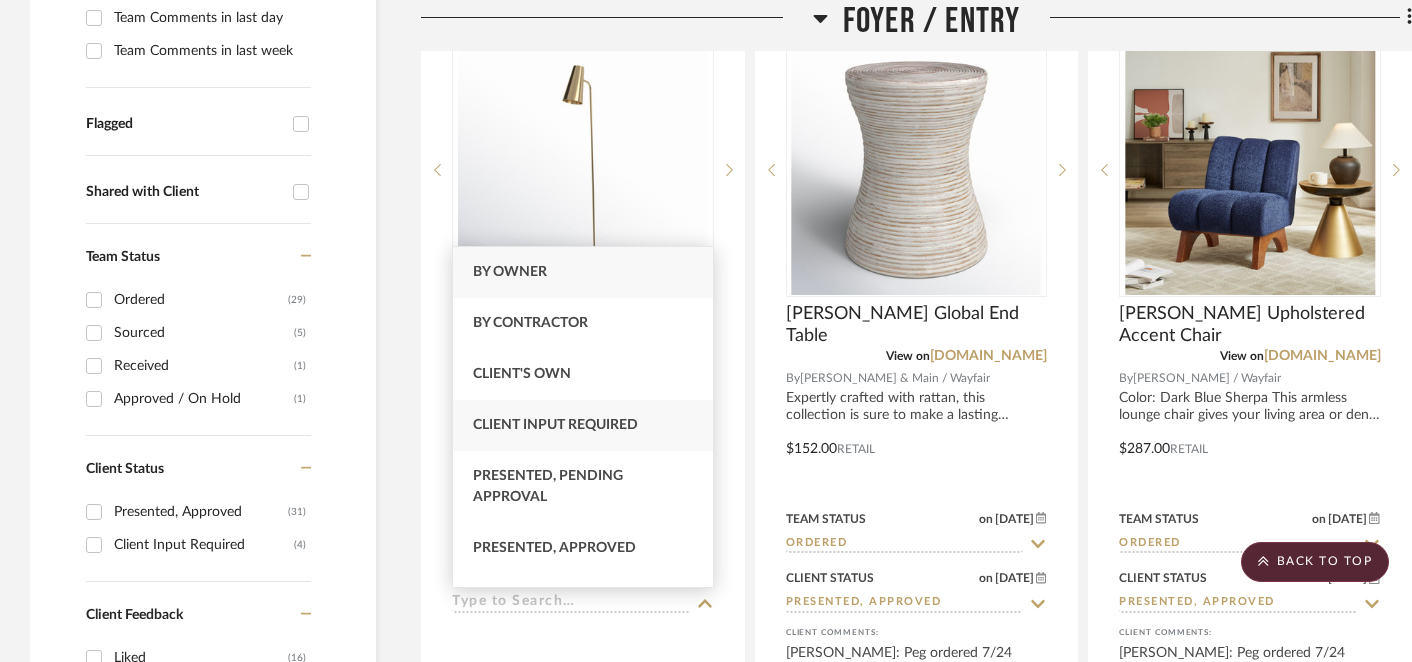 click on "Client Input Required" at bounding box center [555, 425] 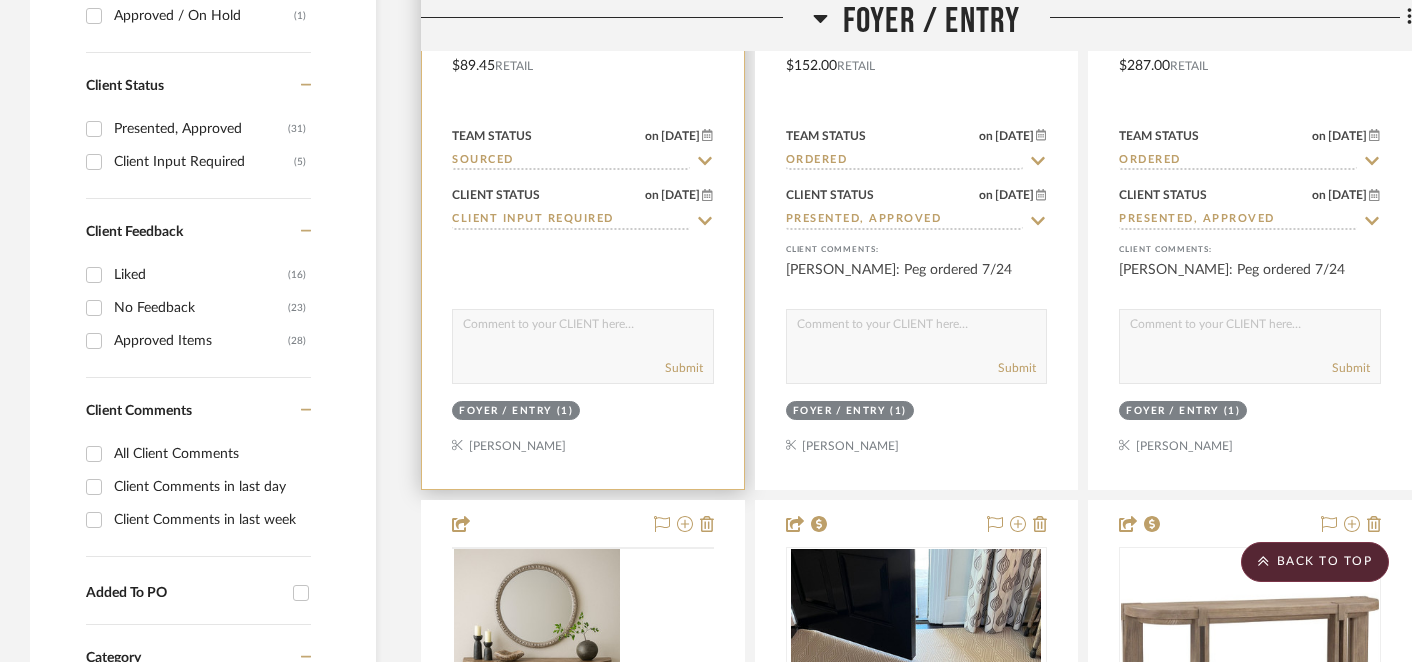 scroll, scrollTop: 1018, scrollLeft: 0, axis: vertical 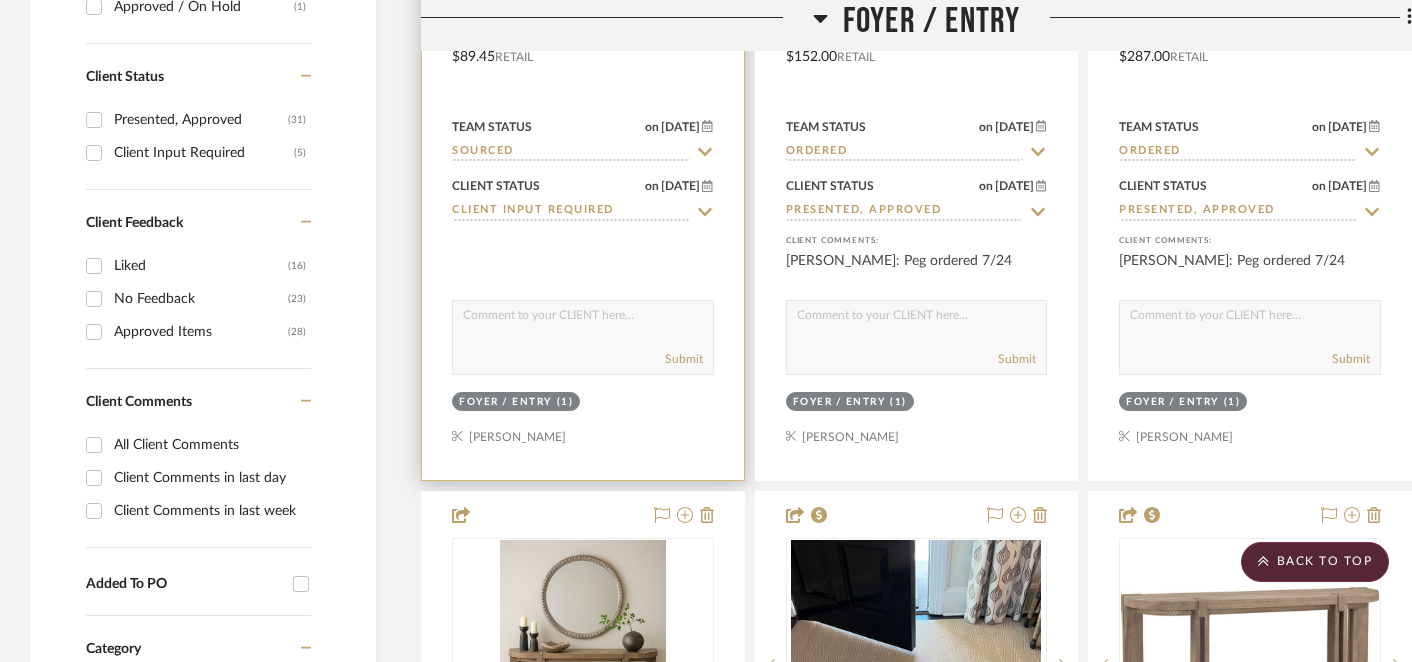 click at bounding box center [583, 320] 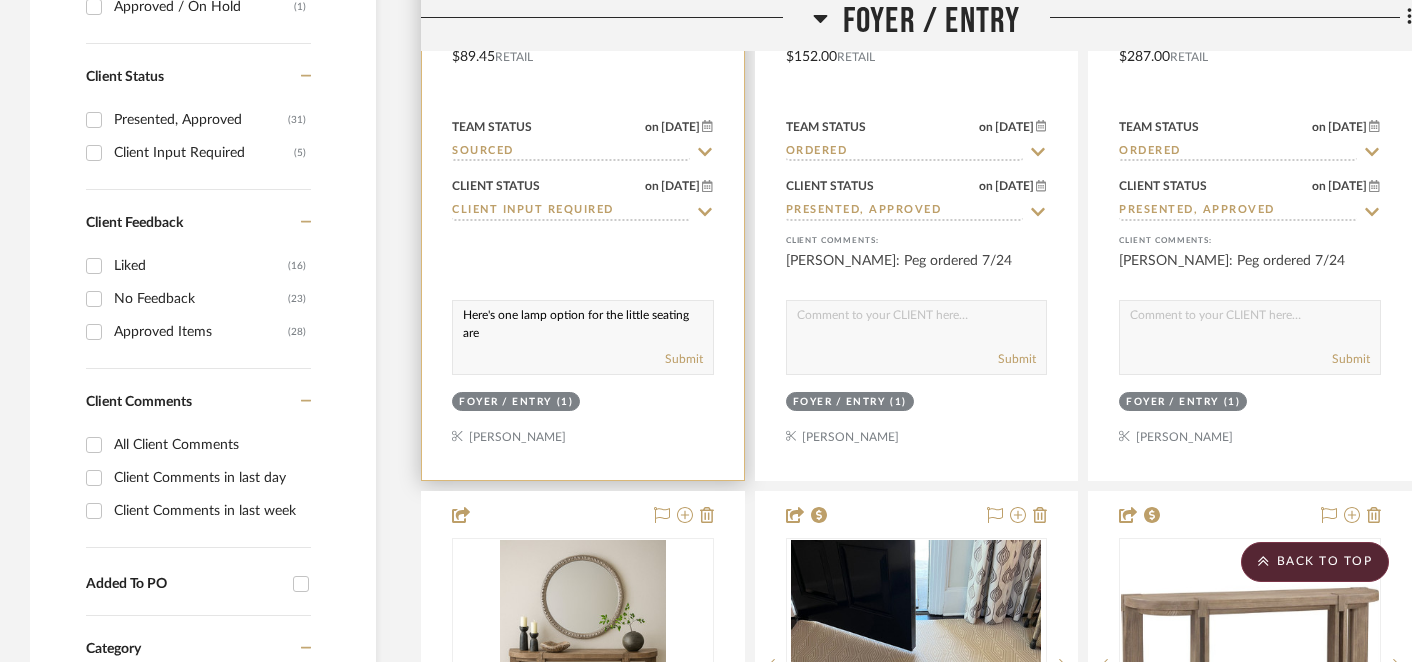 scroll, scrollTop: 1, scrollLeft: 0, axis: vertical 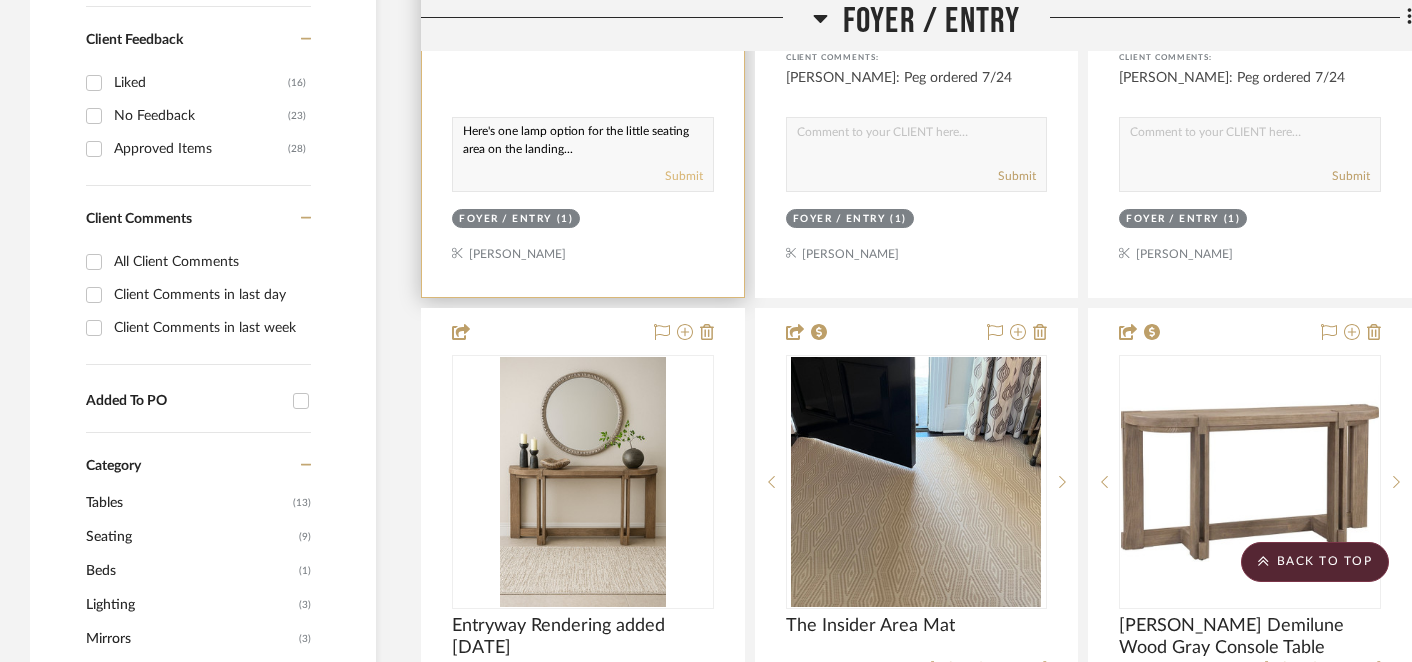 type on "Here's one lamp option for the little seating area on the landing..." 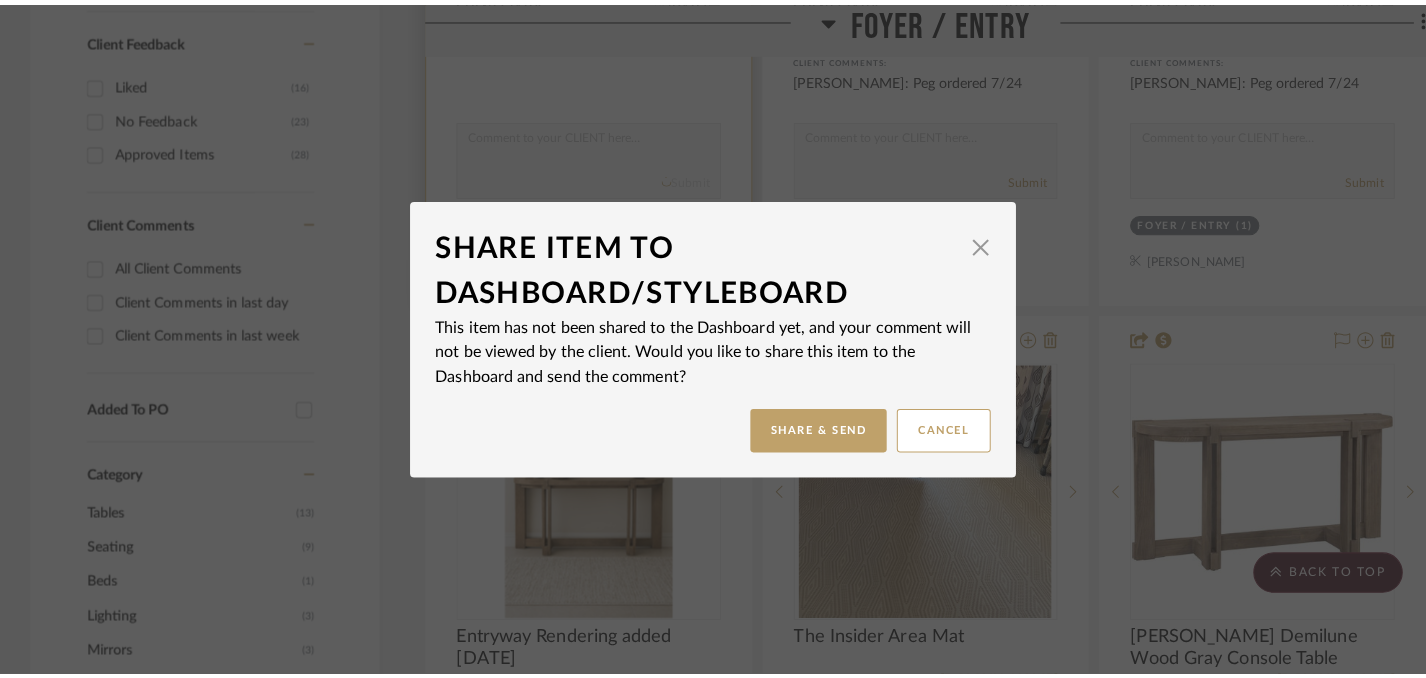 scroll, scrollTop: 0, scrollLeft: 0, axis: both 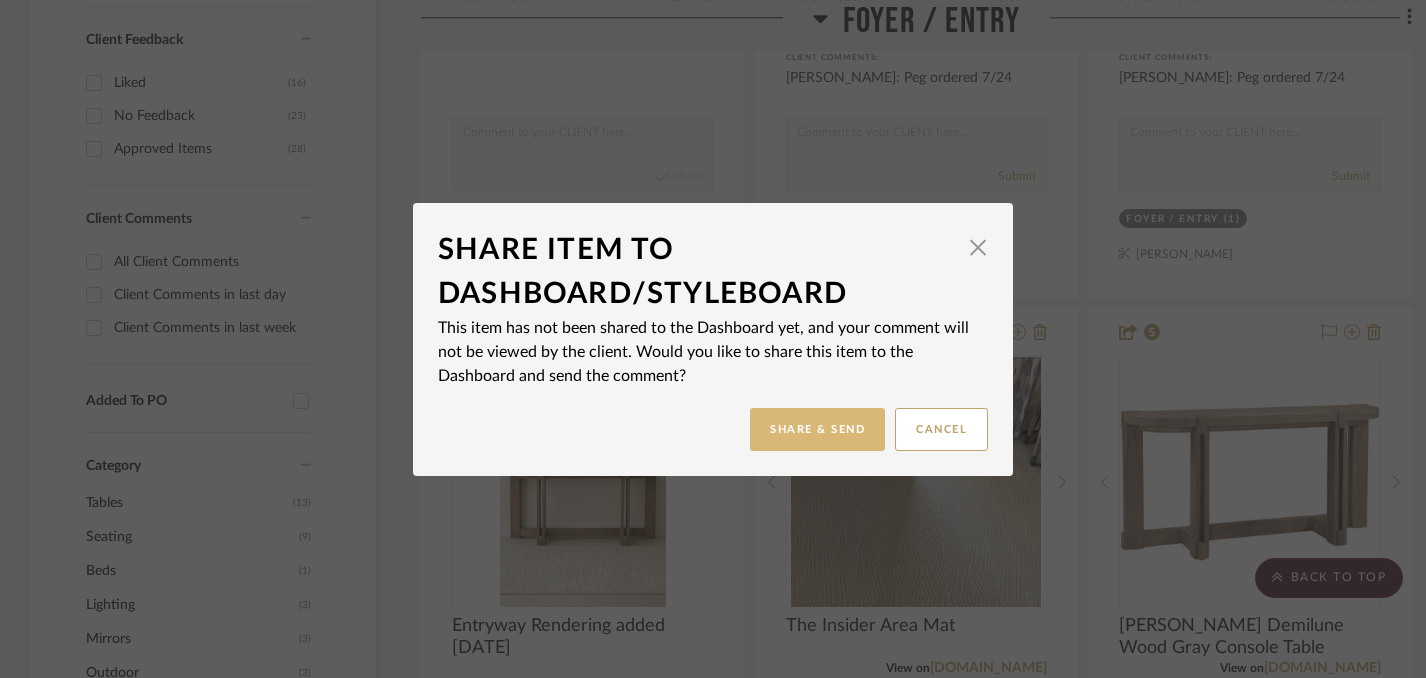 click on "Share & Send" at bounding box center (817, 429) 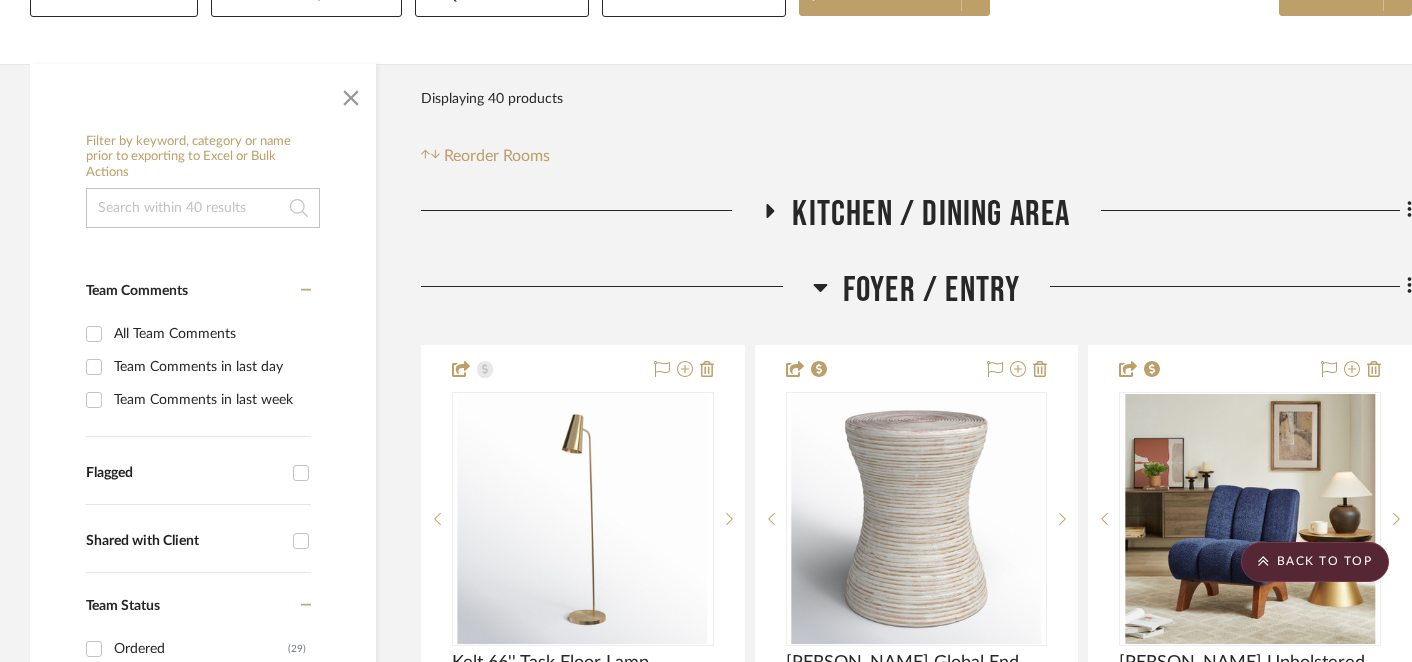 scroll, scrollTop: 275, scrollLeft: 0, axis: vertical 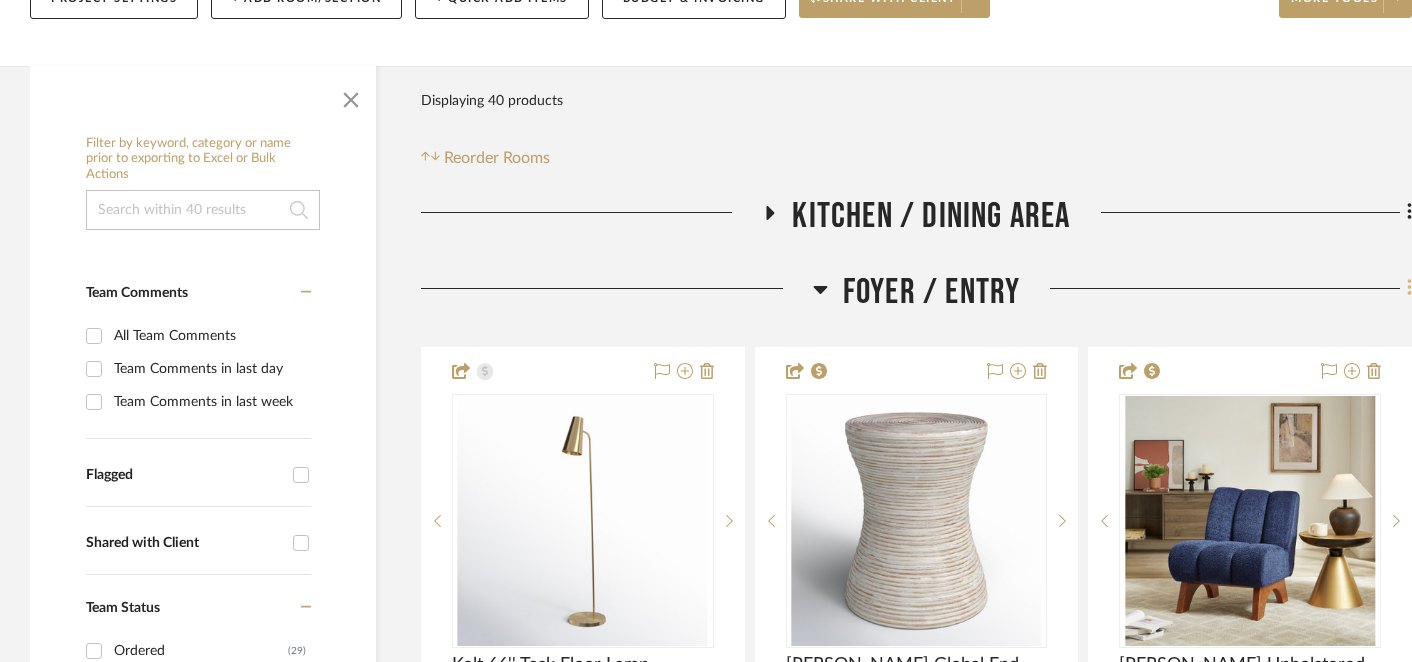 click 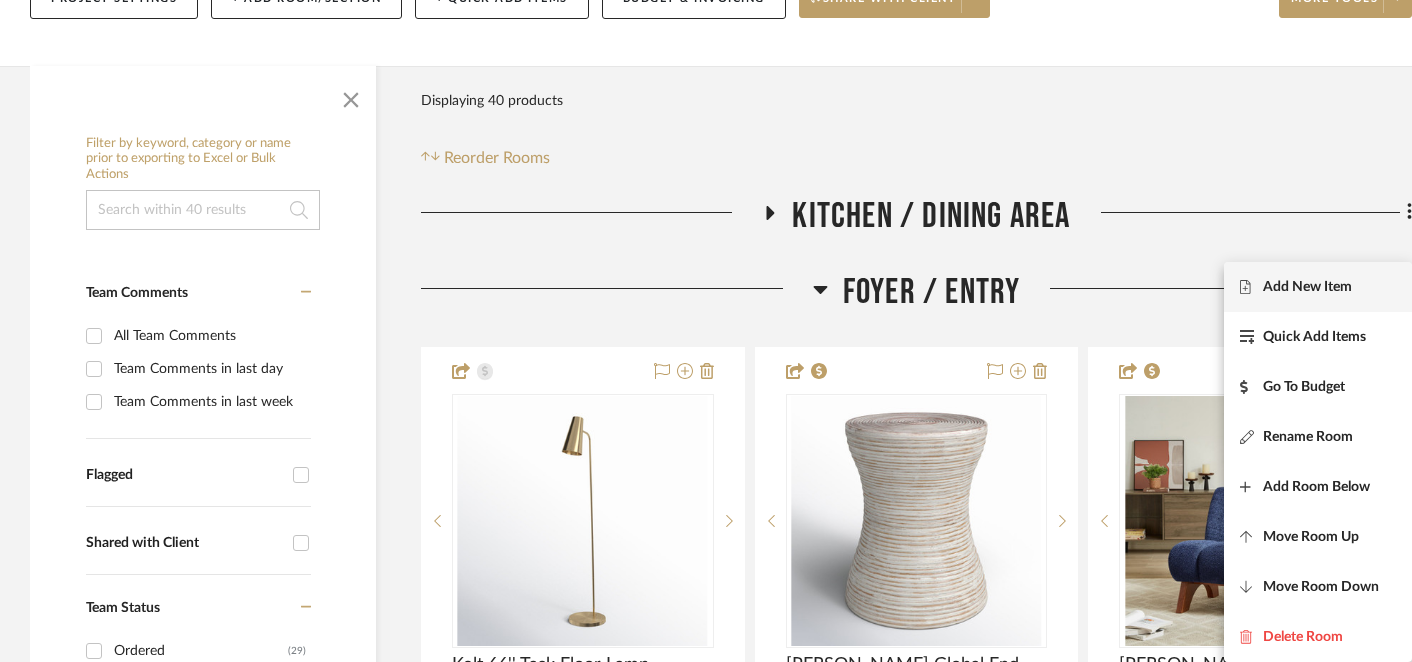 click on "Add New Item" at bounding box center (1307, 287) 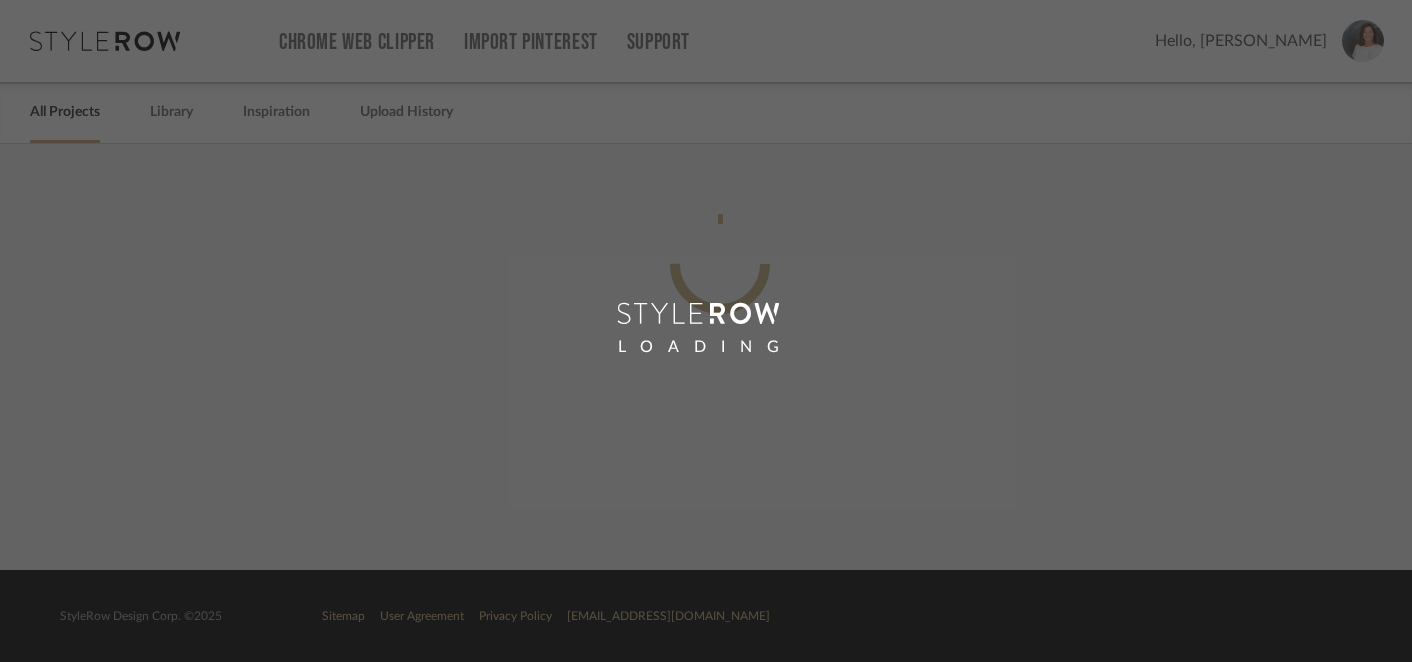 scroll, scrollTop: 0, scrollLeft: 0, axis: both 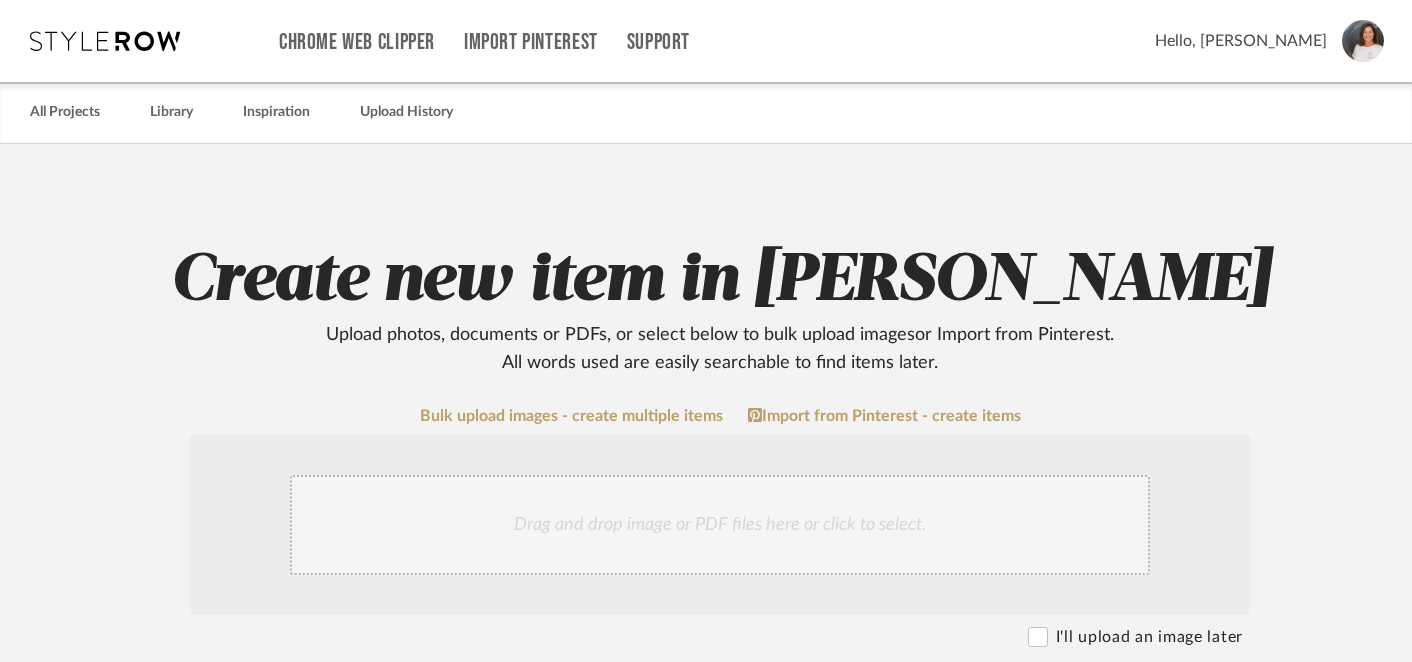 click on "Drag and drop image or PDF files here or click to select." 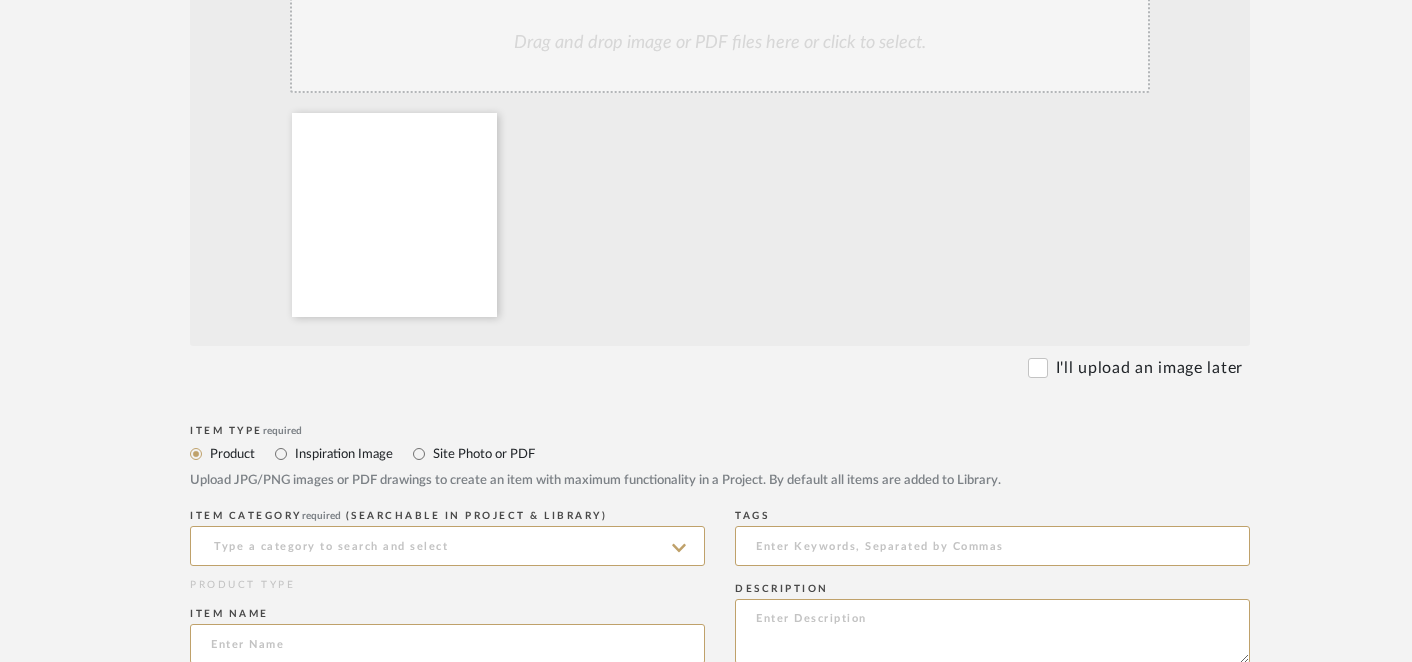 scroll, scrollTop: 489, scrollLeft: 0, axis: vertical 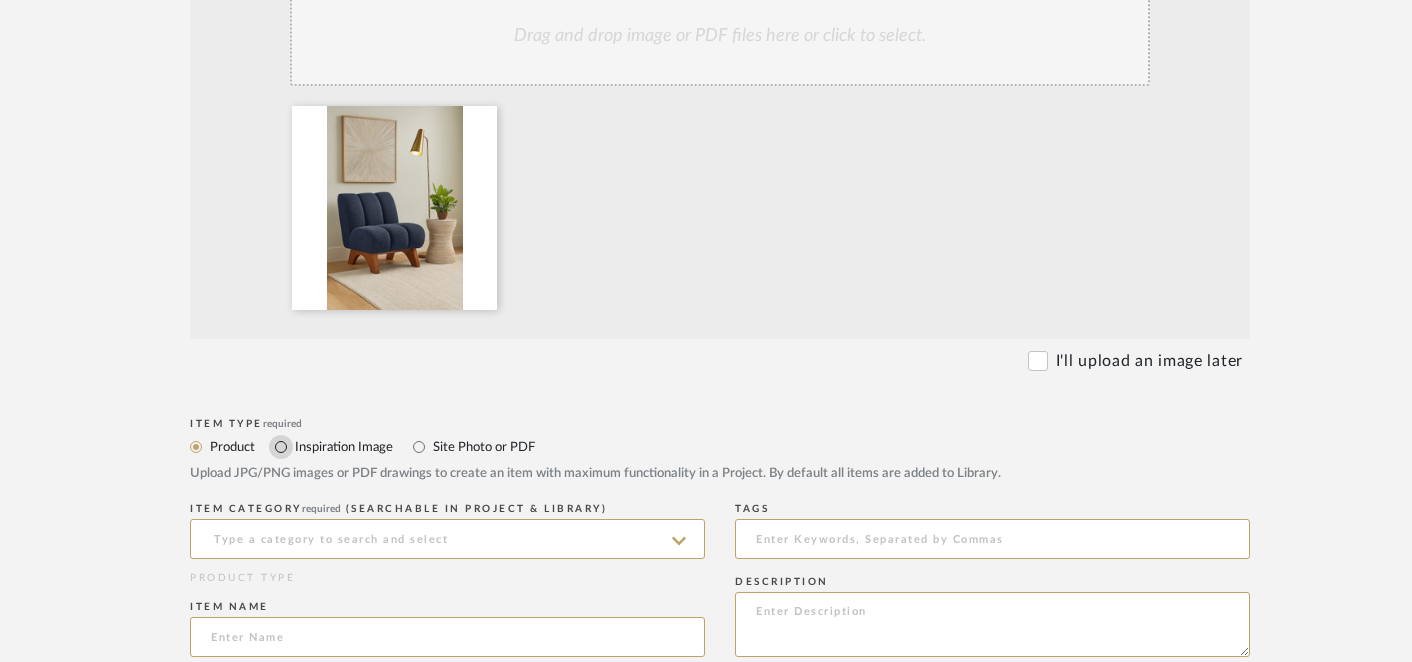 click on "Inspiration Image" at bounding box center (281, 447) 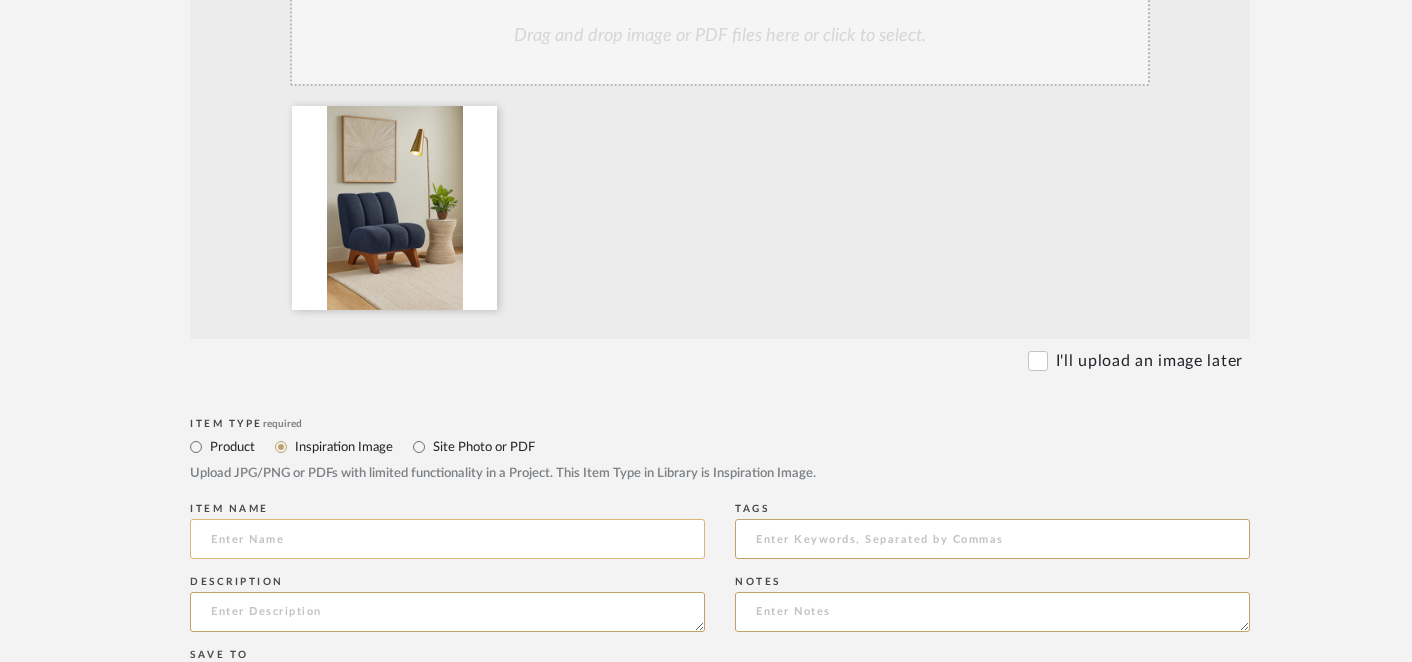 click 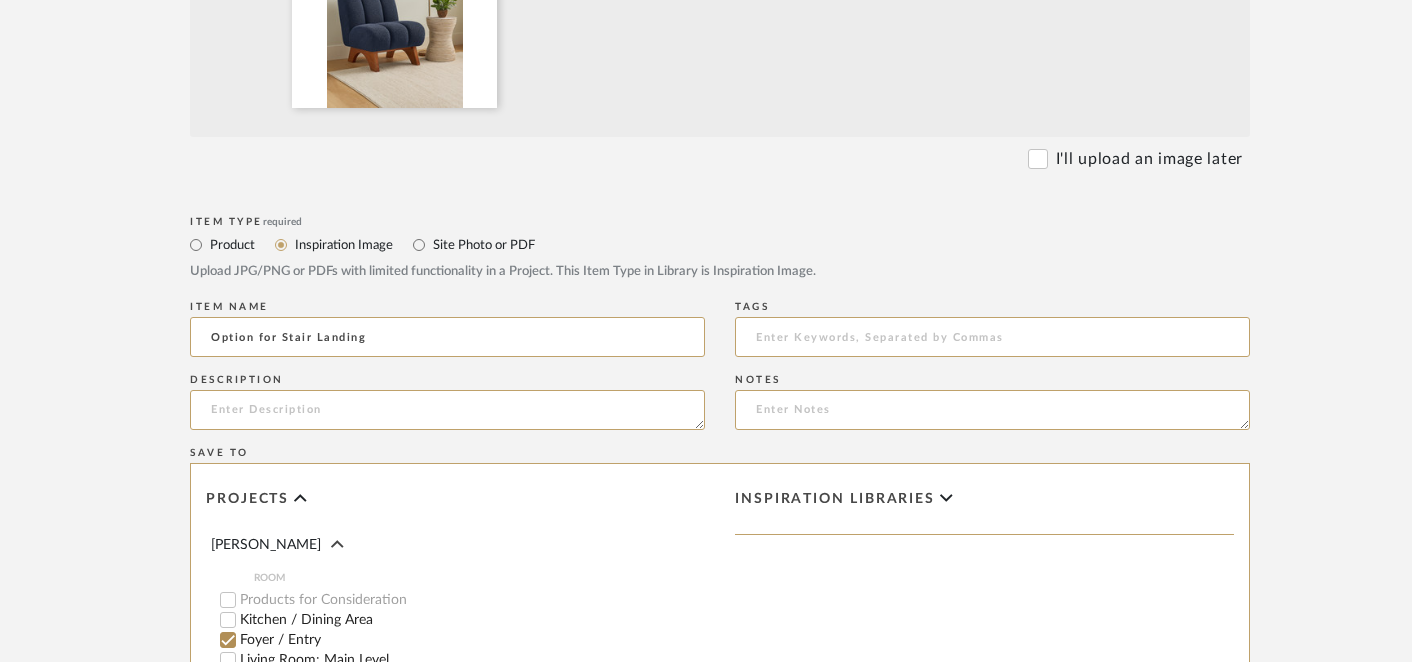 scroll, scrollTop: 693, scrollLeft: 0, axis: vertical 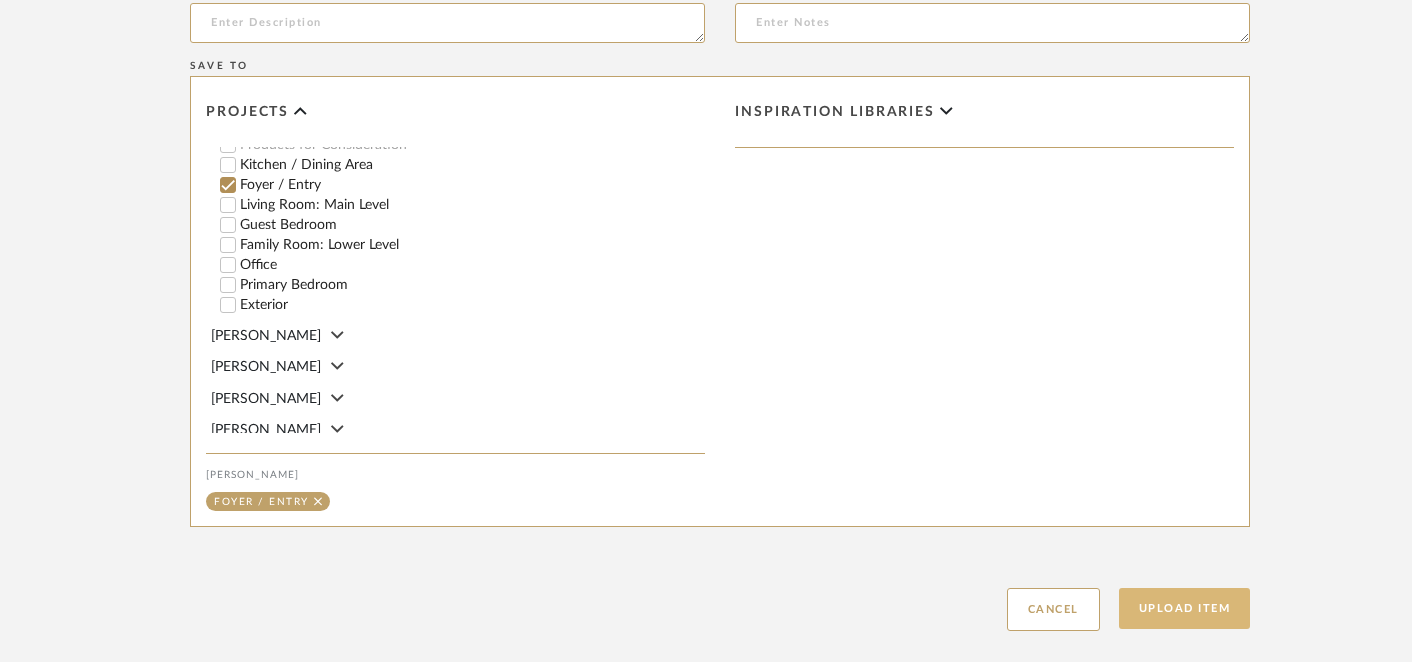 type on "Option for Stair Landing" 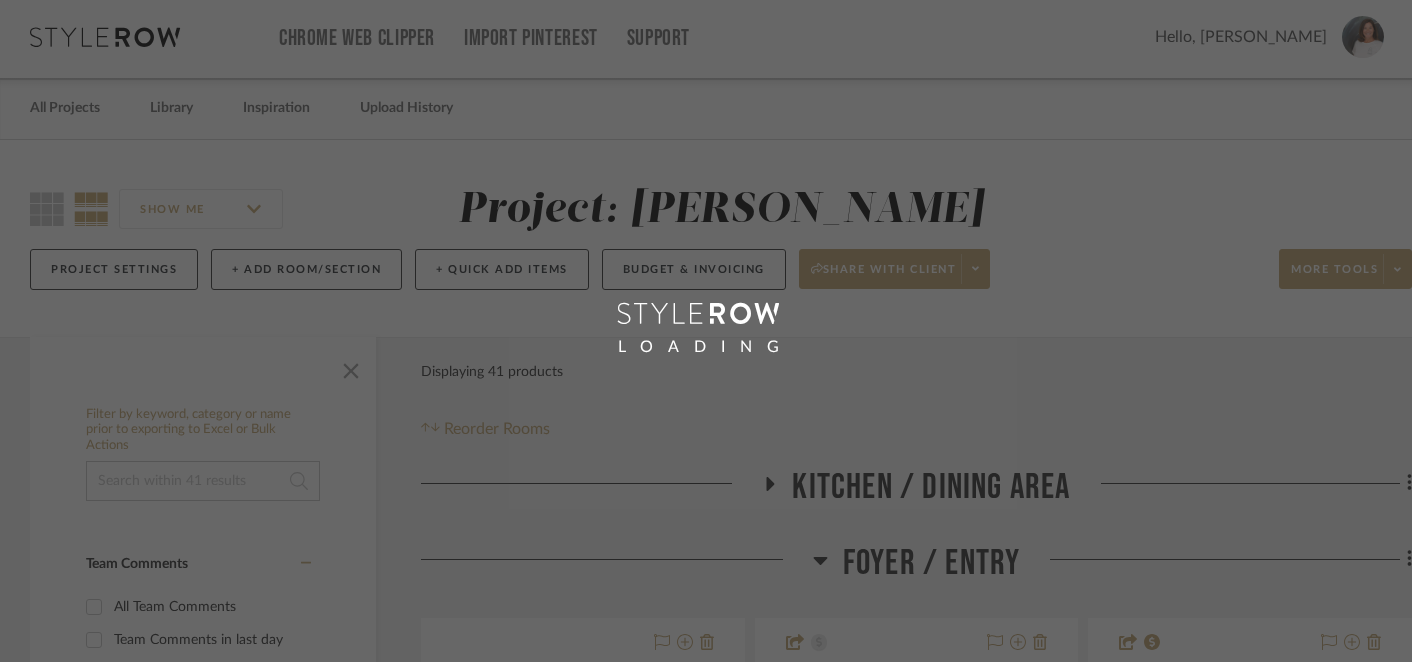 scroll, scrollTop: 0, scrollLeft: 0, axis: both 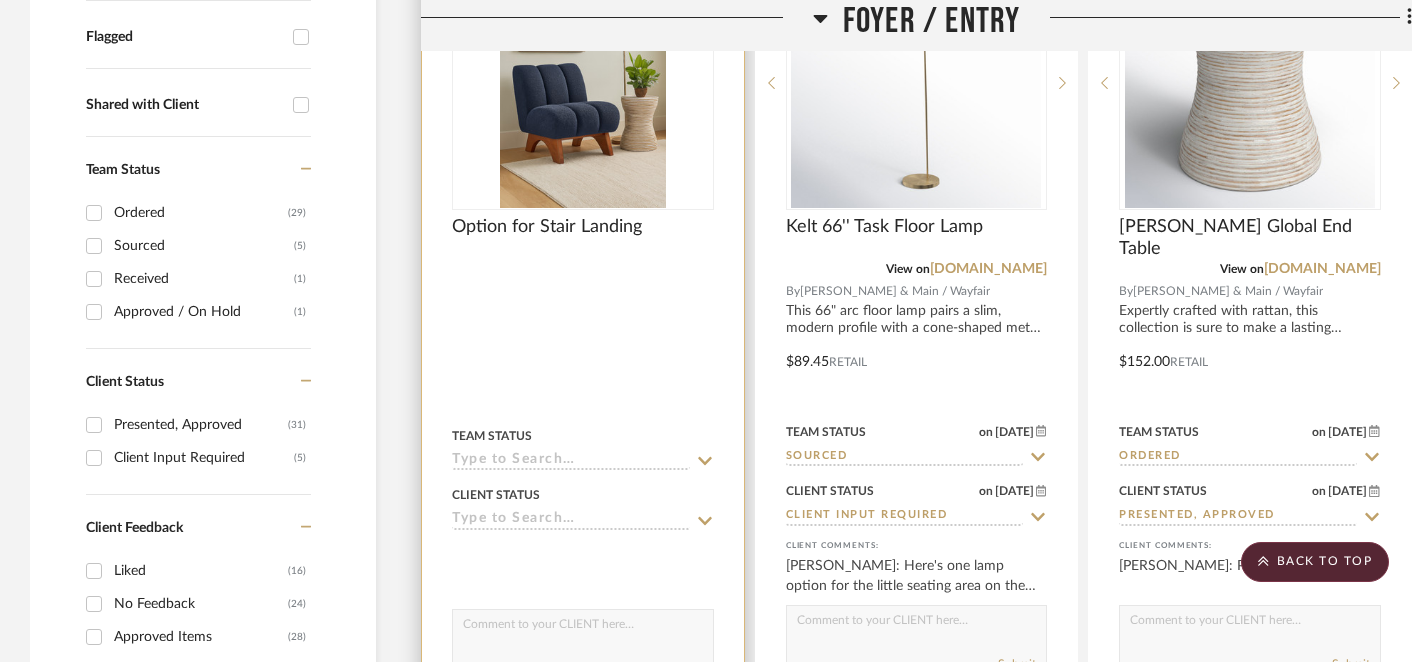 click 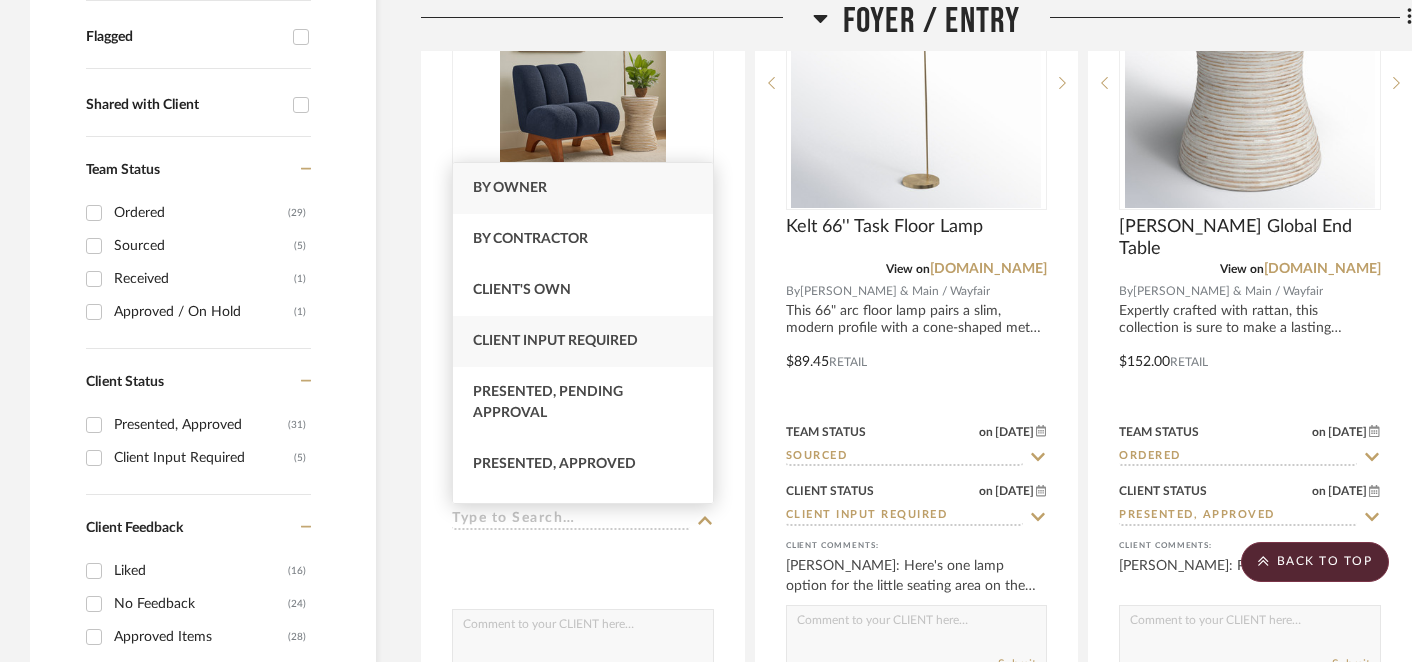 click on "Client Input Required" at bounding box center [555, 341] 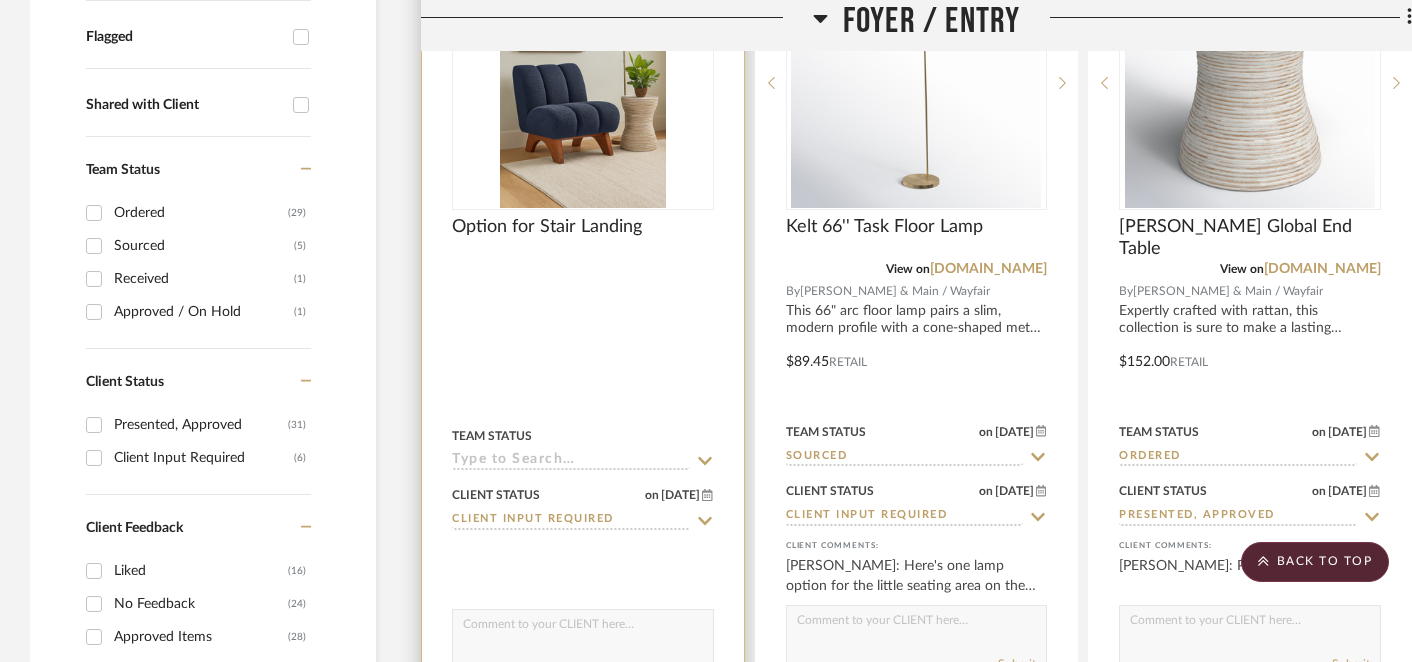 click 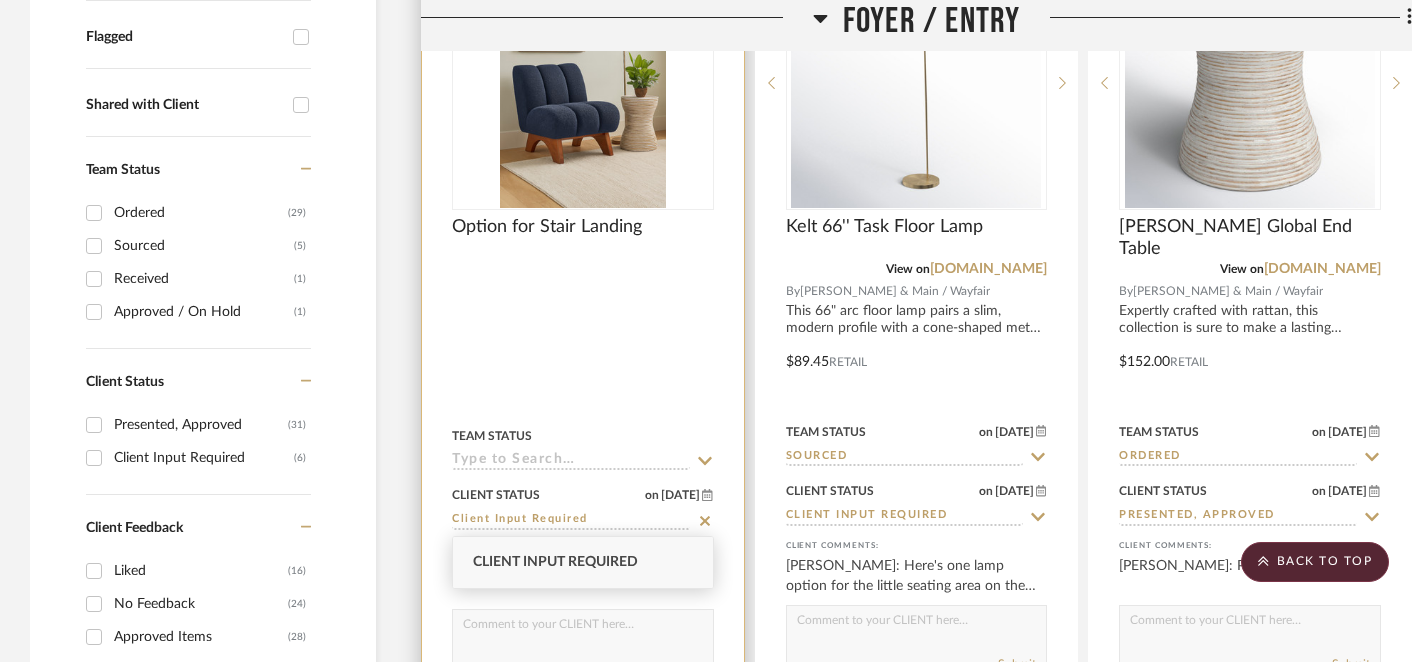 click 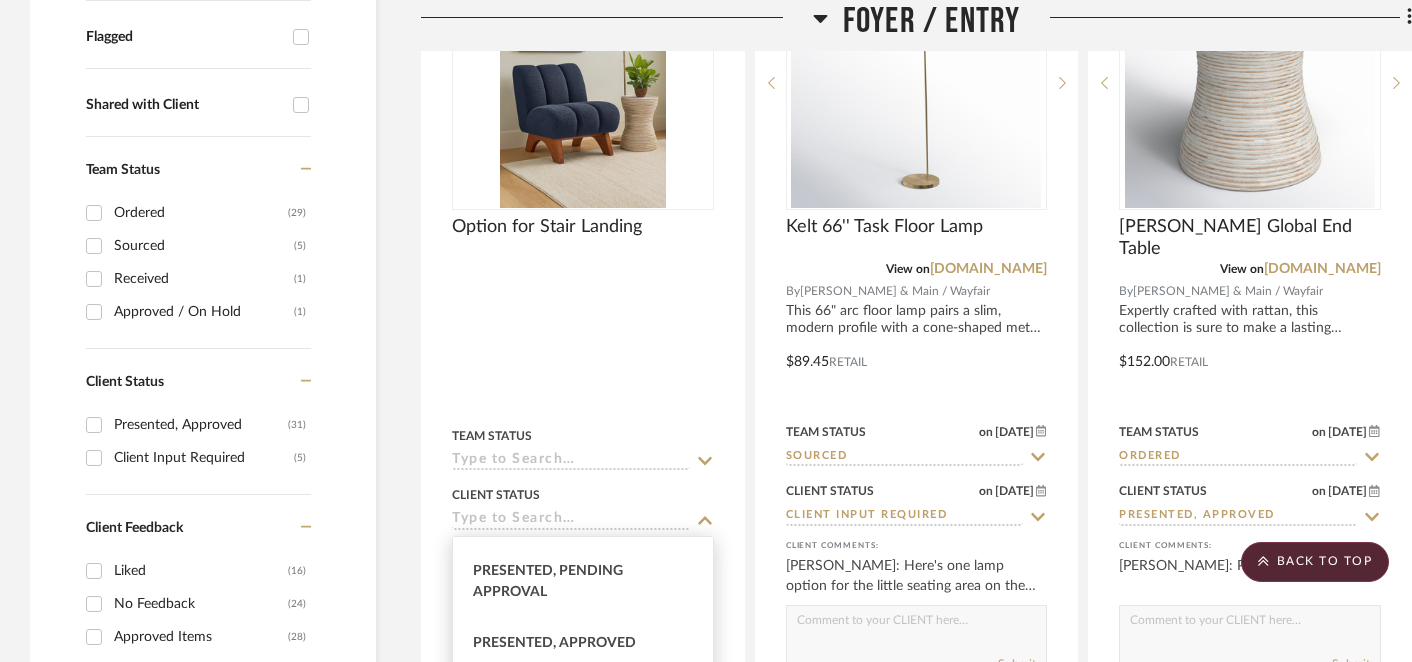 scroll, scrollTop: 194, scrollLeft: 0, axis: vertical 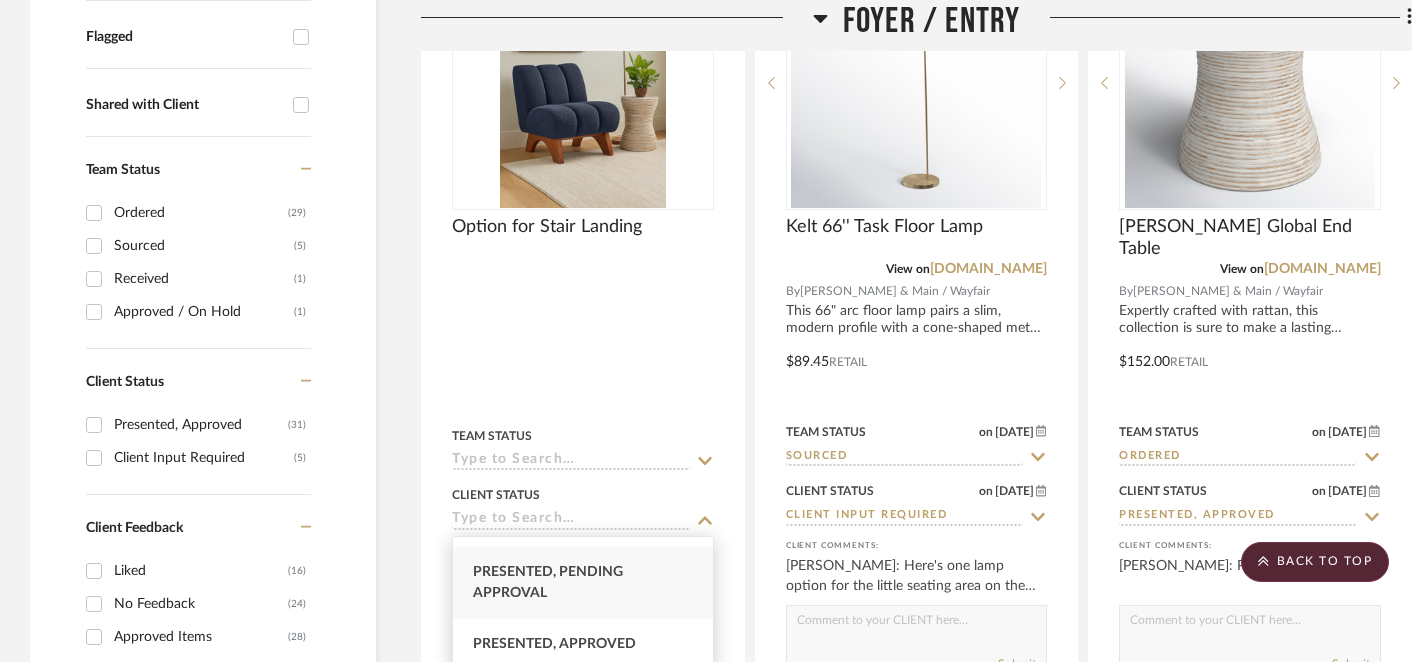 click on "Presented, Pending Approval" at bounding box center [548, 582] 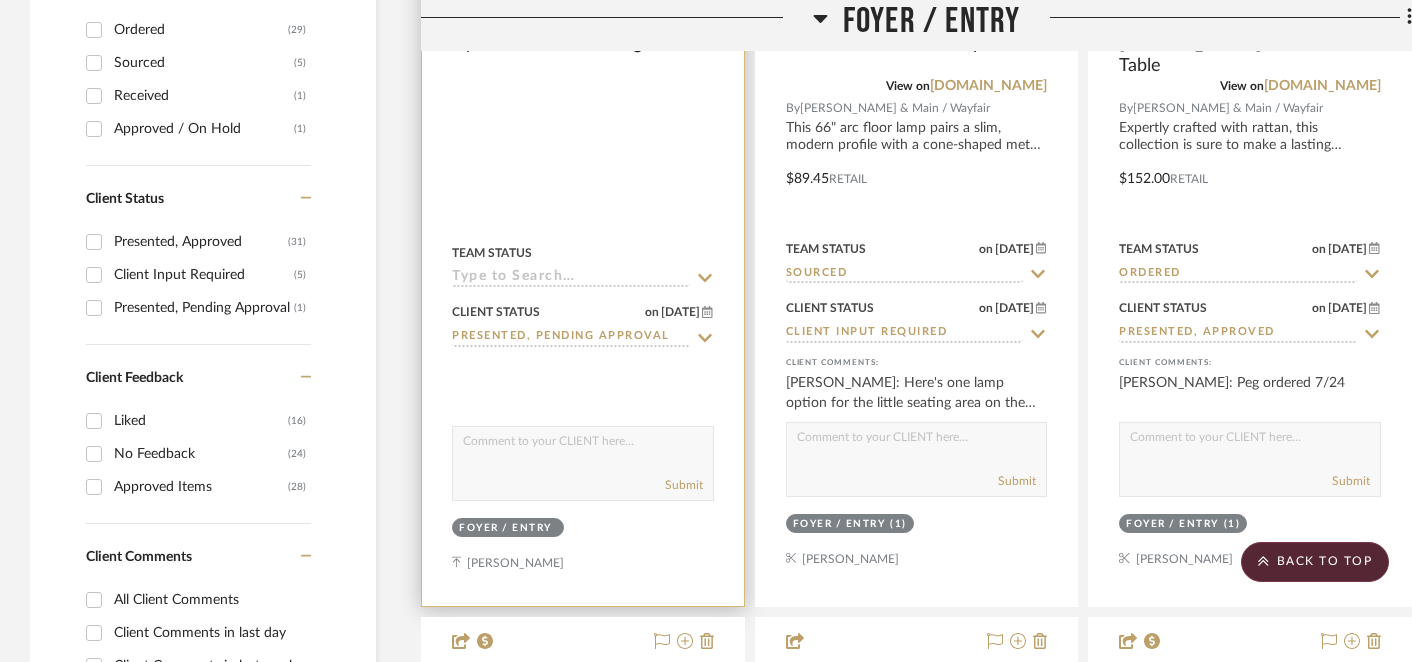 scroll, scrollTop: 900, scrollLeft: 0, axis: vertical 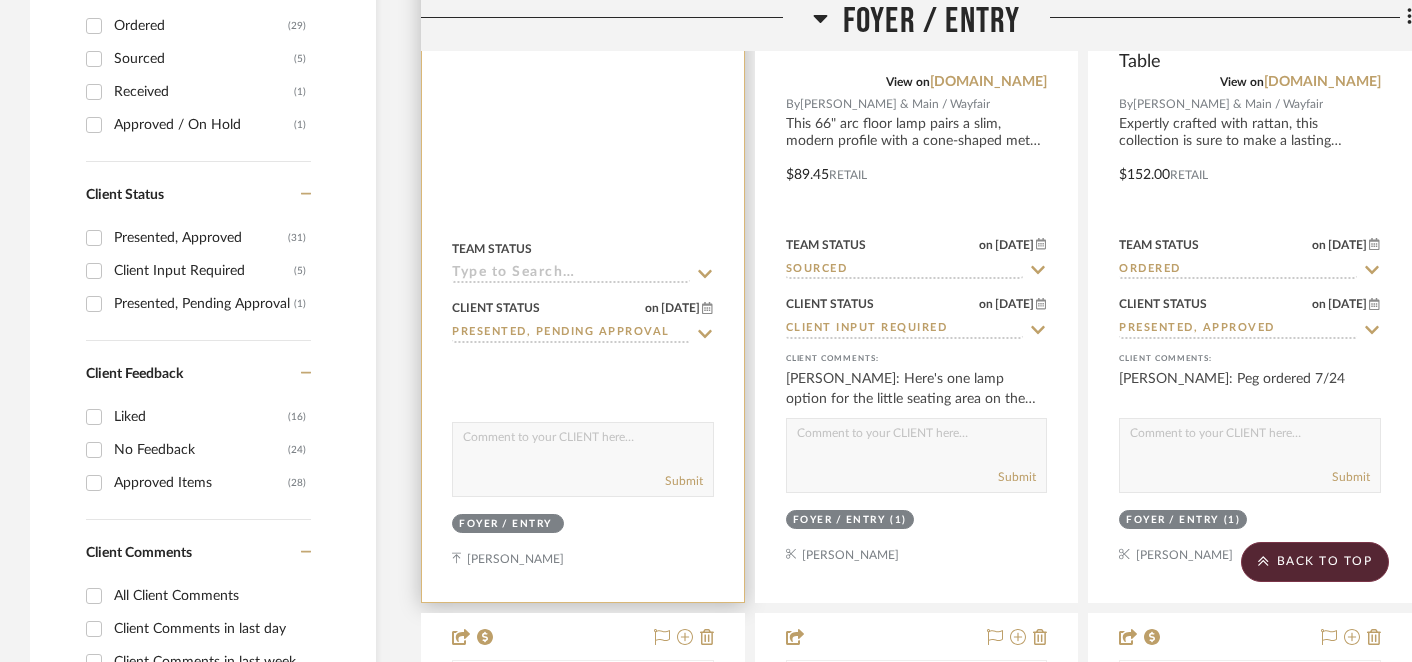 click on "Submit" at bounding box center [583, 482] 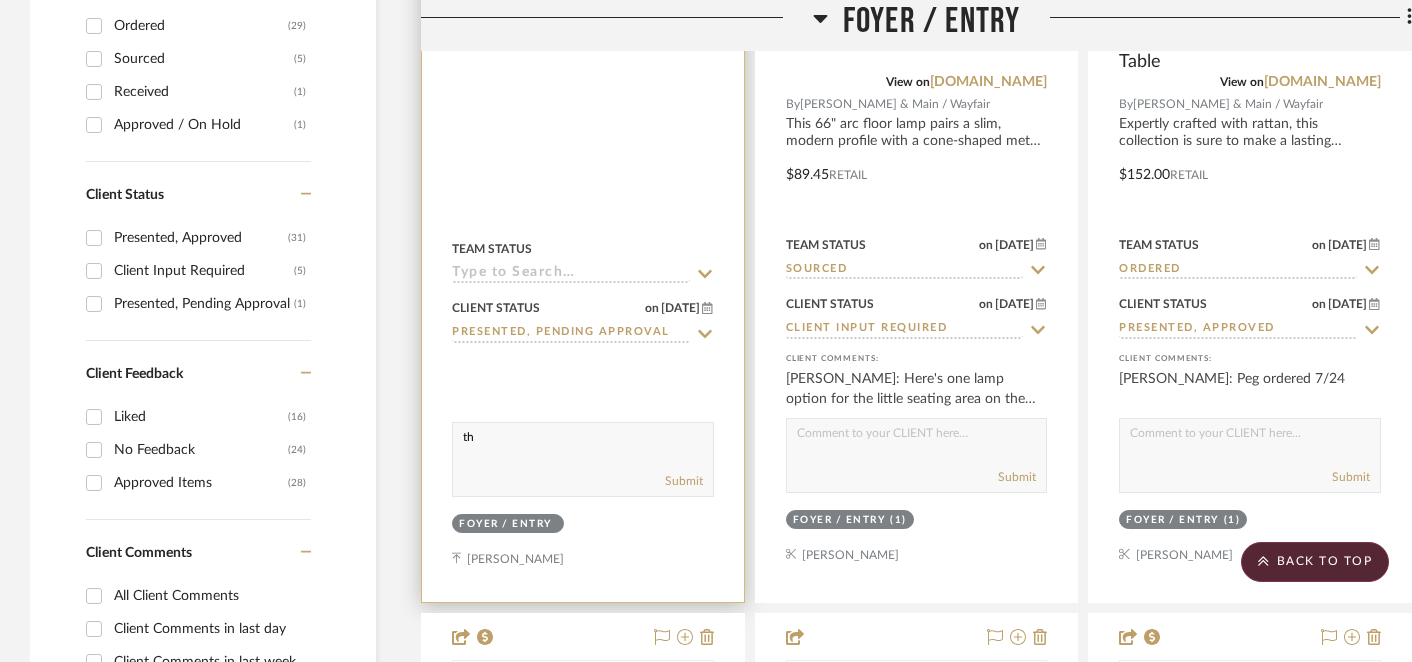 type on "t" 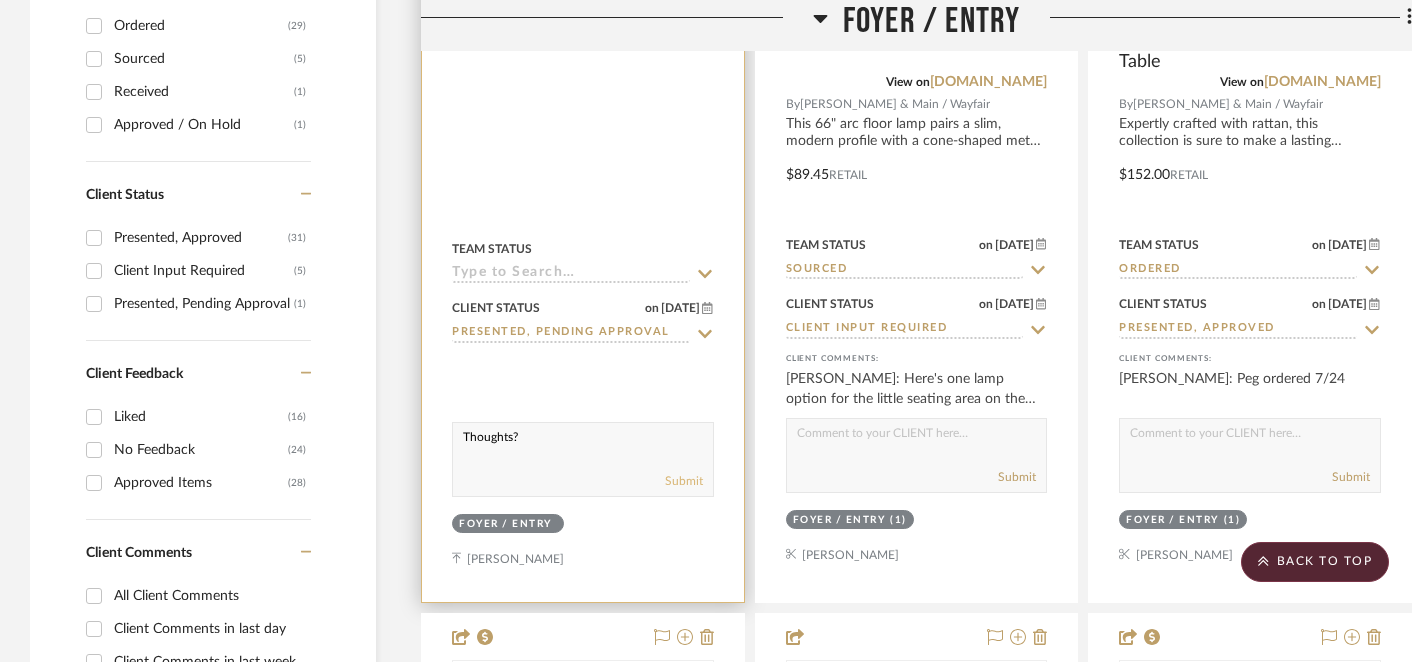 type on "Thoughts?" 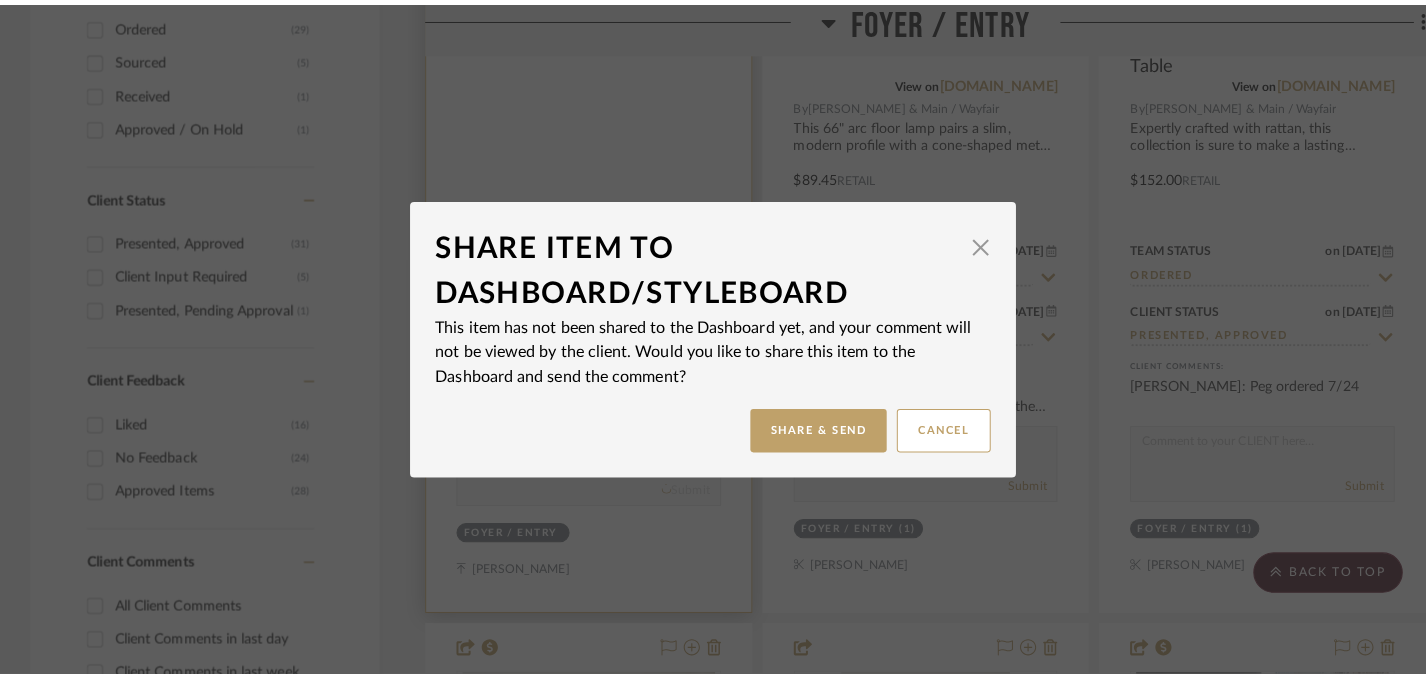 scroll, scrollTop: 0, scrollLeft: 0, axis: both 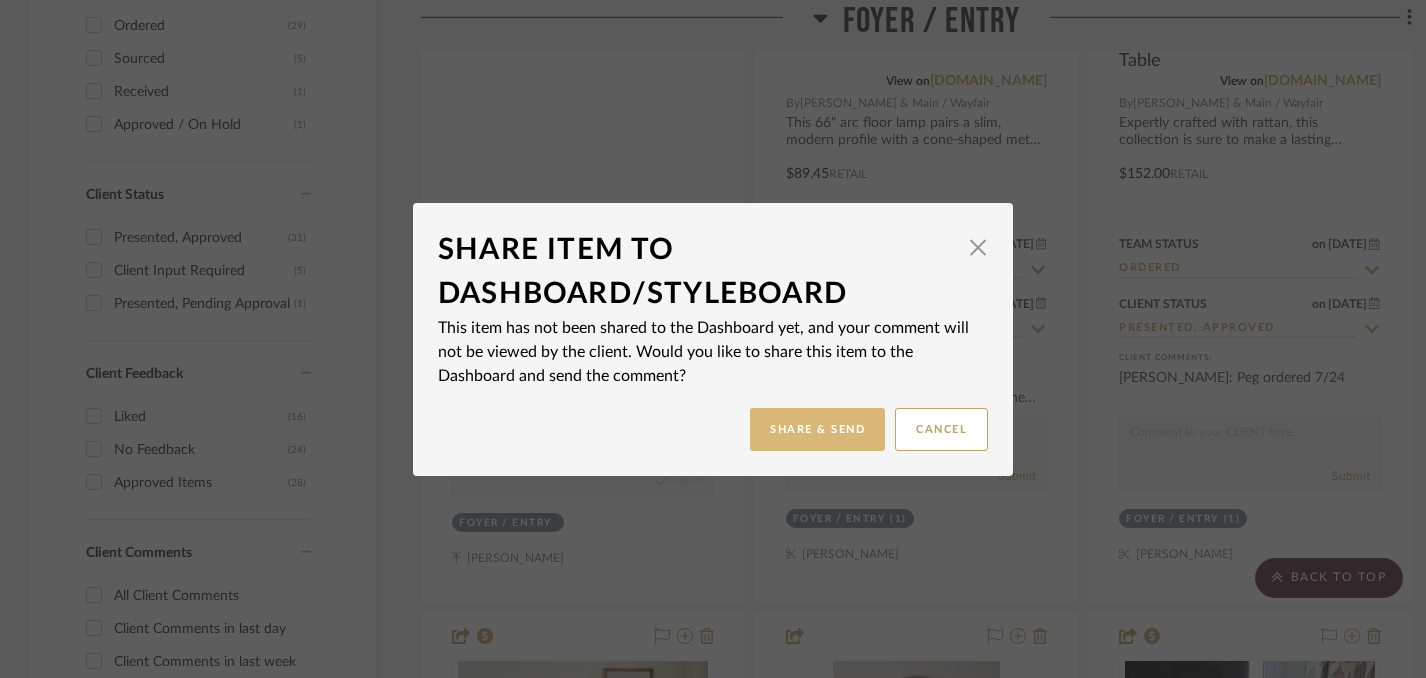 click on "Share & Send" at bounding box center [817, 429] 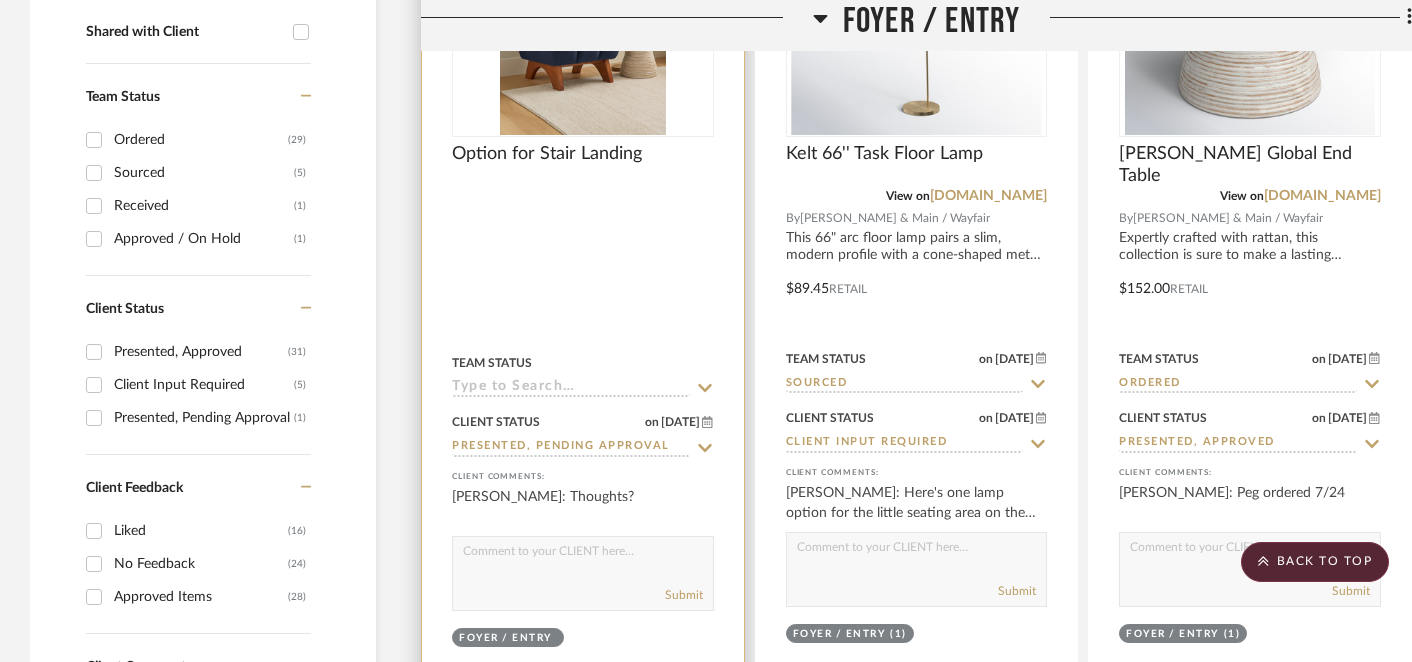 scroll, scrollTop: 766, scrollLeft: 0, axis: vertical 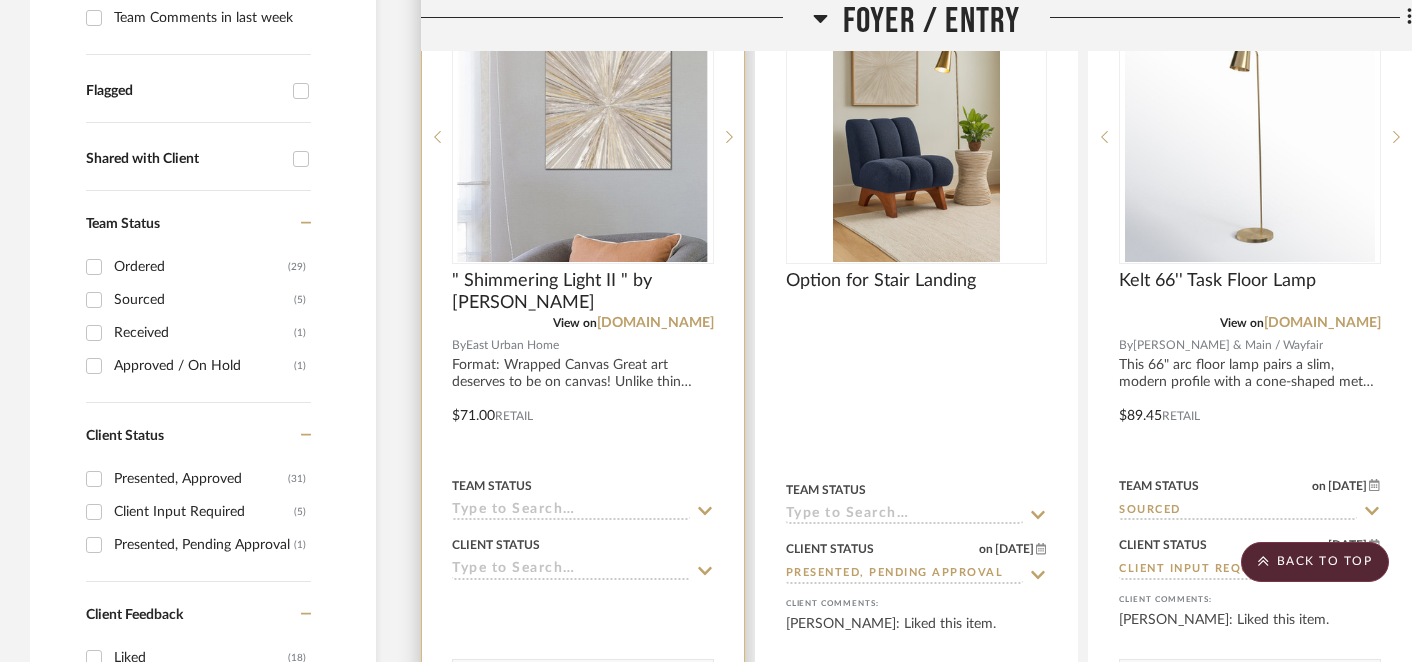 click 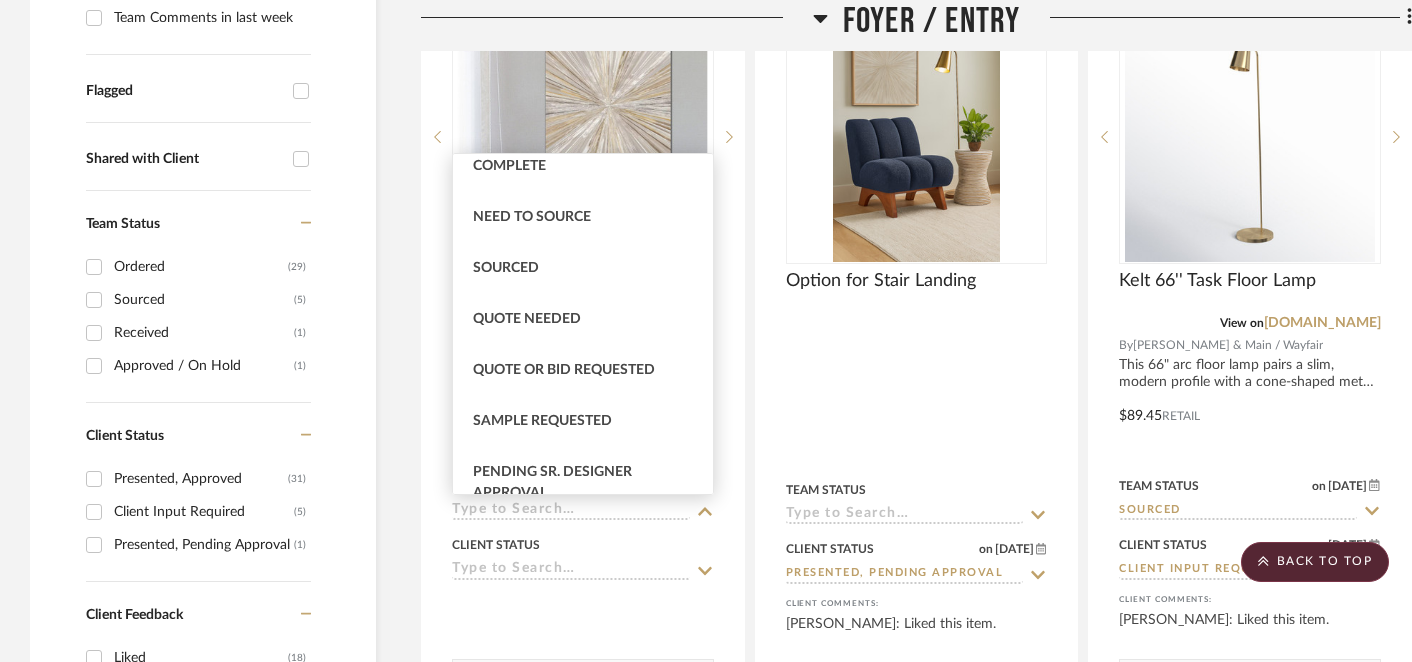 scroll, scrollTop: 519, scrollLeft: 0, axis: vertical 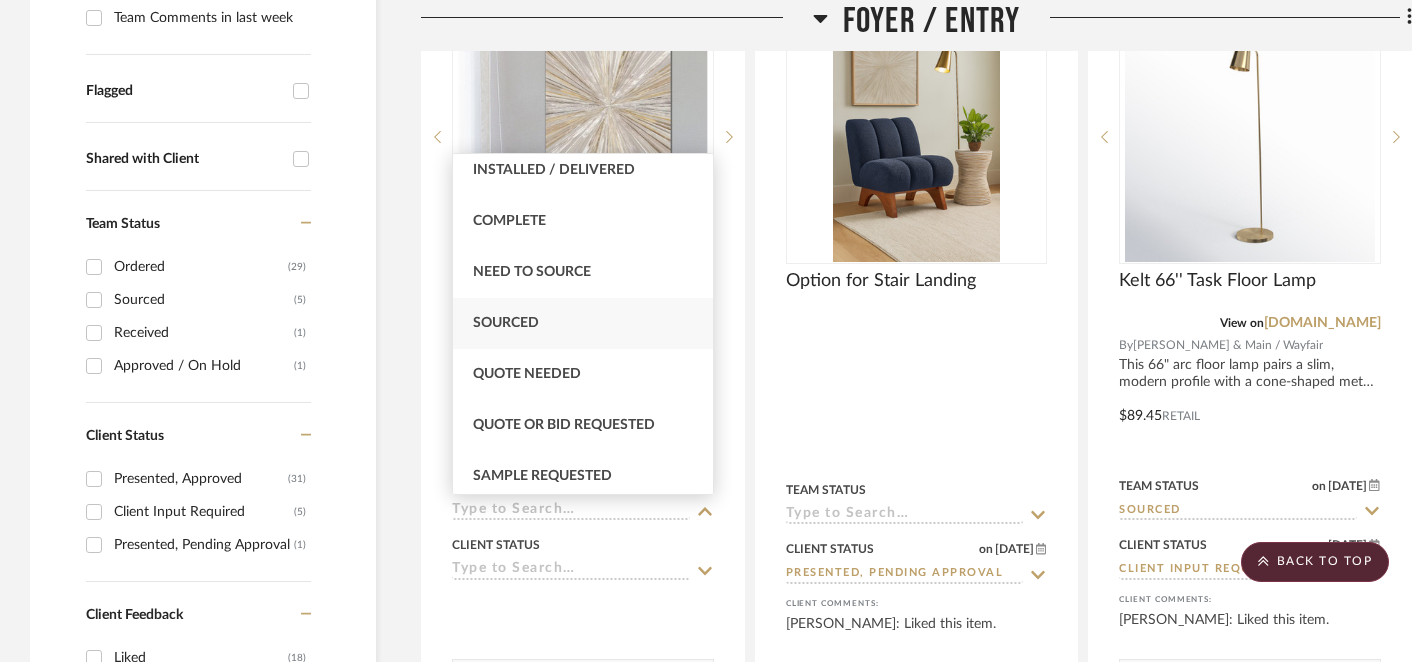click on "Sourced" at bounding box center [506, 323] 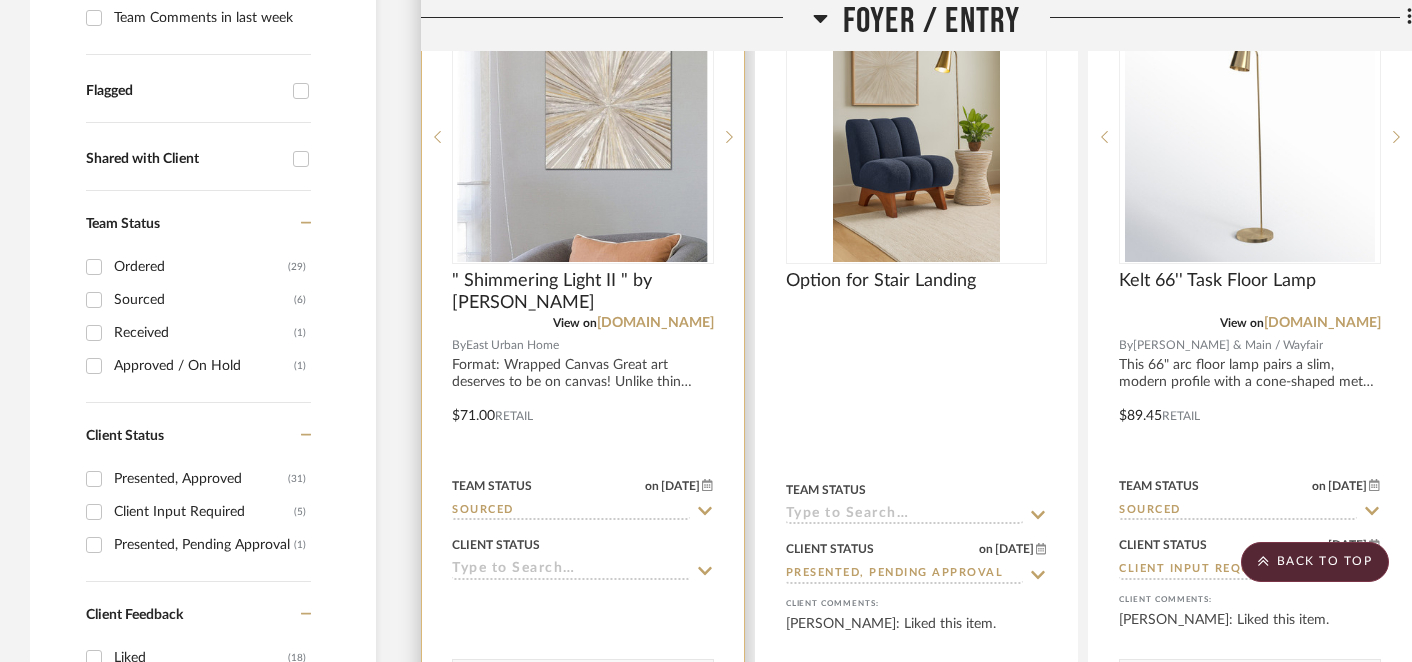 click 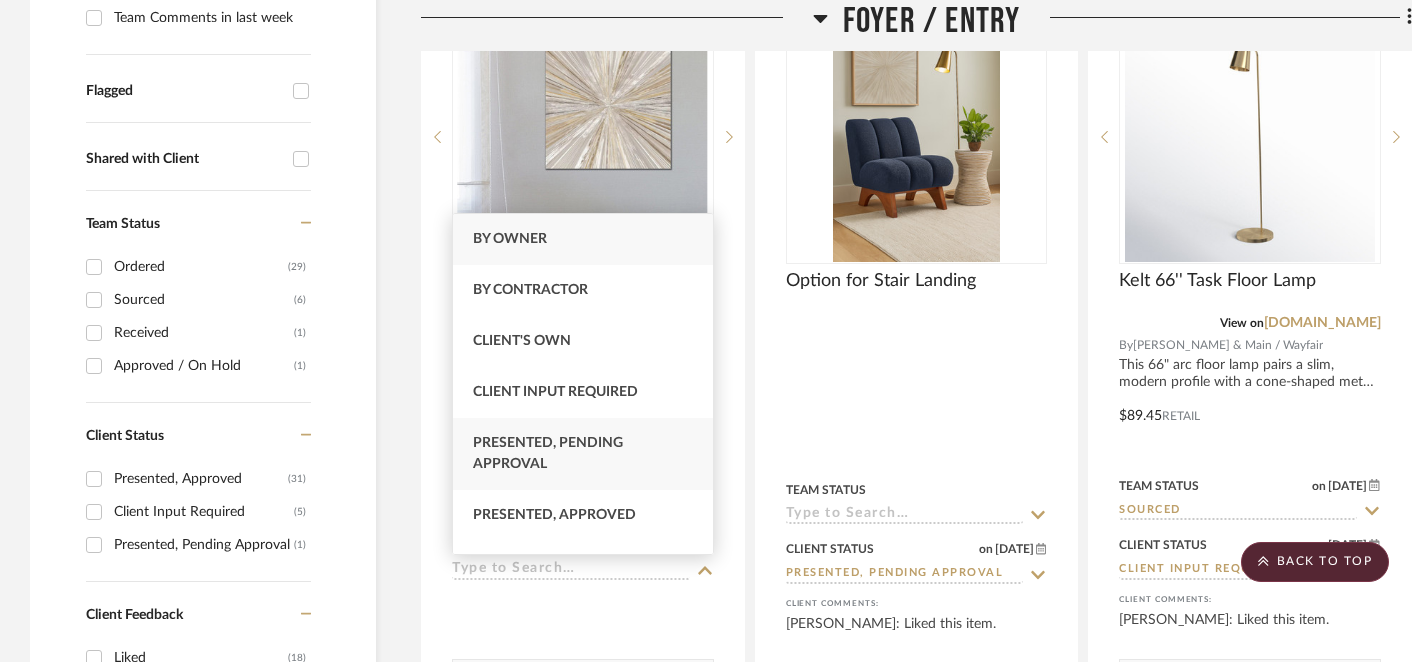 click on "Presented, Pending Approval" at bounding box center [548, 453] 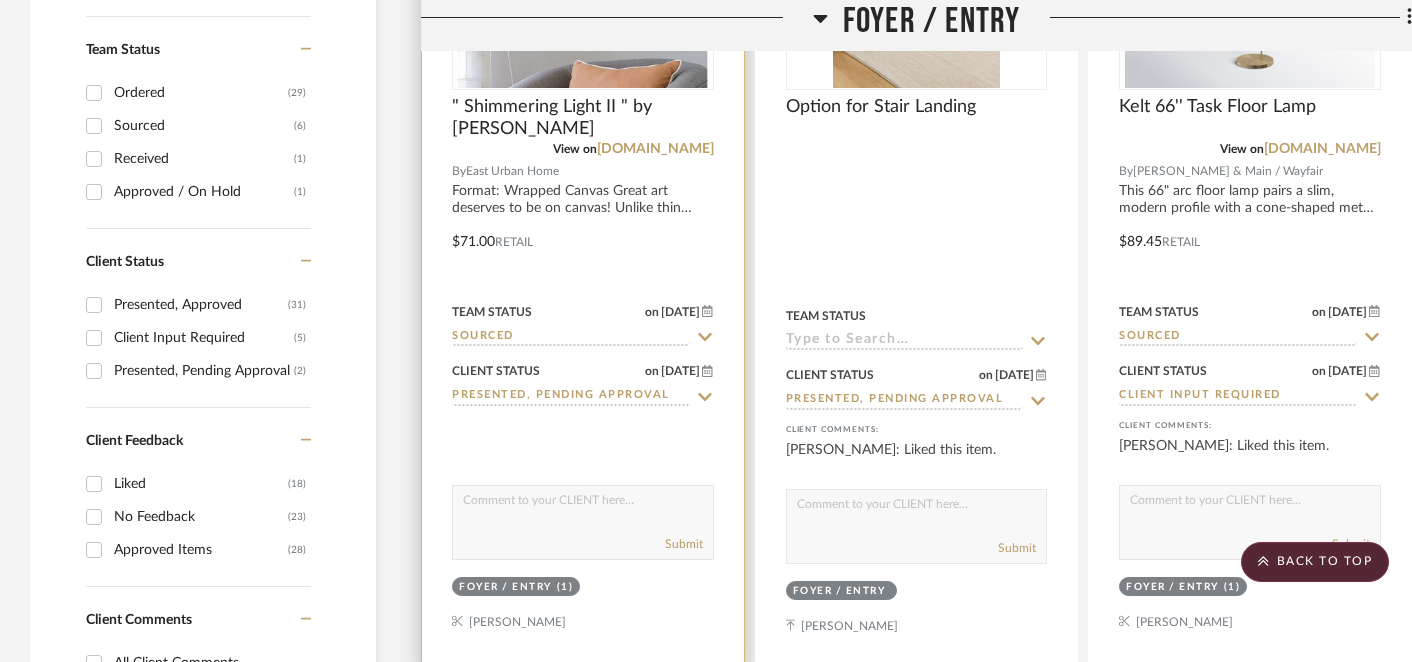 scroll, scrollTop: 835, scrollLeft: 0, axis: vertical 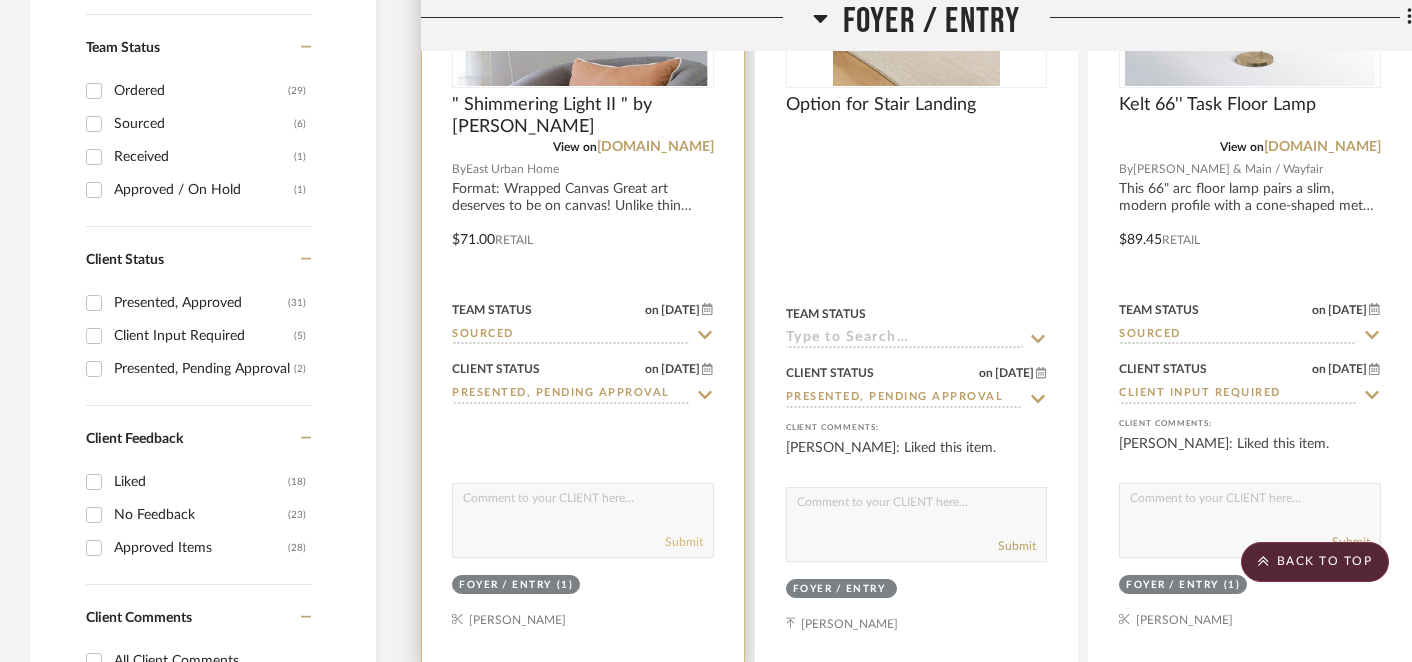 click on "Submit" at bounding box center (684, 542) 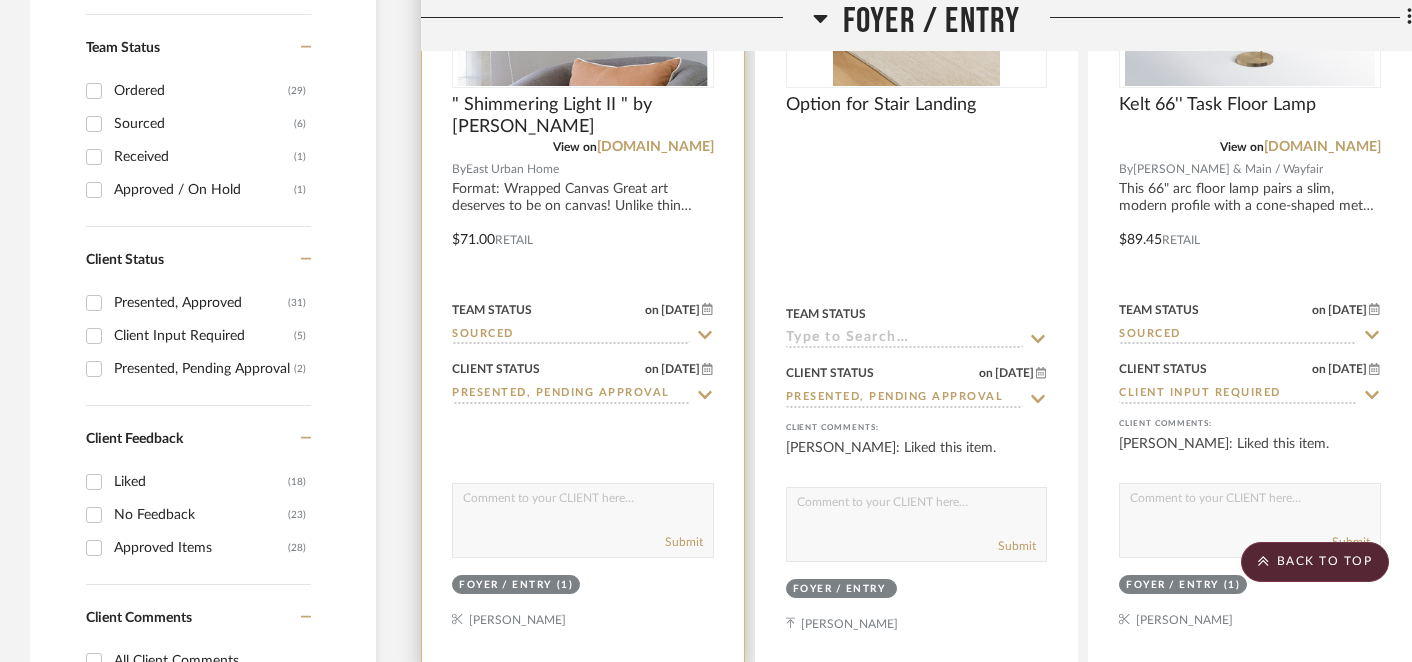 click at bounding box center [583, 503] 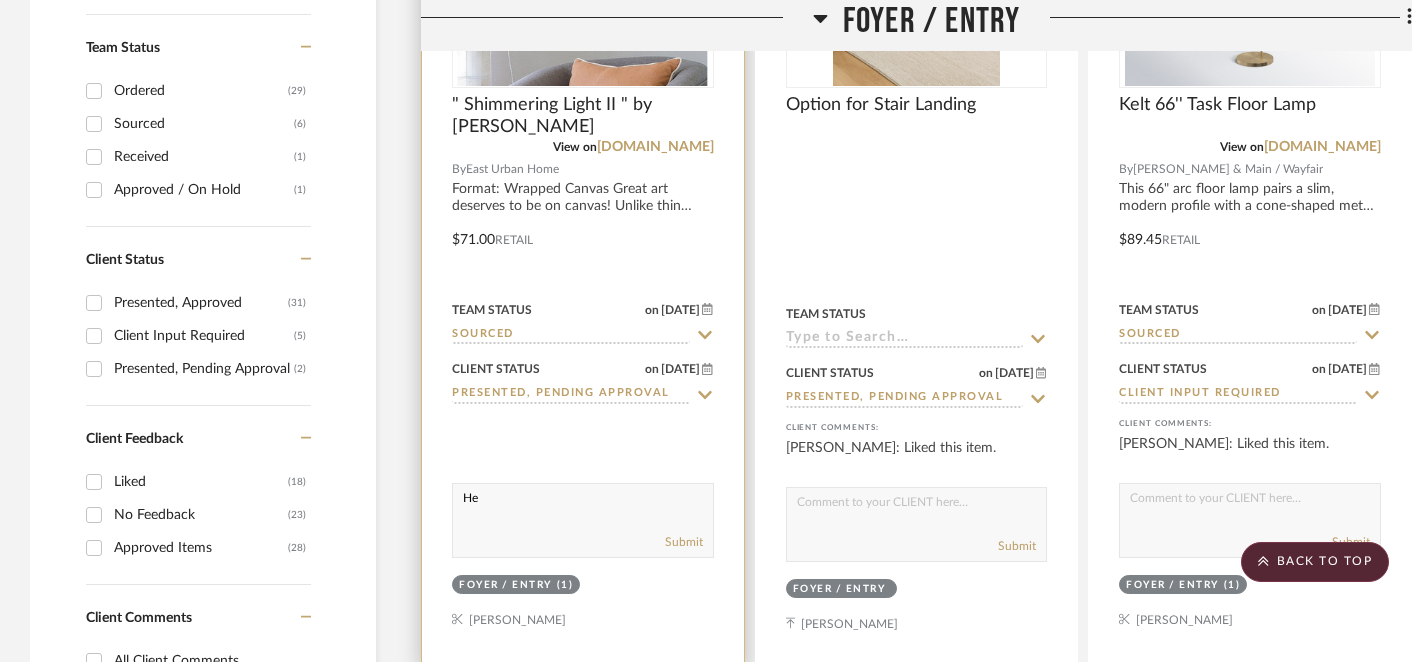 type on "H" 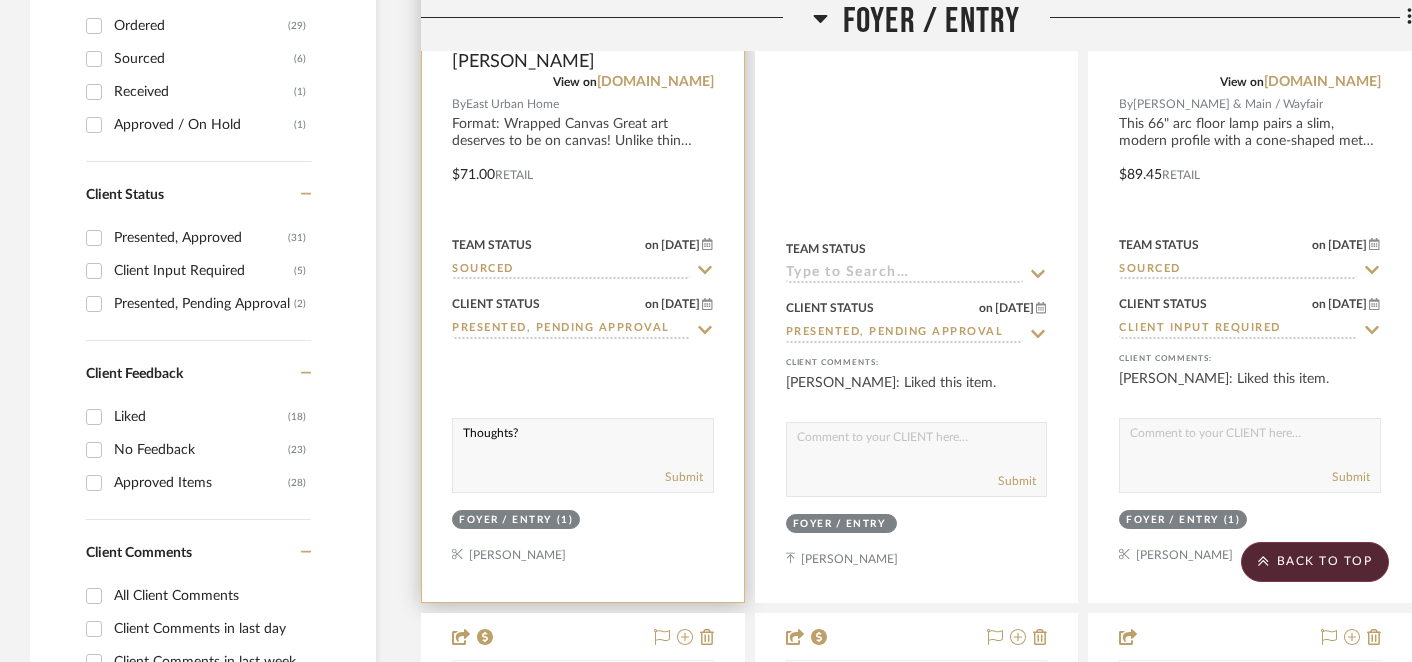 scroll, scrollTop: 902, scrollLeft: 0, axis: vertical 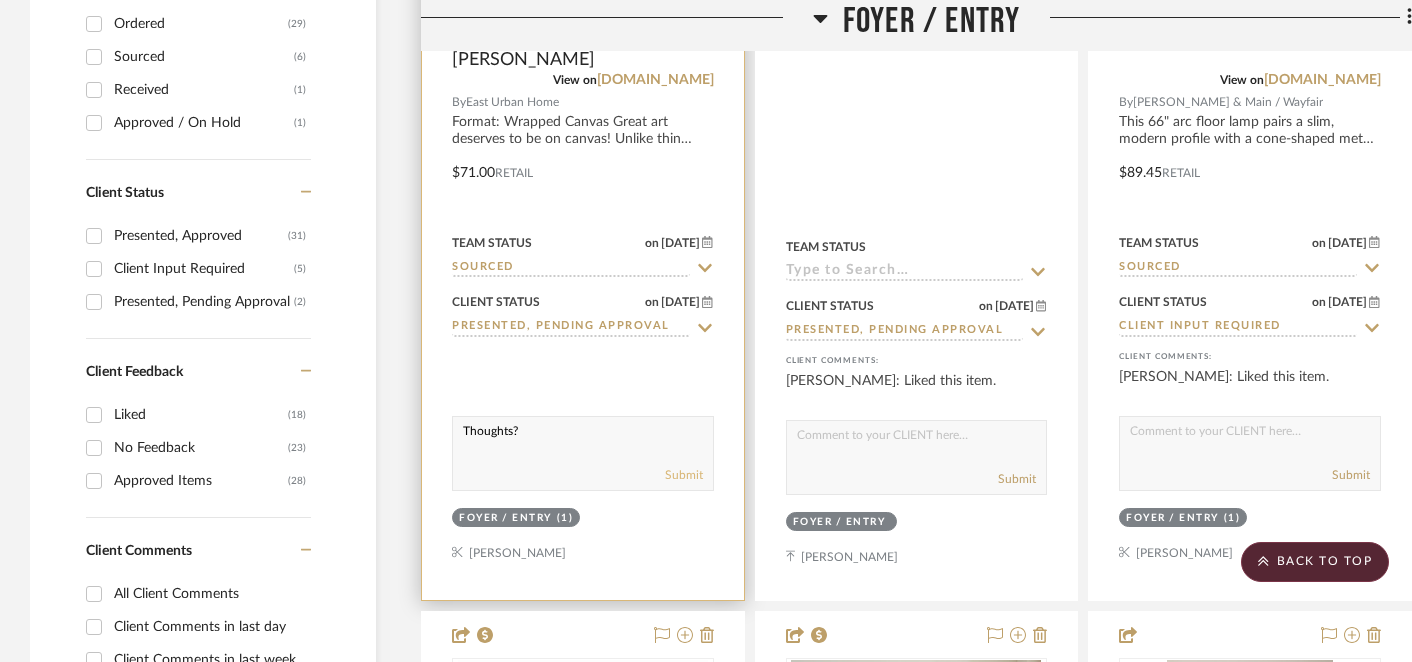 type on "Thoughts?" 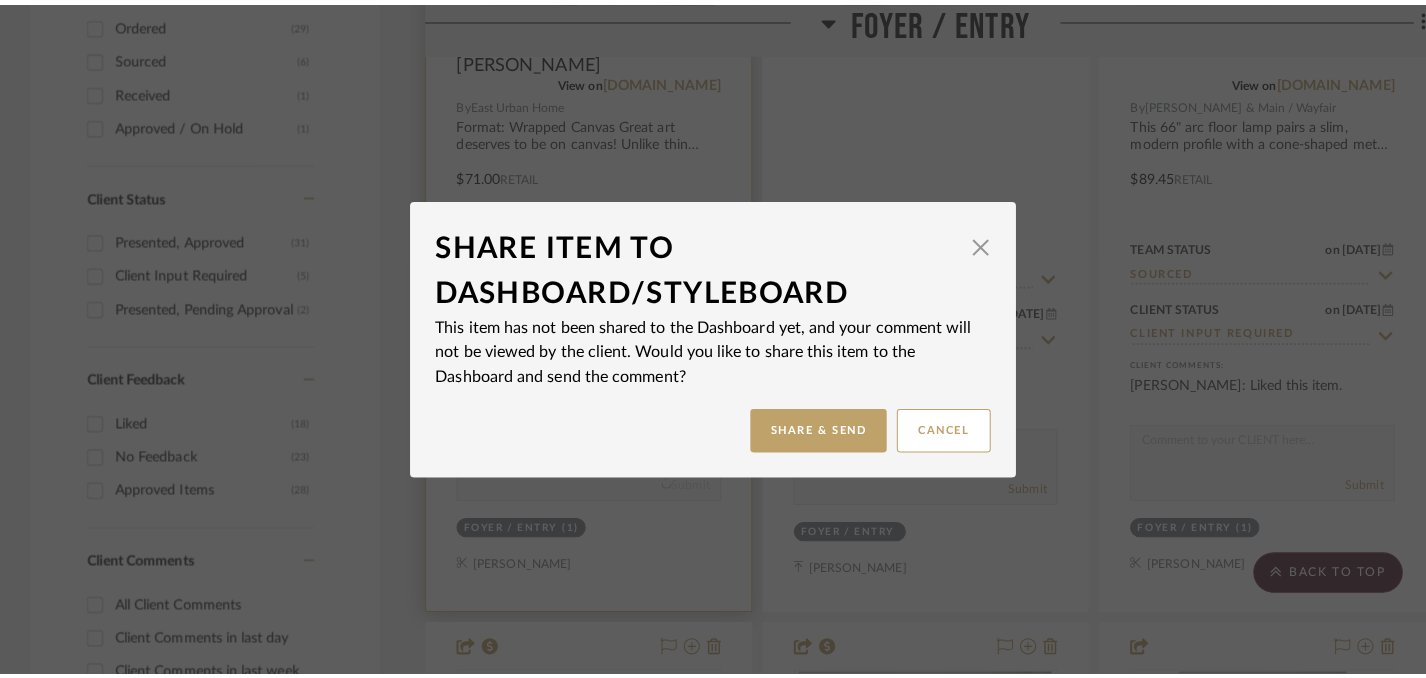 scroll, scrollTop: 0, scrollLeft: 0, axis: both 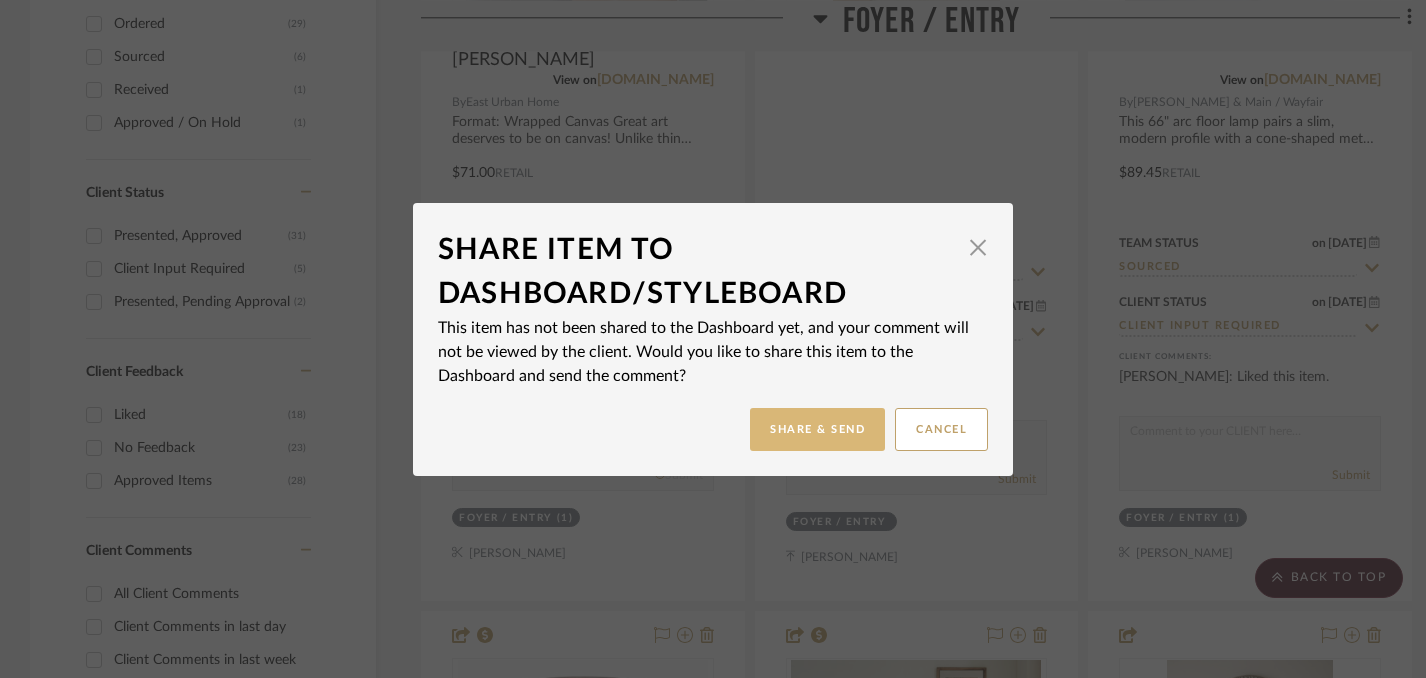 click on "Share & Send" at bounding box center [817, 429] 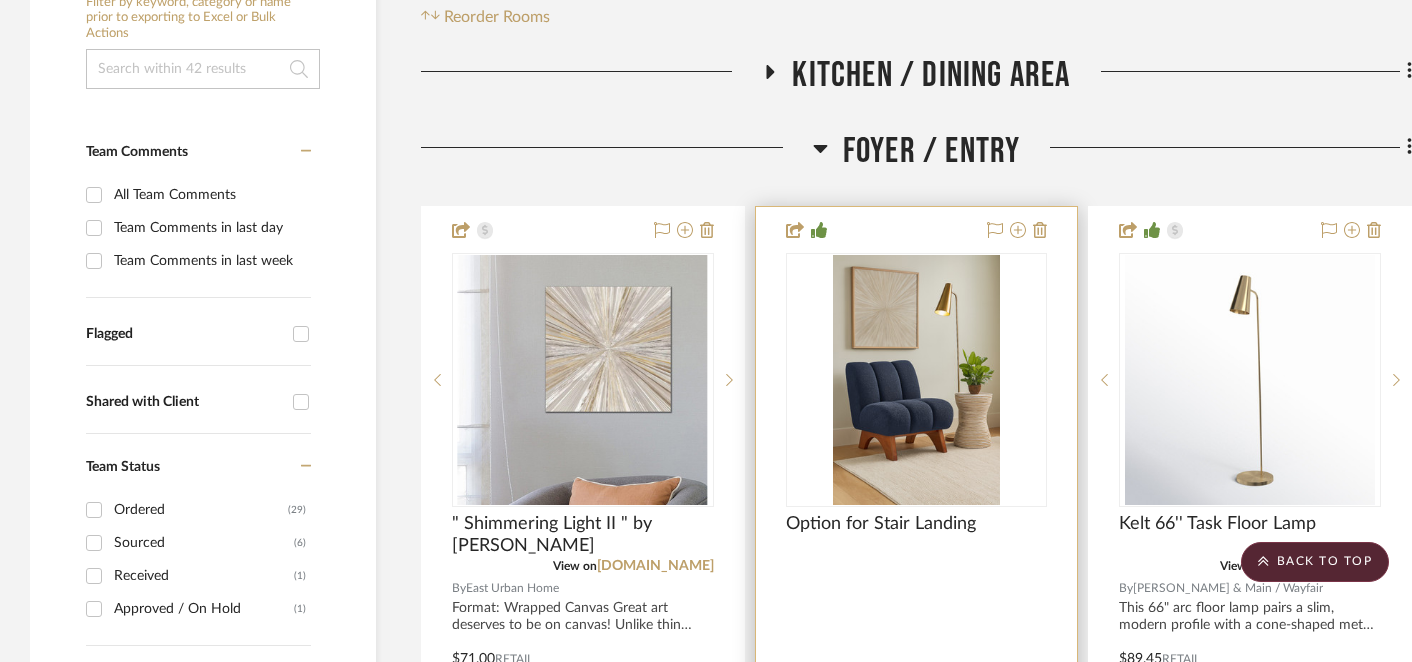 scroll, scrollTop: 412, scrollLeft: 0, axis: vertical 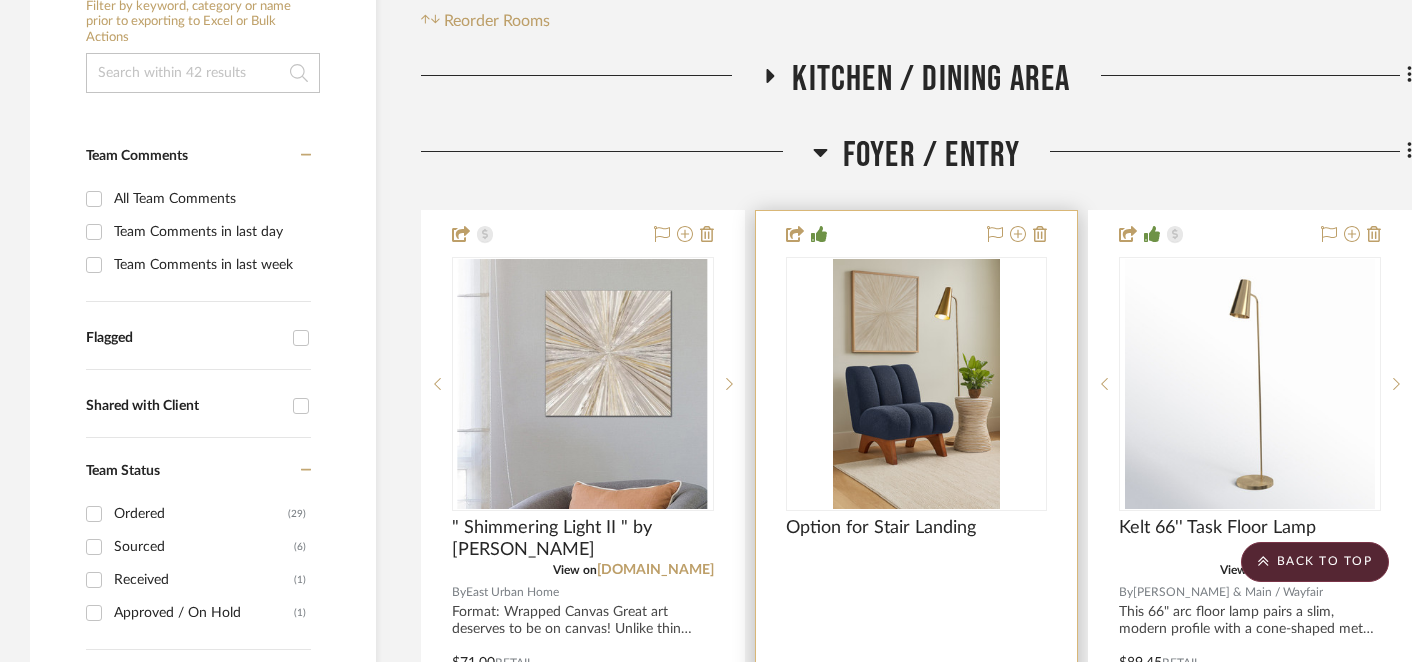 type 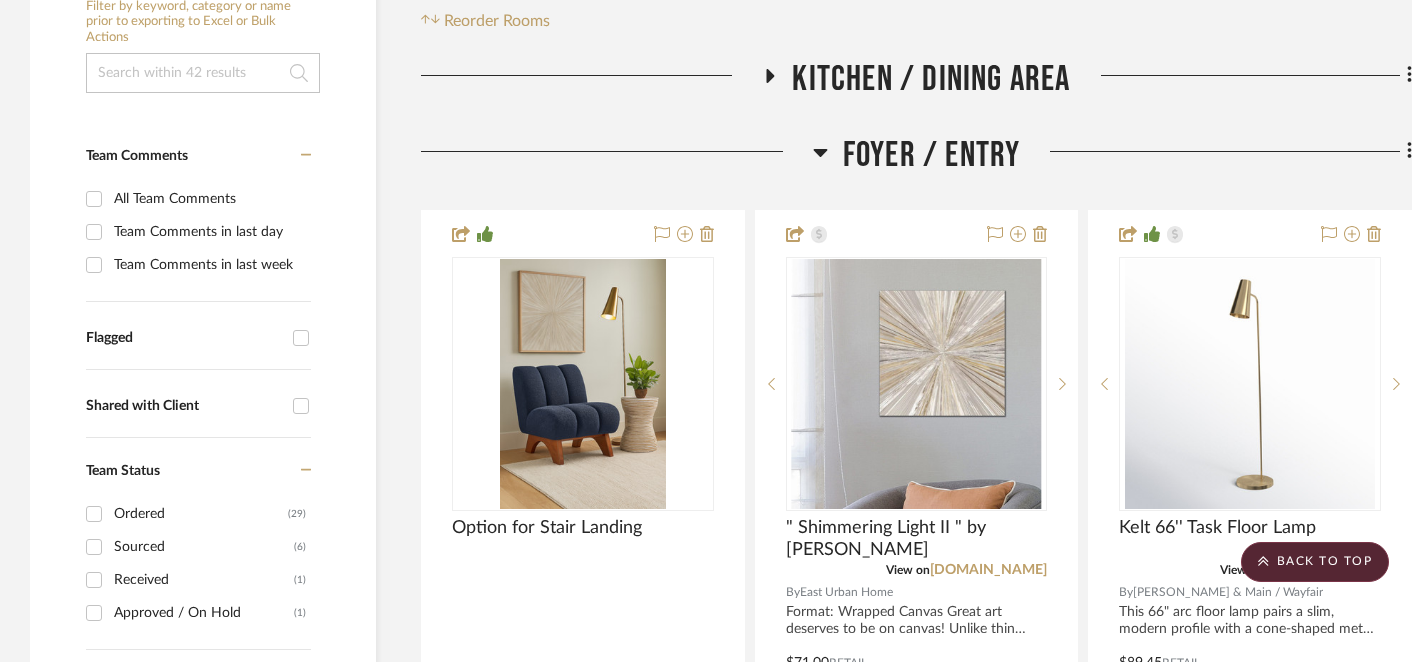 drag, startPoint x: 929, startPoint y: 225, endPoint x: 684, endPoint y: 233, distance: 245.13058 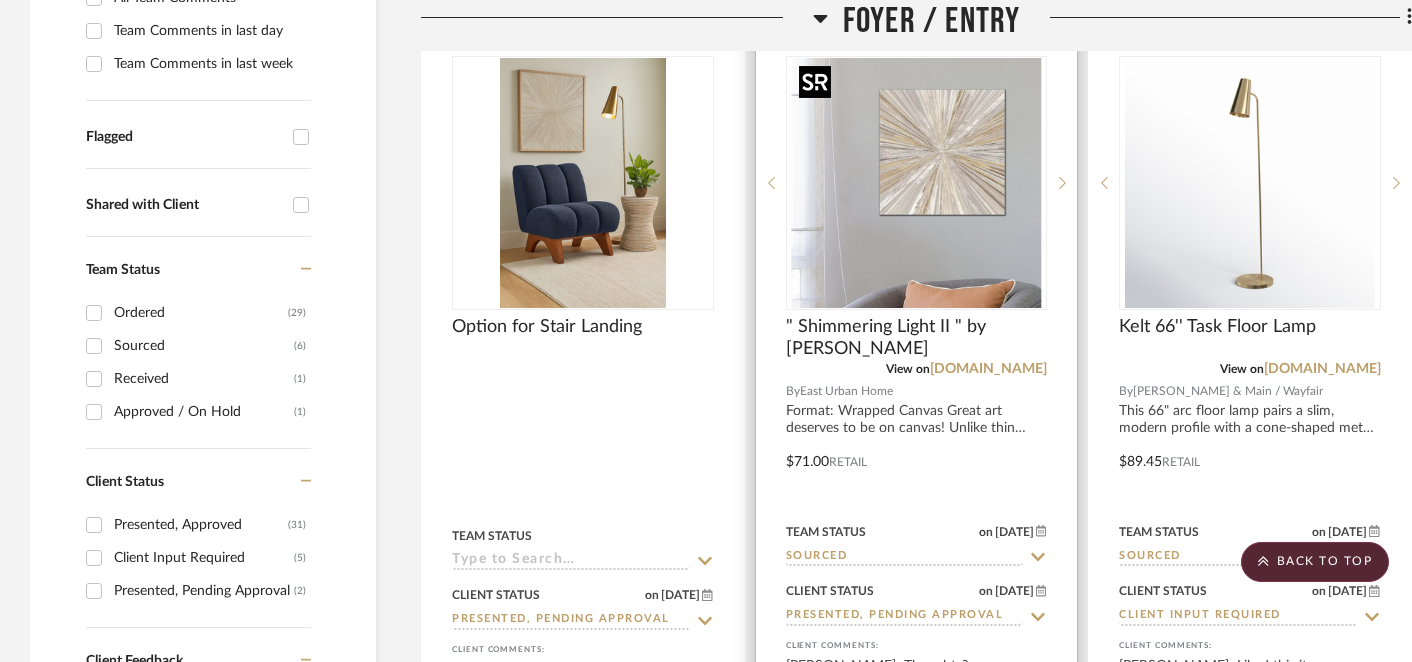 scroll, scrollTop: 618, scrollLeft: 0, axis: vertical 